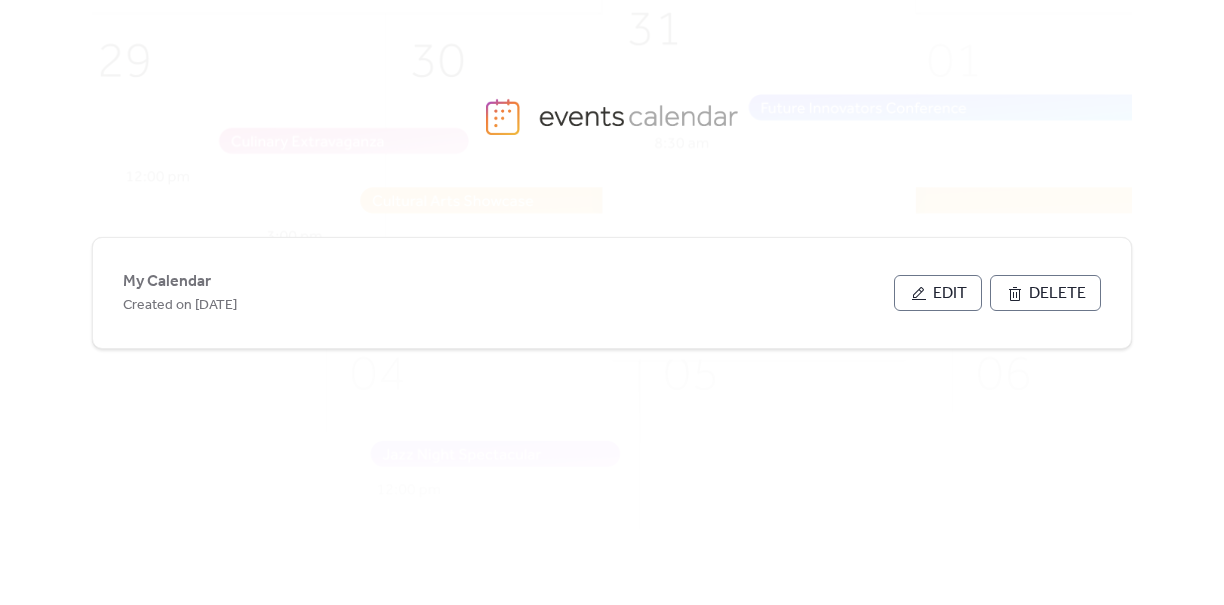 scroll, scrollTop: 0, scrollLeft: 0, axis: both 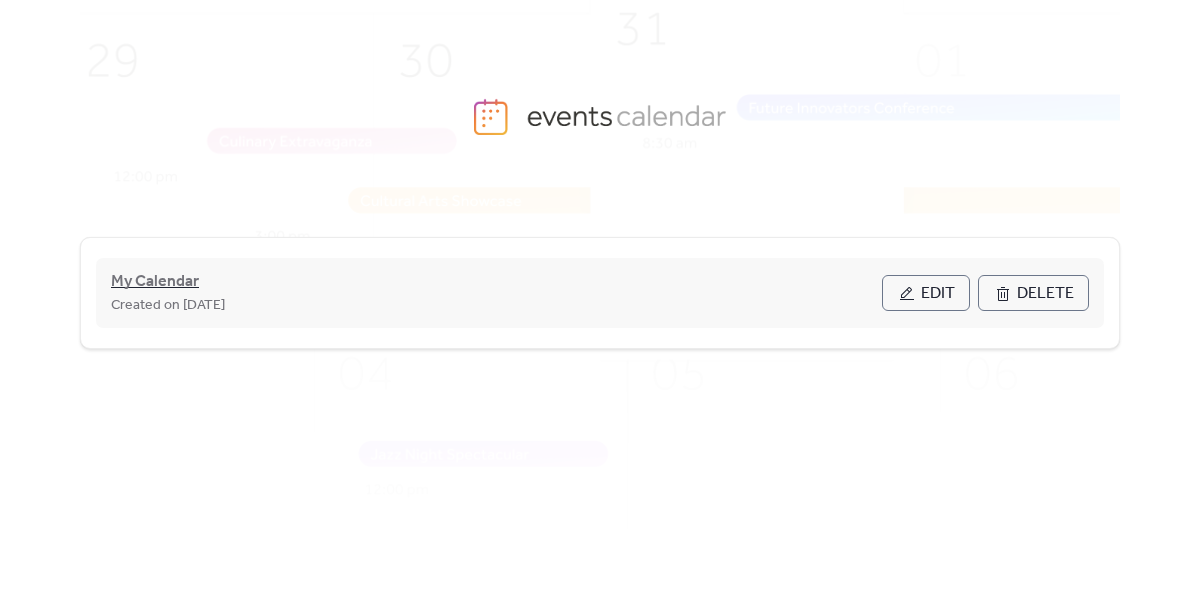 click on "My Calendar" at bounding box center (155, 282) 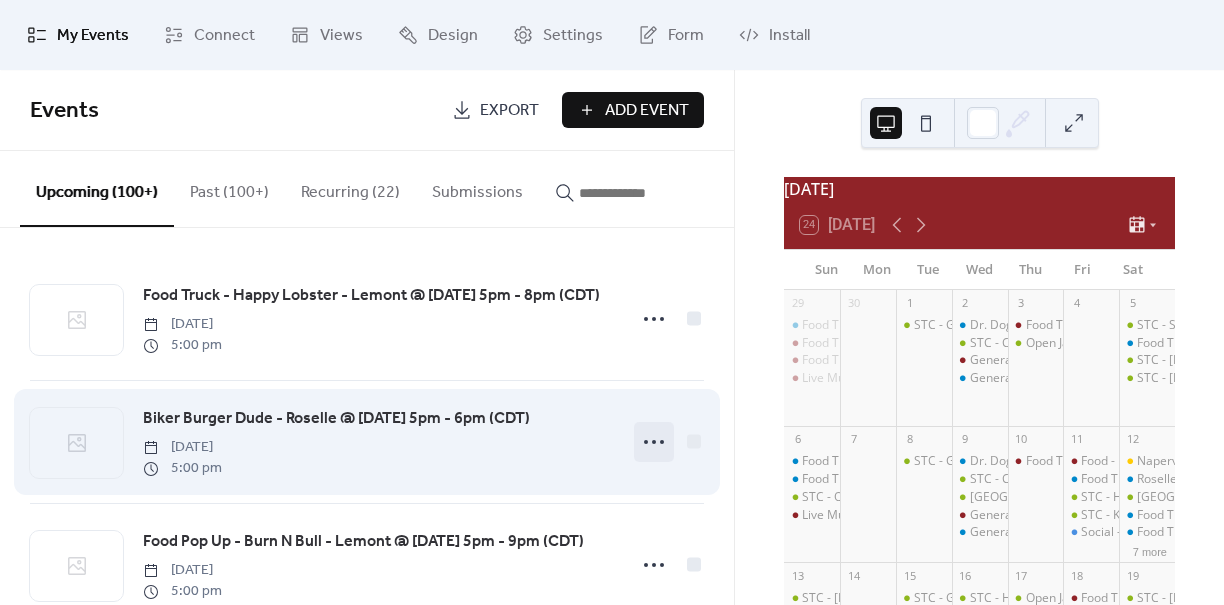 click 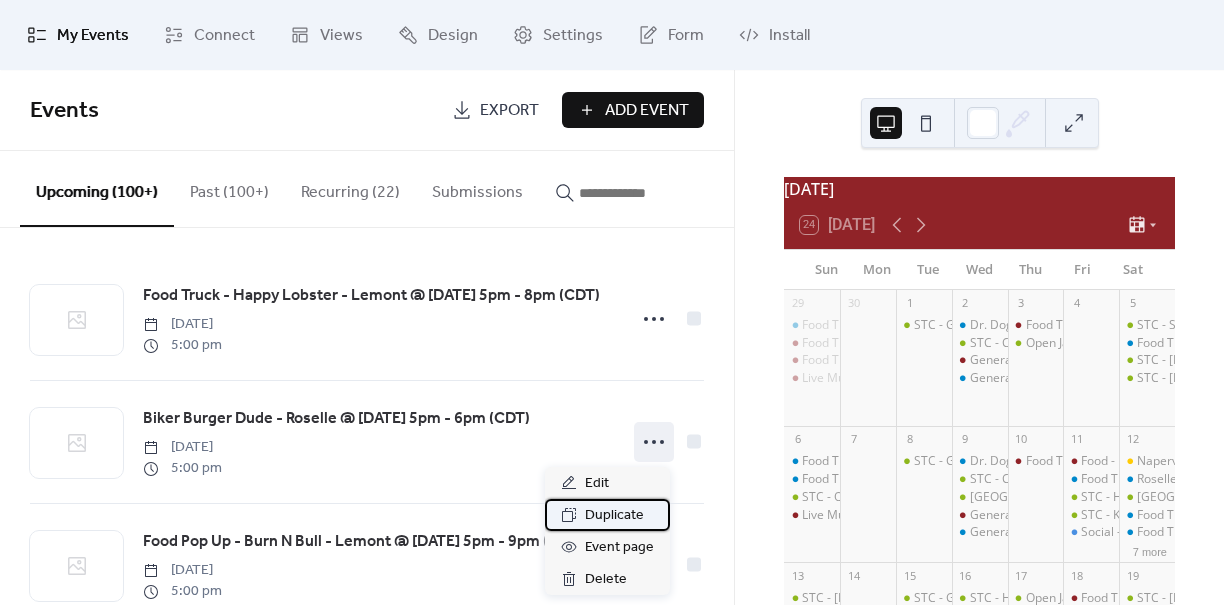 click on "Duplicate" at bounding box center (614, 516) 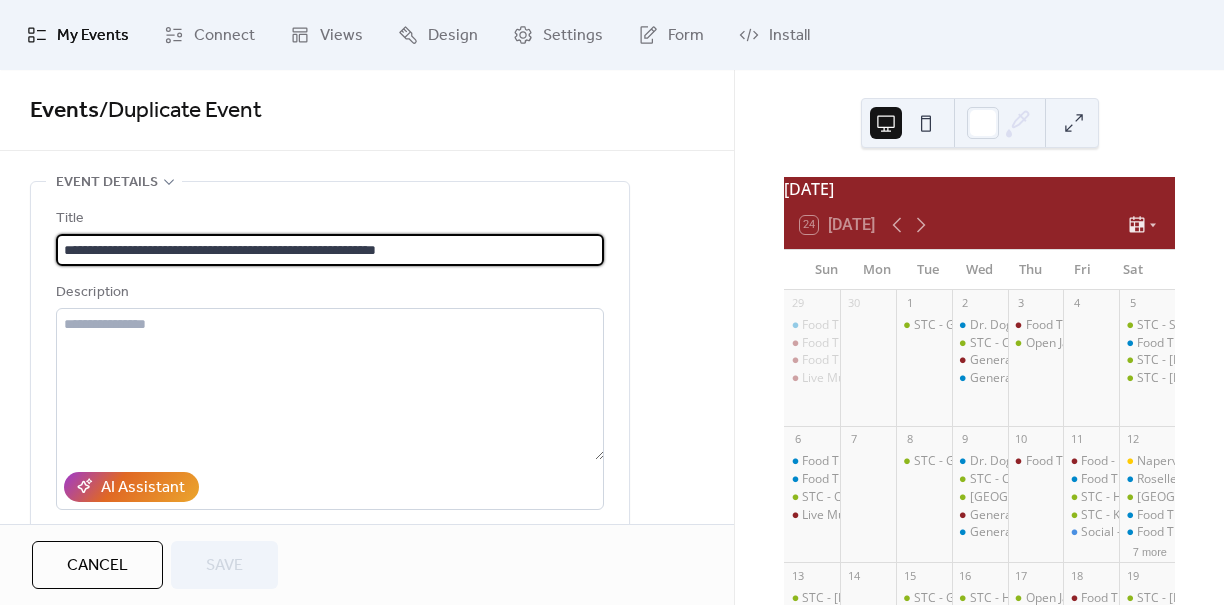 click on "**********" at bounding box center [330, 250] 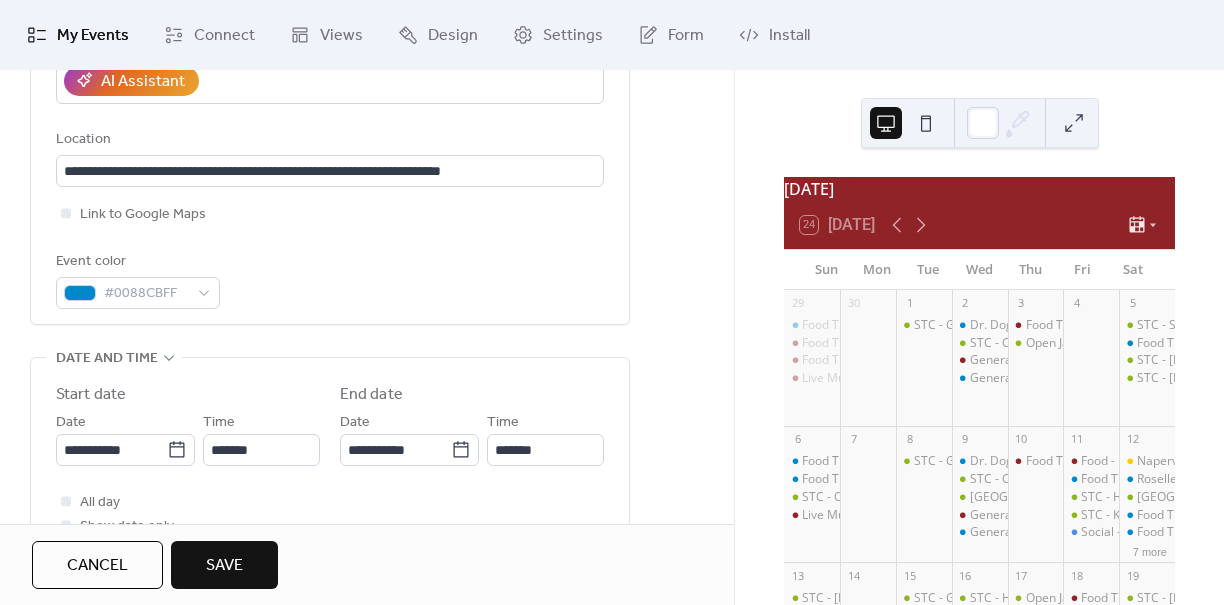 scroll, scrollTop: 459, scrollLeft: 0, axis: vertical 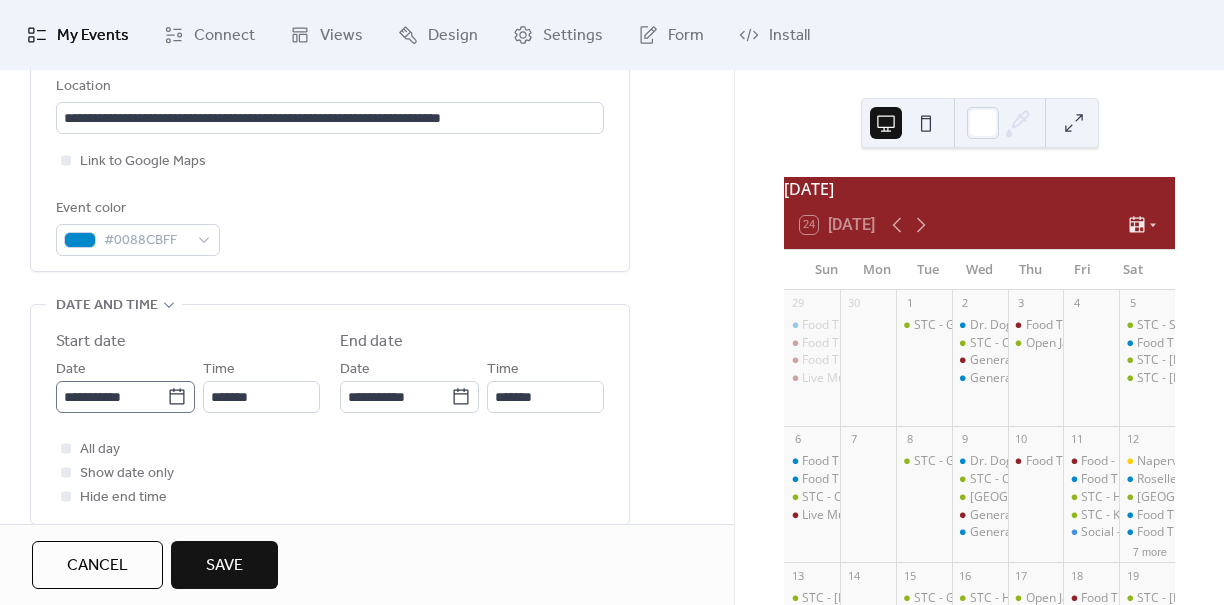 type on "**********" 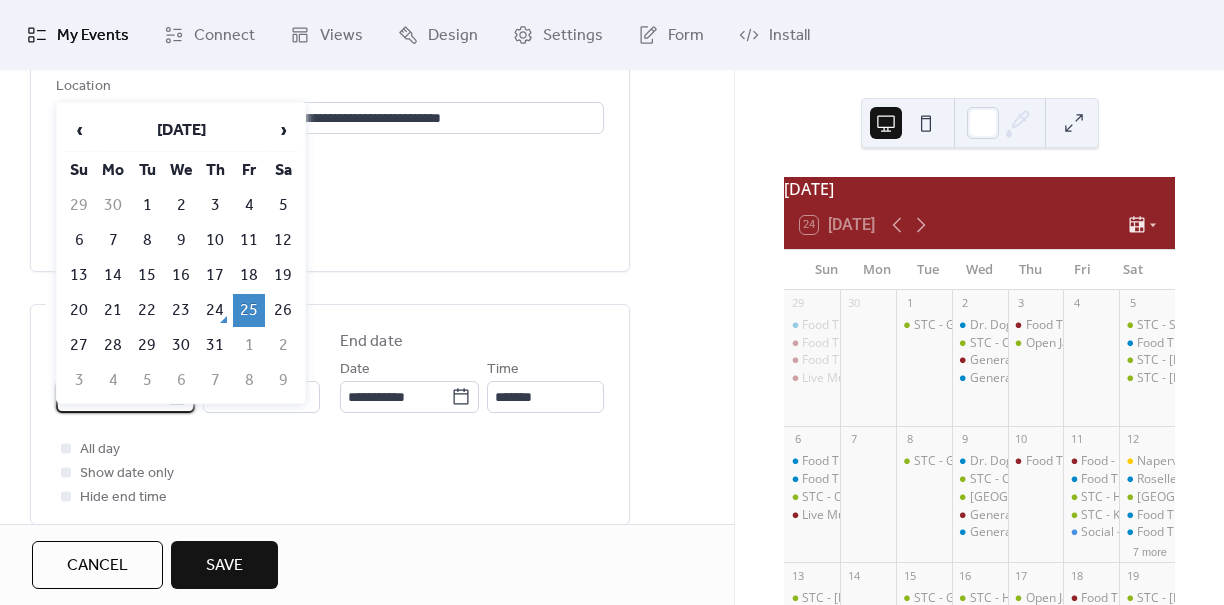 click on "**********" at bounding box center (111, 397) 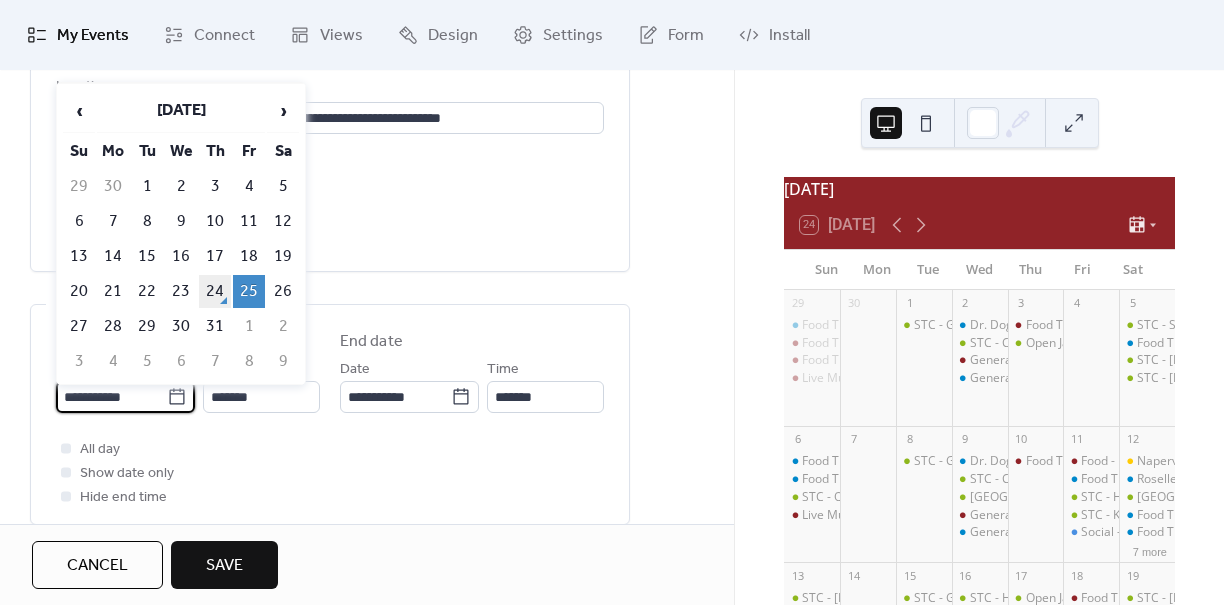 click on "24" at bounding box center (215, 291) 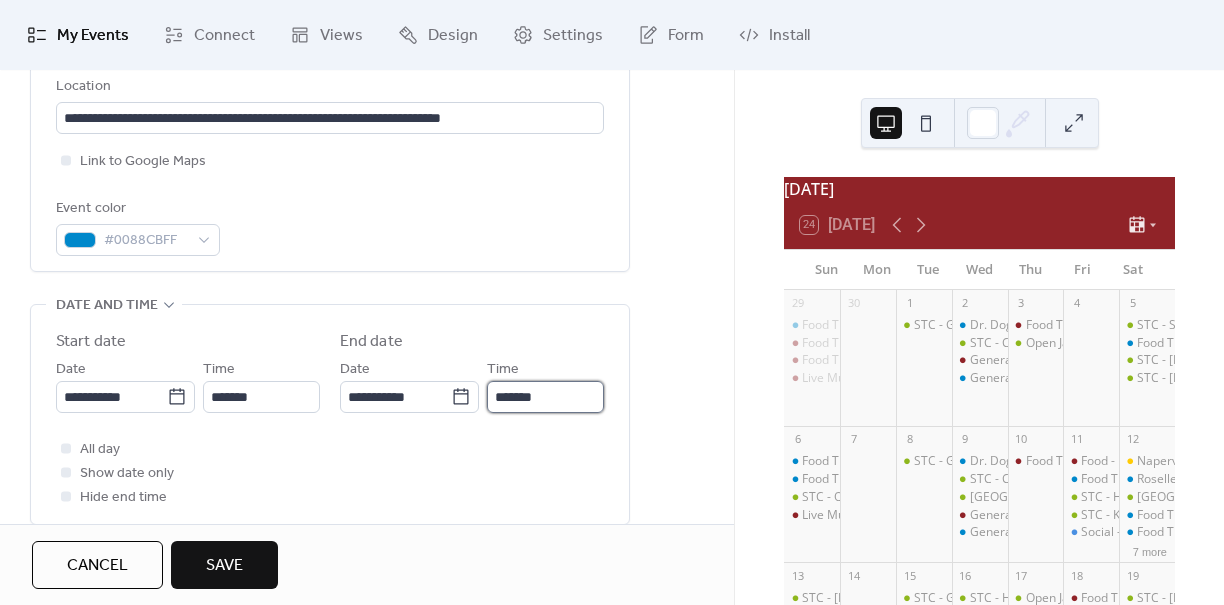 click on "*******" at bounding box center [545, 397] 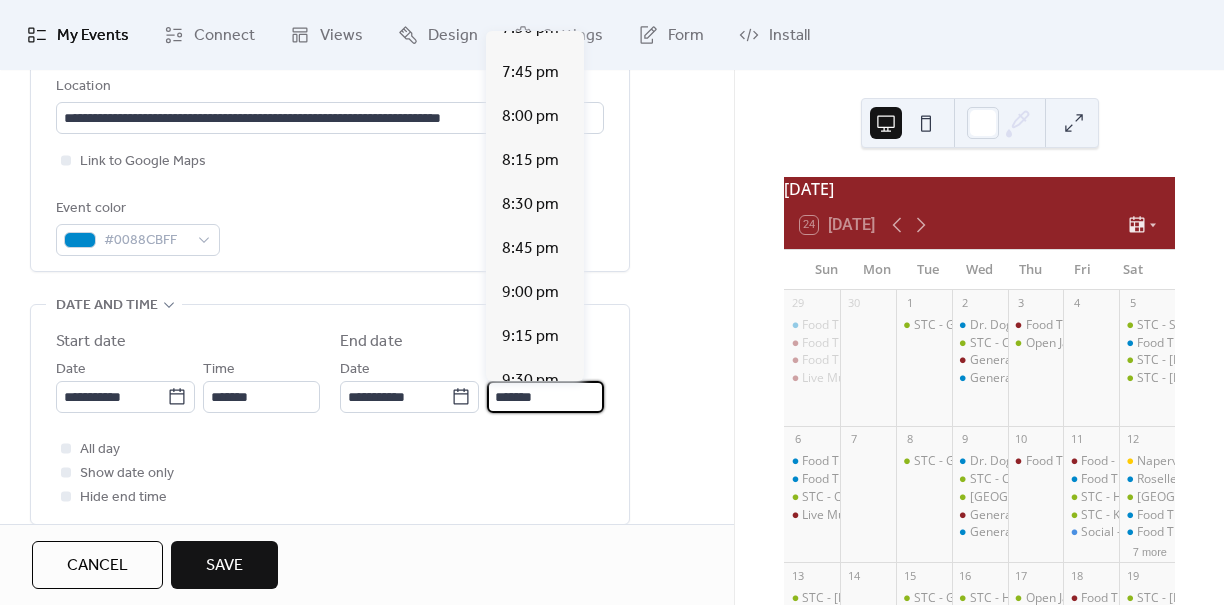 scroll, scrollTop: 430, scrollLeft: 0, axis: vertical 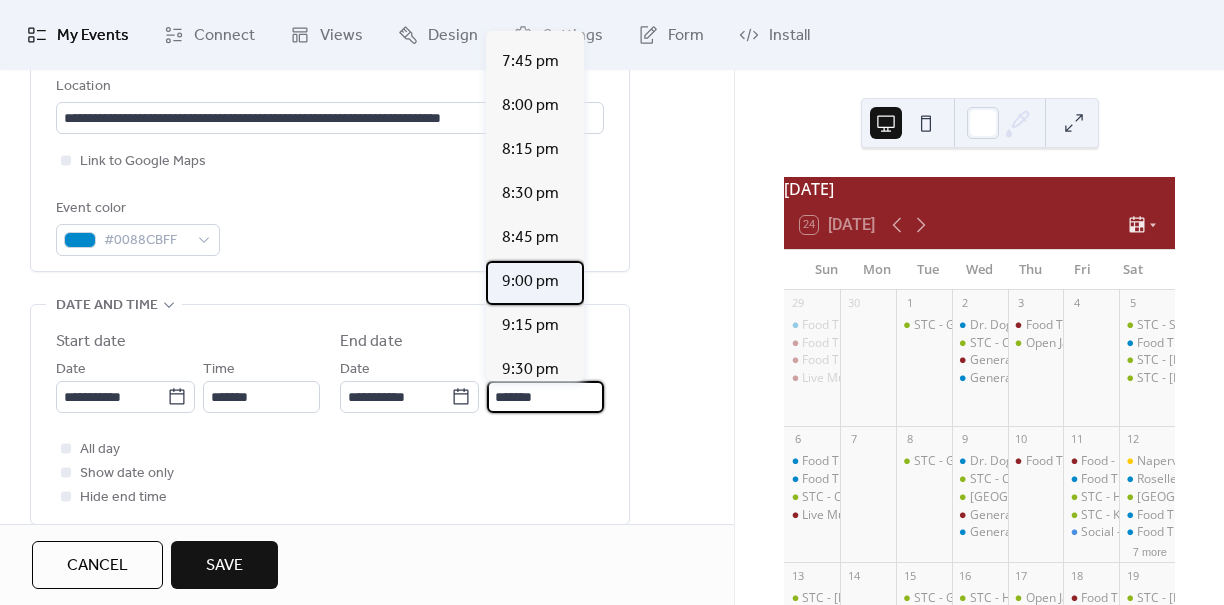 click on "9:00 pm" at bounding box center [530, 282] 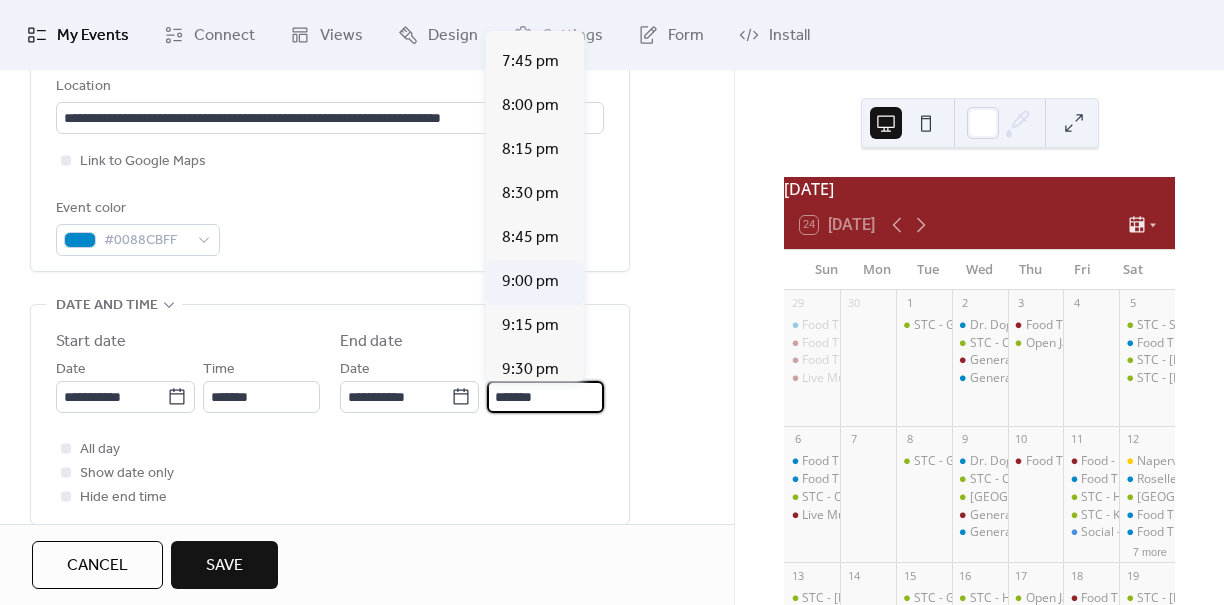 type on "*******" 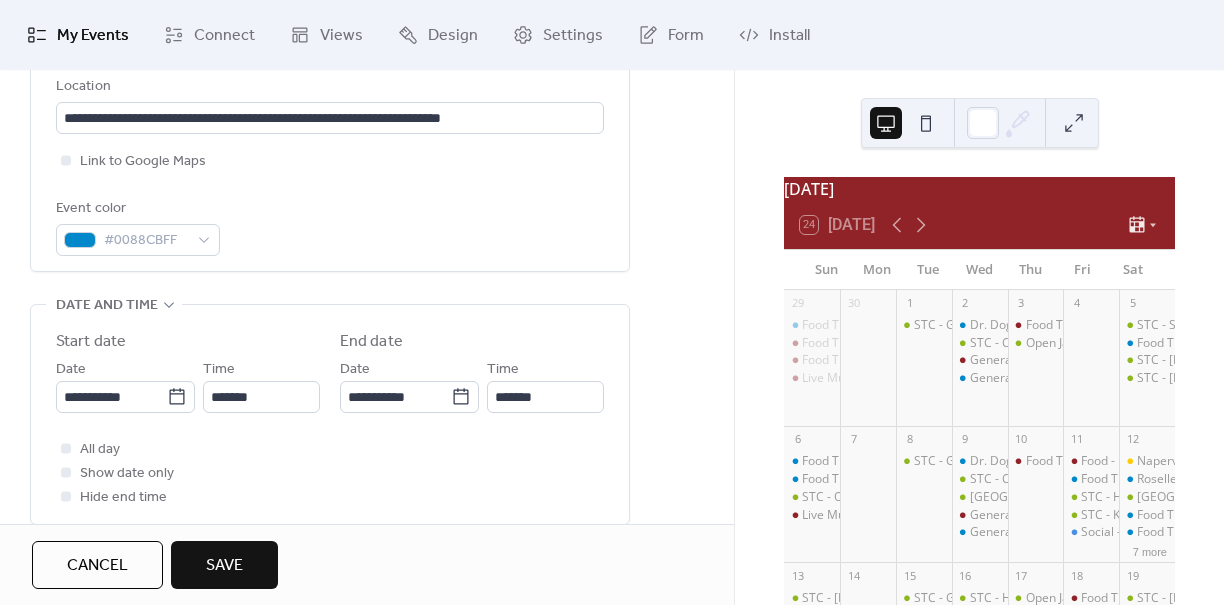 click on "Save" at bounding box center [224, 566] 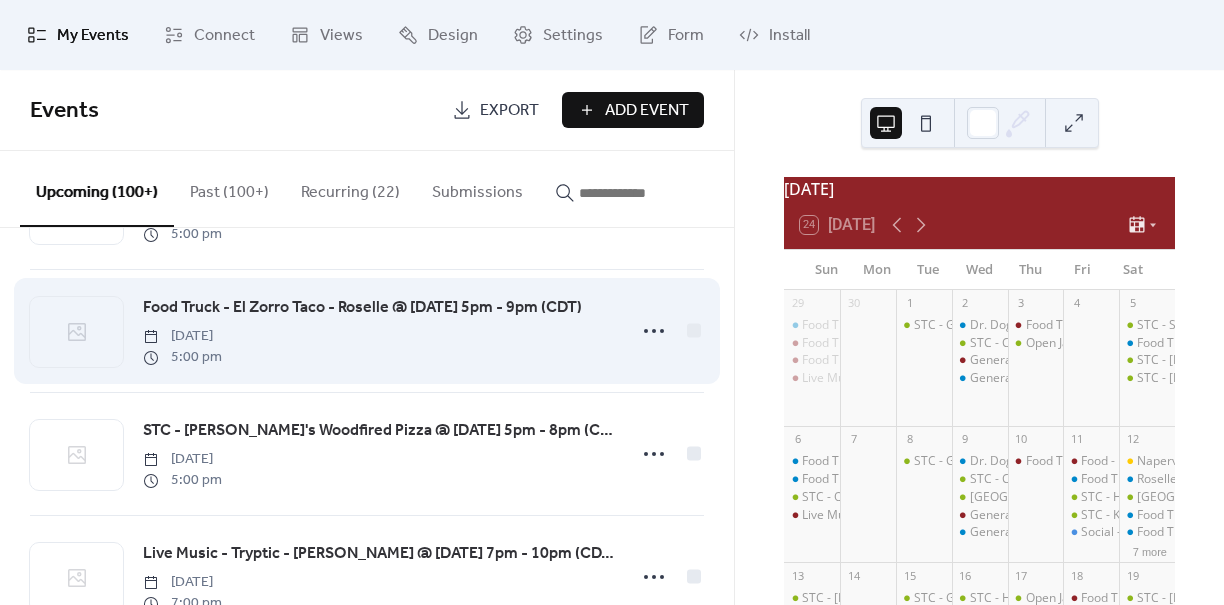 scroll, scrollTop: 10183, scrollLeft: 0, axis: vertical 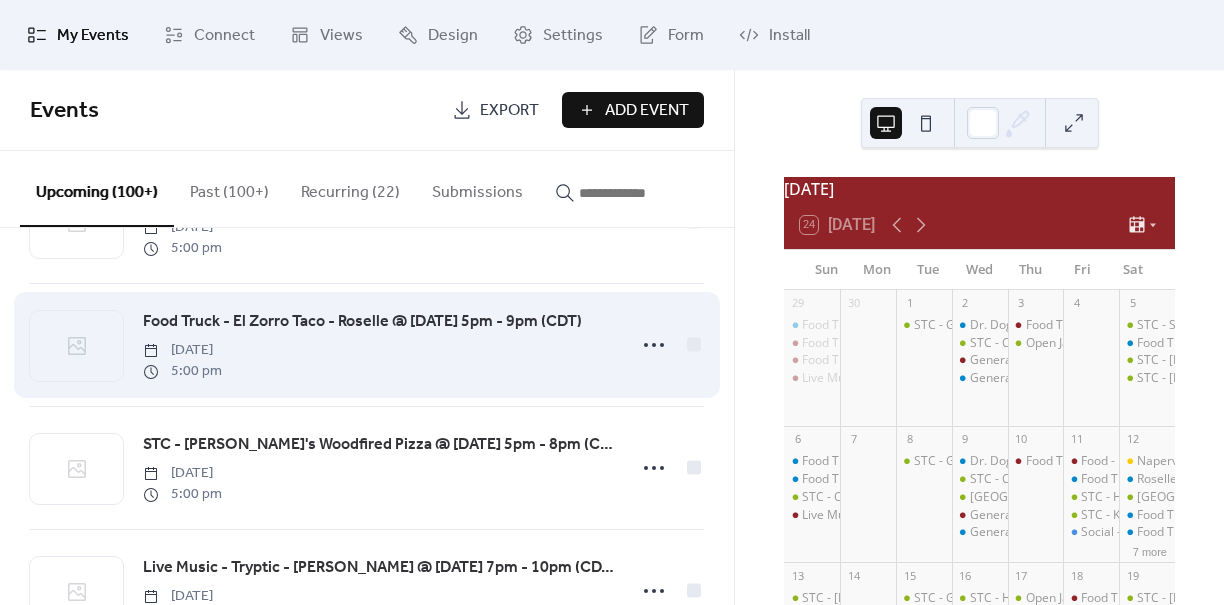 click on "Food Truck - El Zorro Taco - Roselle @ [DATE] 5pm - 9pm (CDT)" at bounding box center [362, 322] 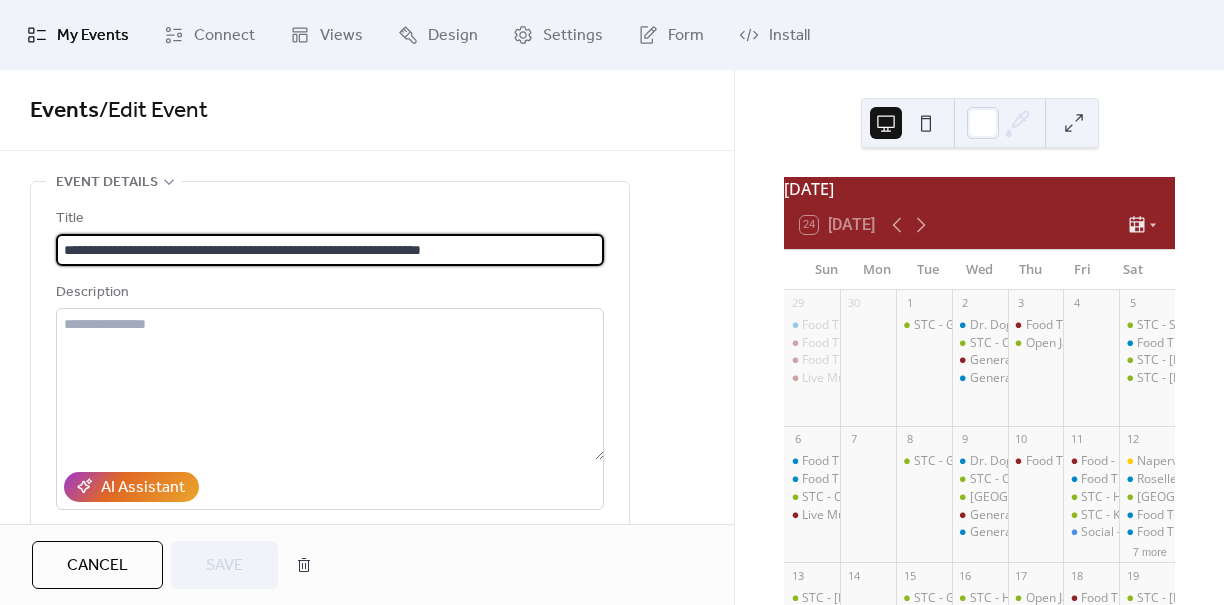 click on "**********" at bounding box center [330, 250] 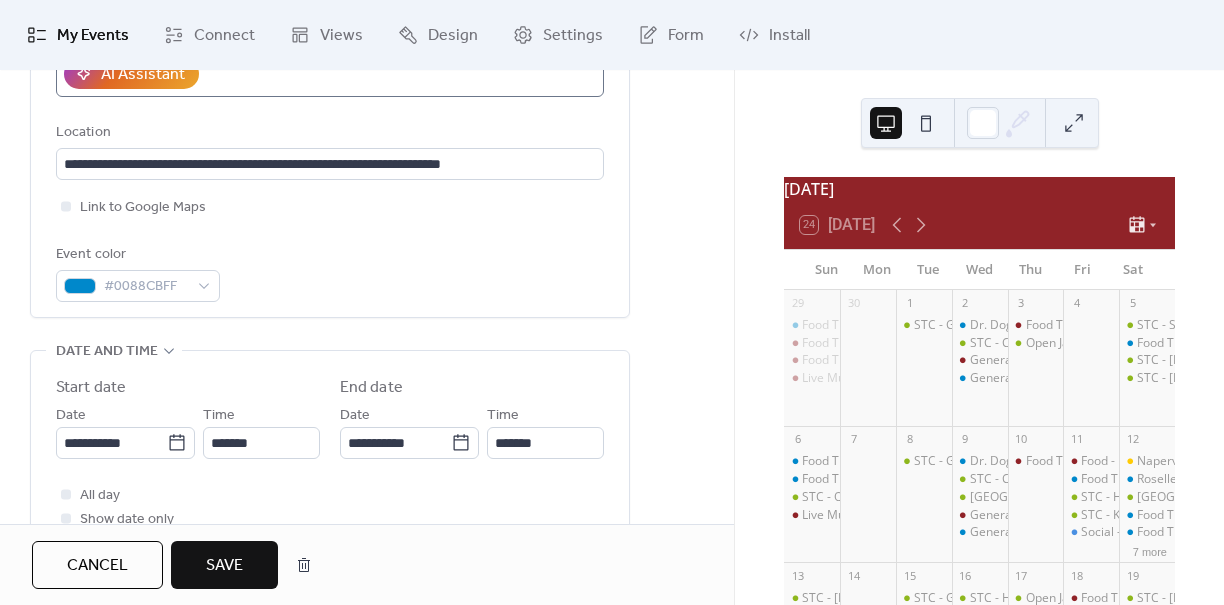 scroll, scrollTop: 627, scrollLeft: 0, axis: vertical 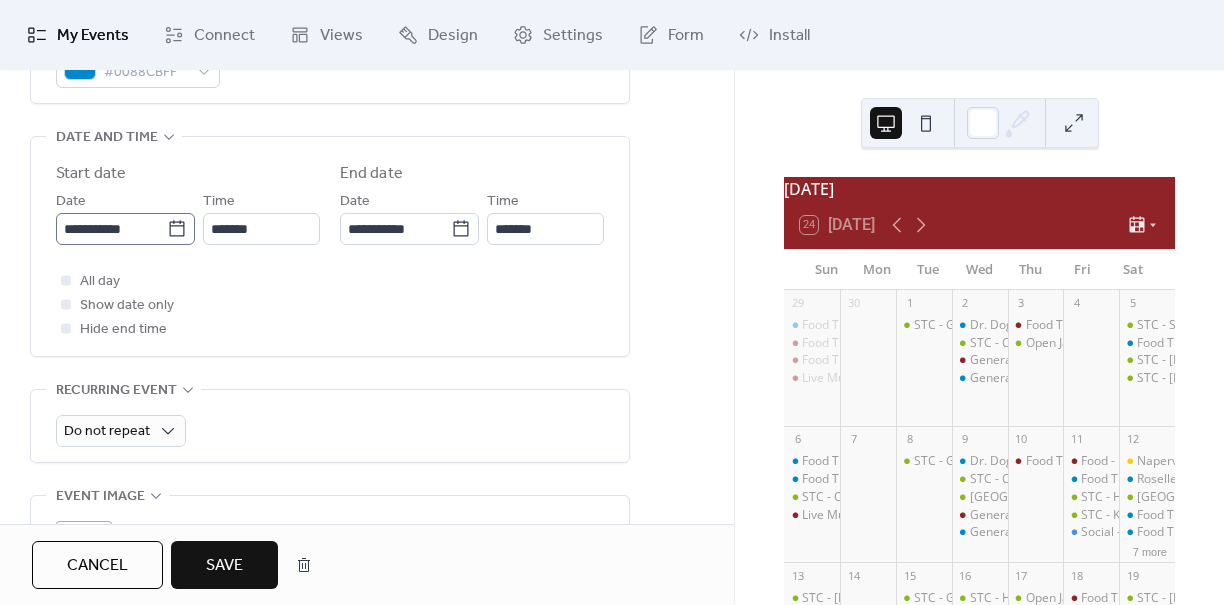 type on "**********" 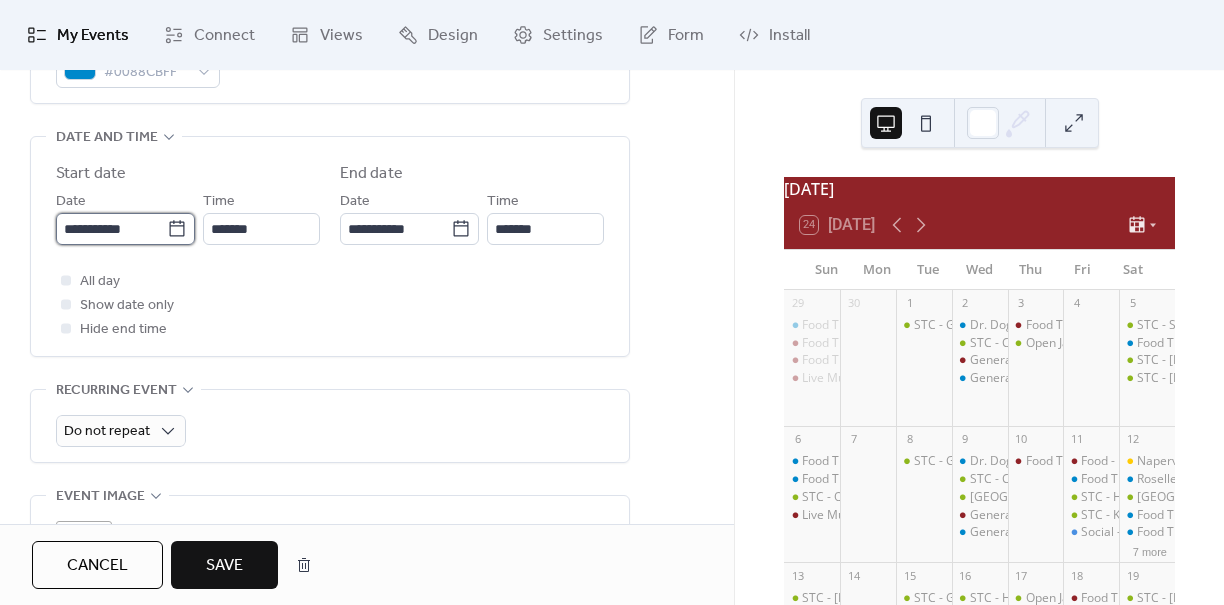 click on "**********" at bounding box center (111, 229) 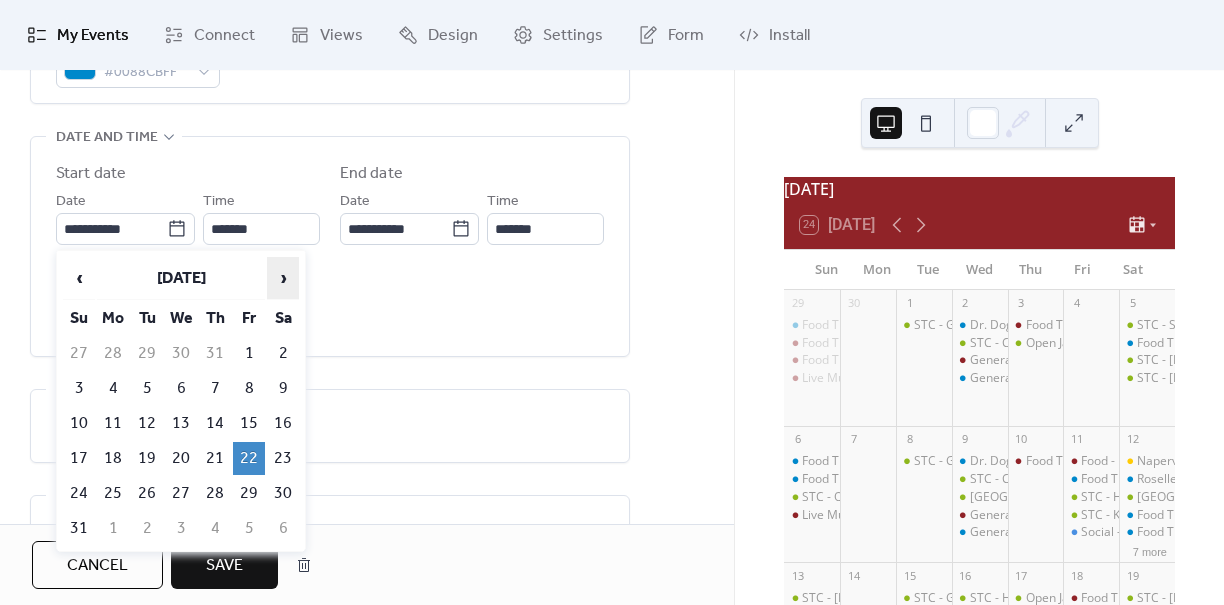 click on "›" at bounding box center (283, 278) 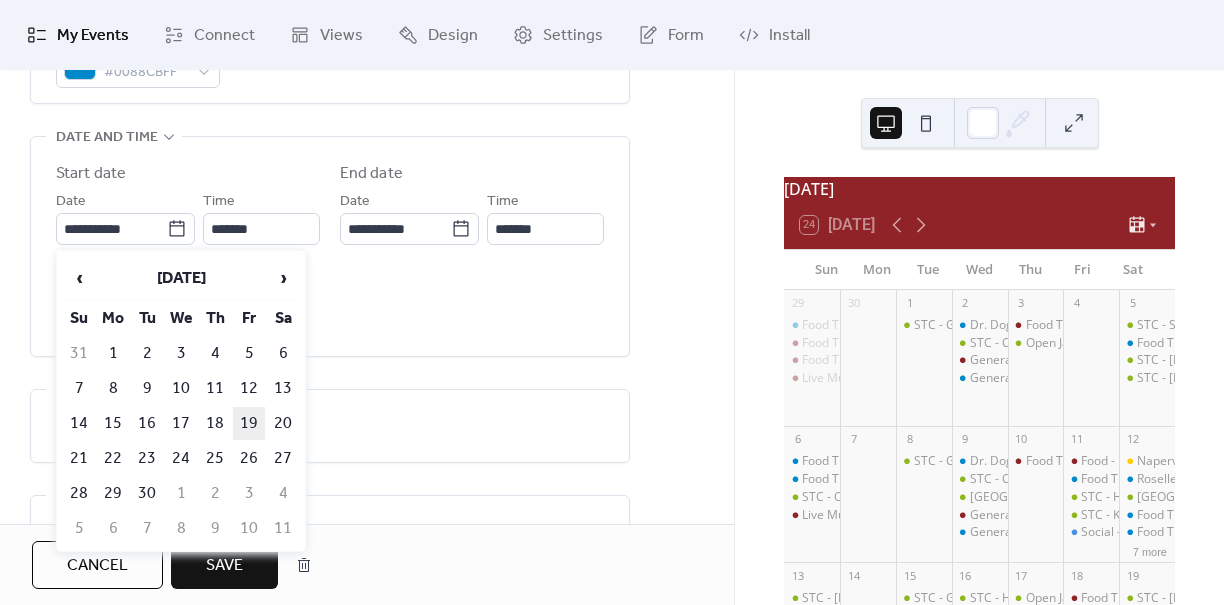 click on "19" at bounding box center (249, 423) 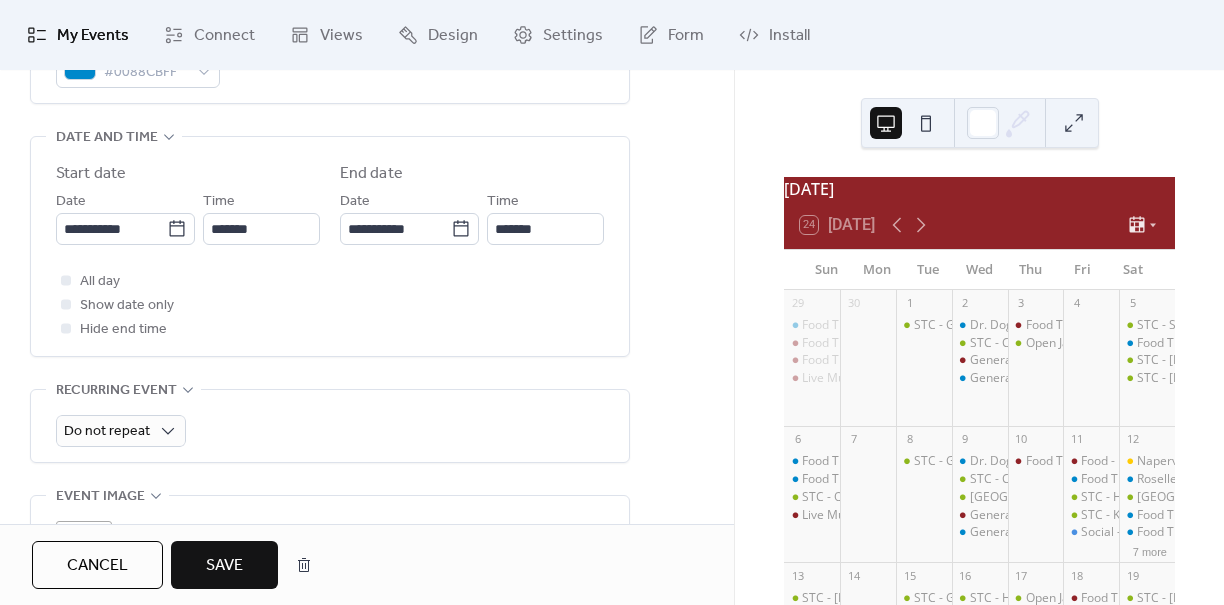 click on "Save" at bounding box center [224, 566] 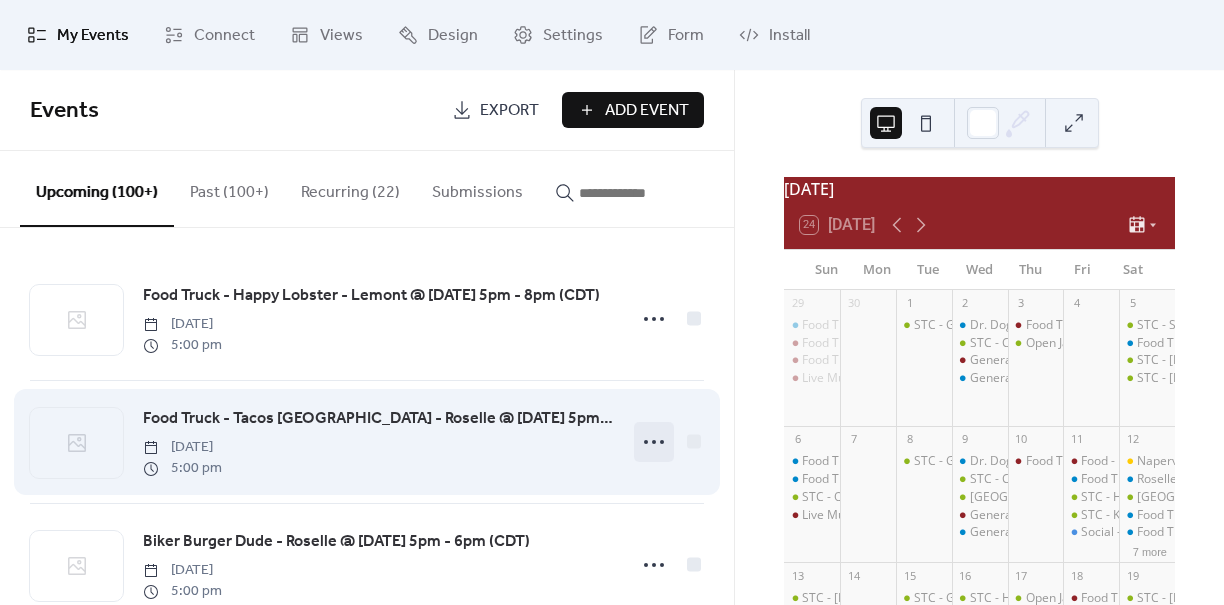 click 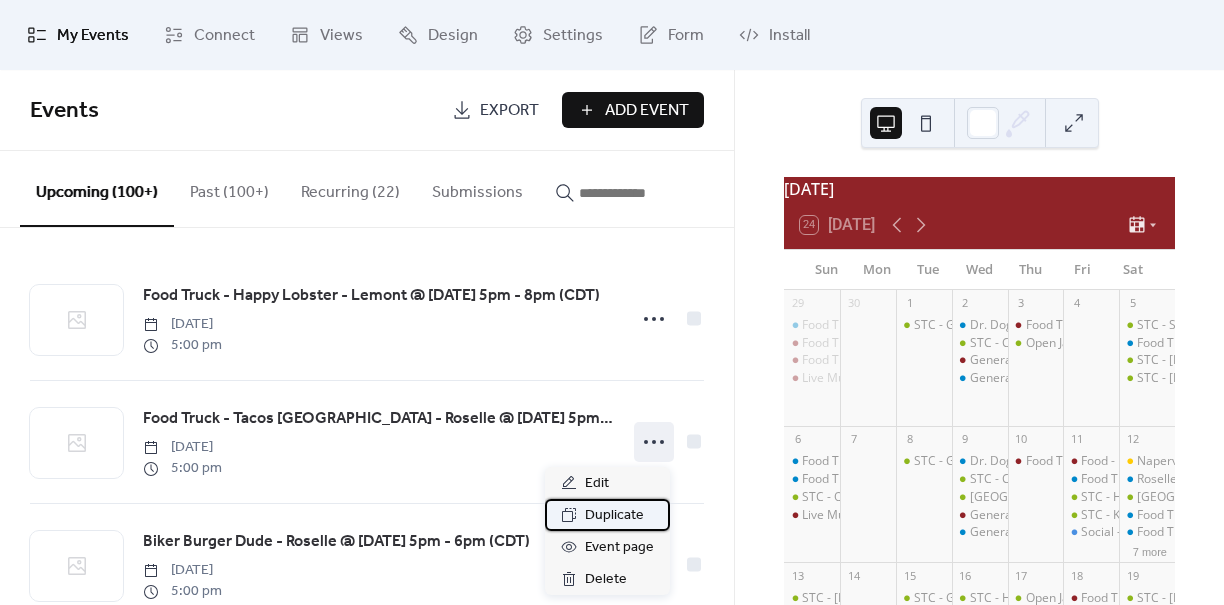 click on "Duplicate" at bounding box center [614, 516] 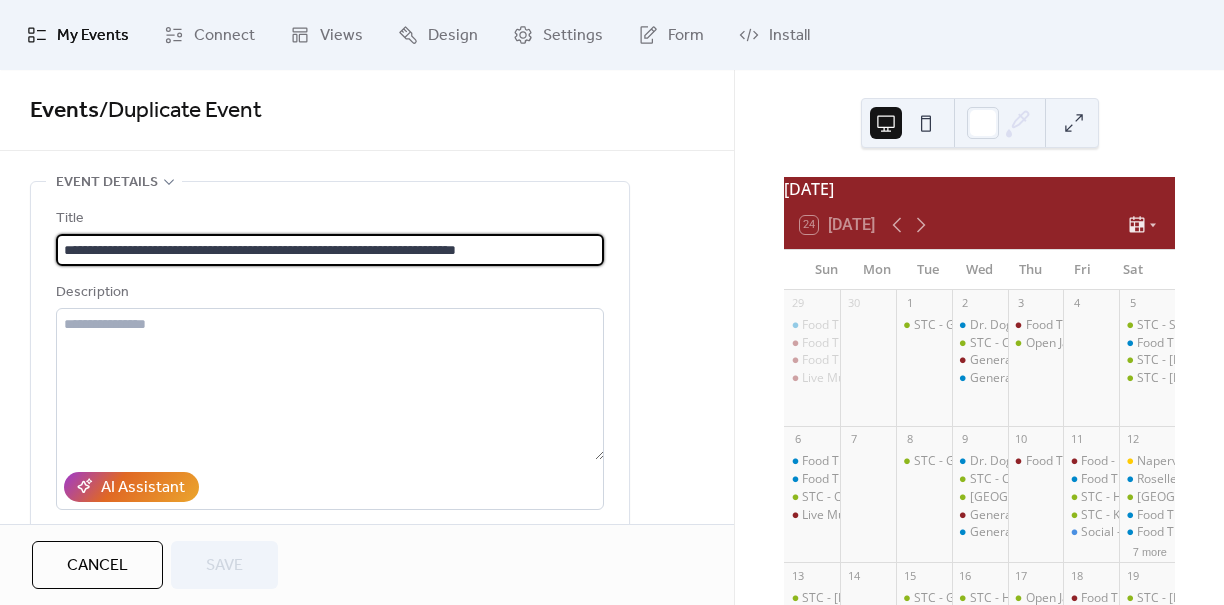 click on "**********" at bounding box center [330, 250] 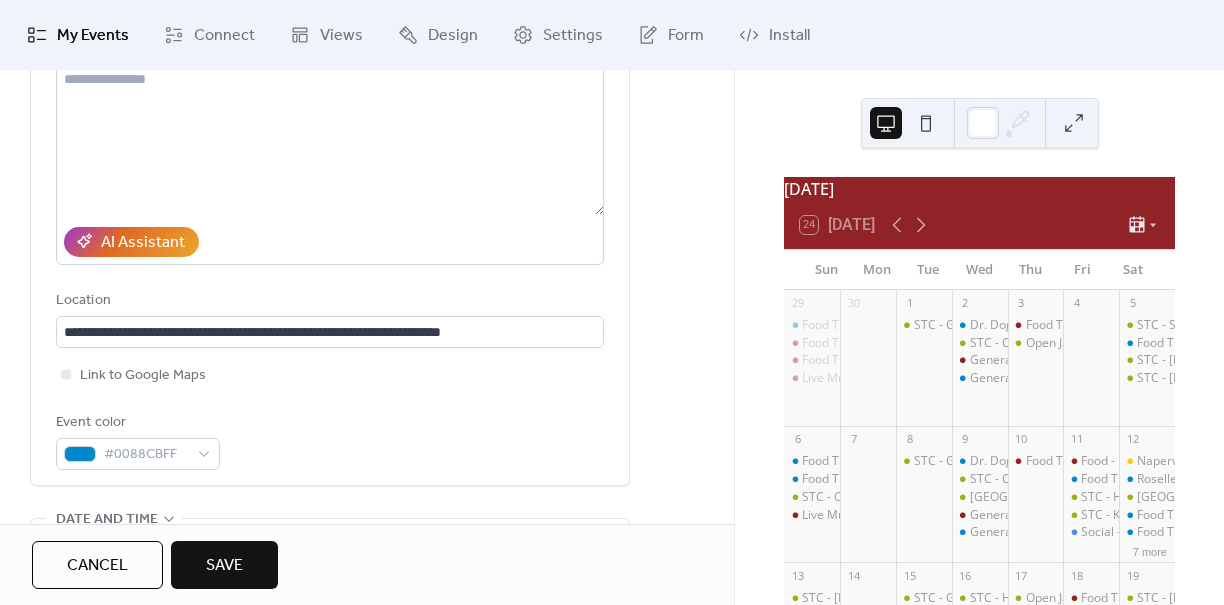 scroll, scrollTop: 409, scrollLeft: 0, axis: vertical 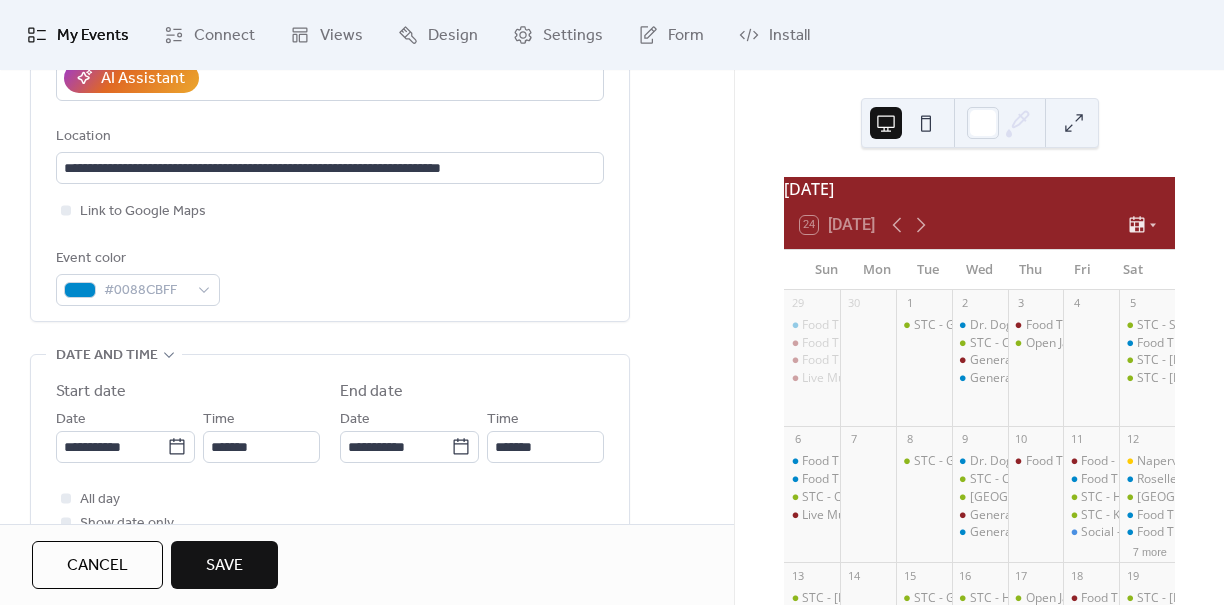 type on "**********" 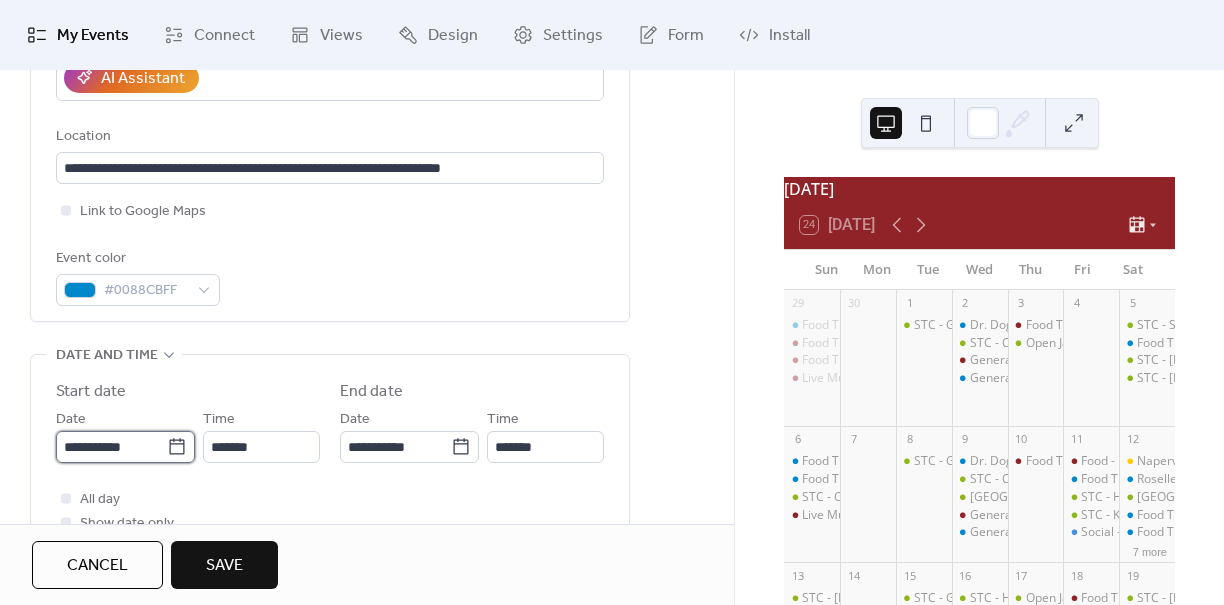 click on "**********" at bounding box center (111, 447) 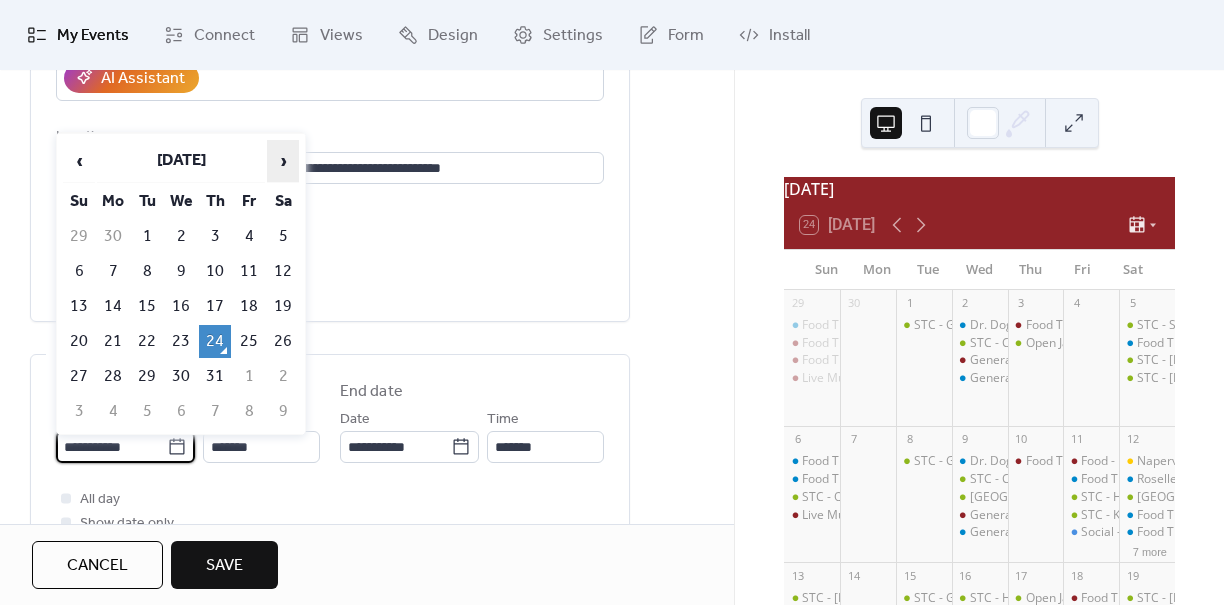 click on "›" at bounding box center (283, 161) 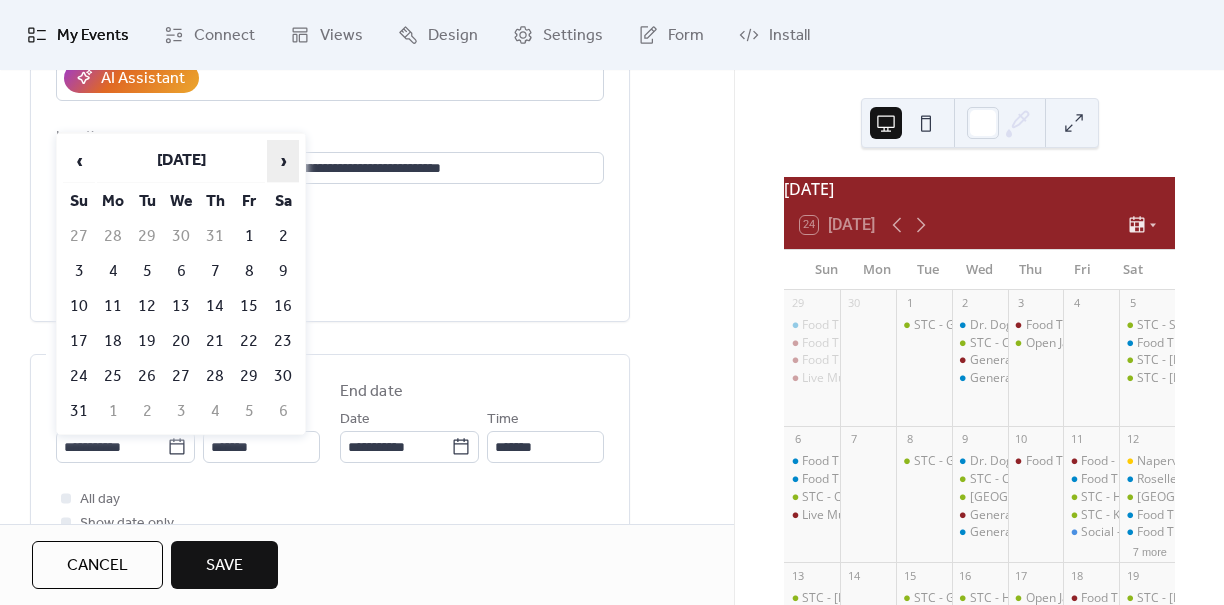 click on "›" at bounding box center [283, 161] 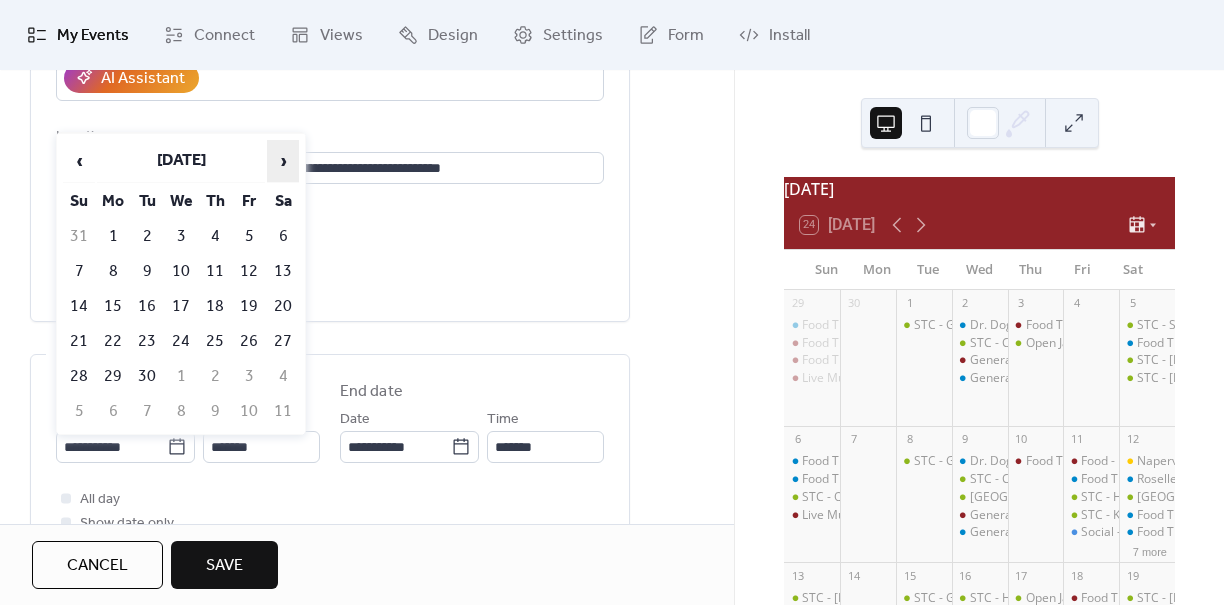 click on "›" at bounding box center [283, 161] 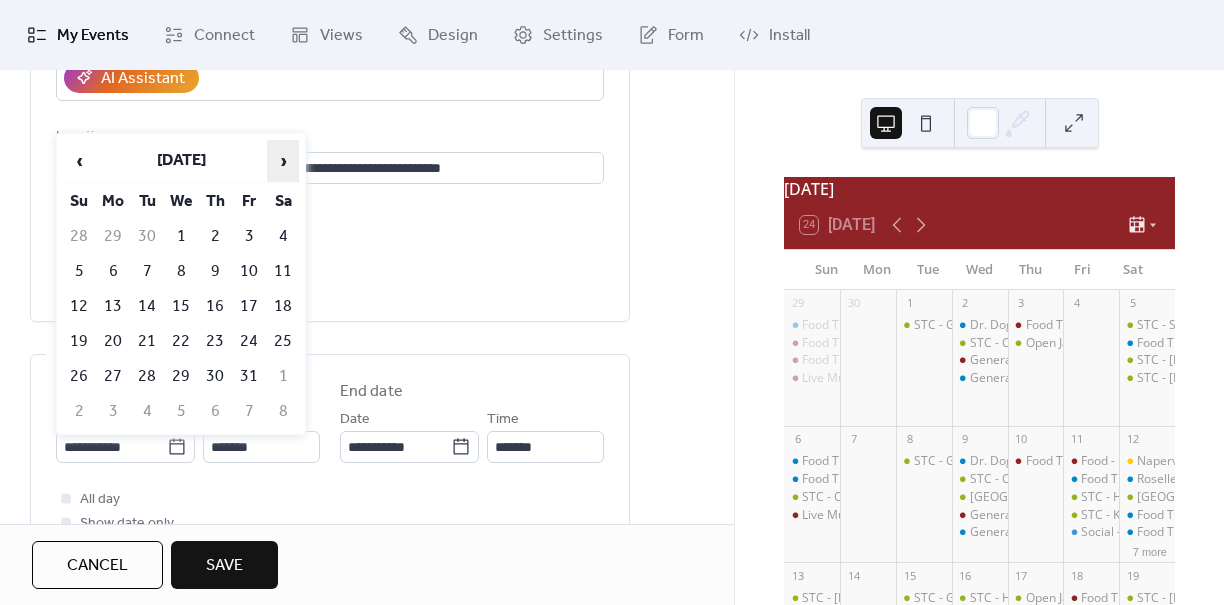 click on "›" at bounding box center [283, 161] 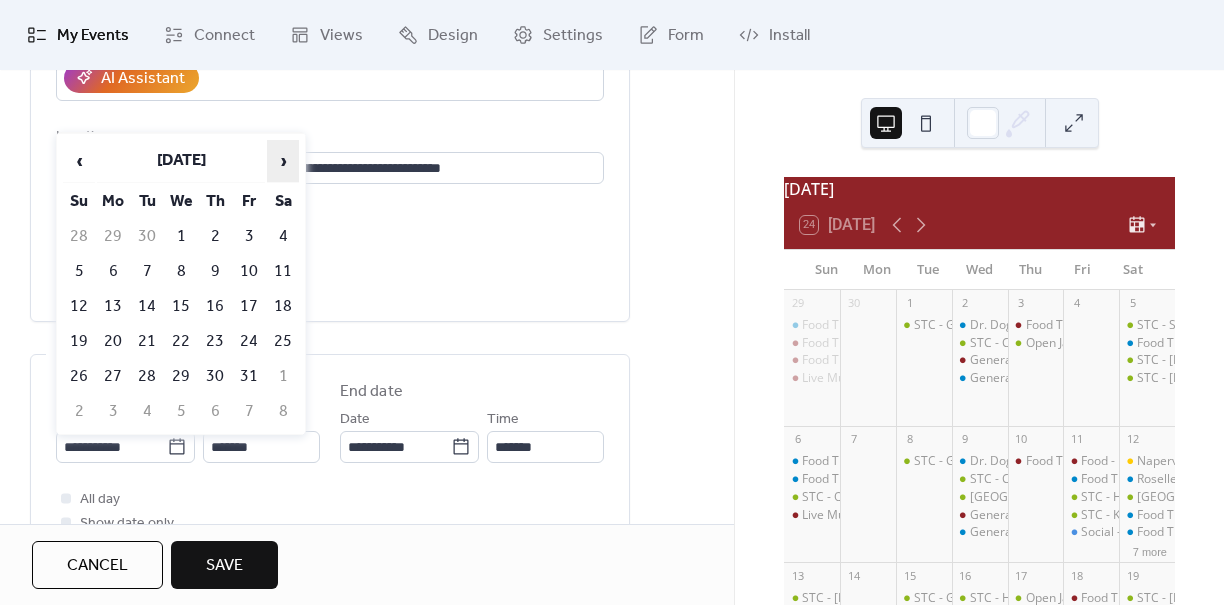 click on "›" at bounding box center [283, 161] 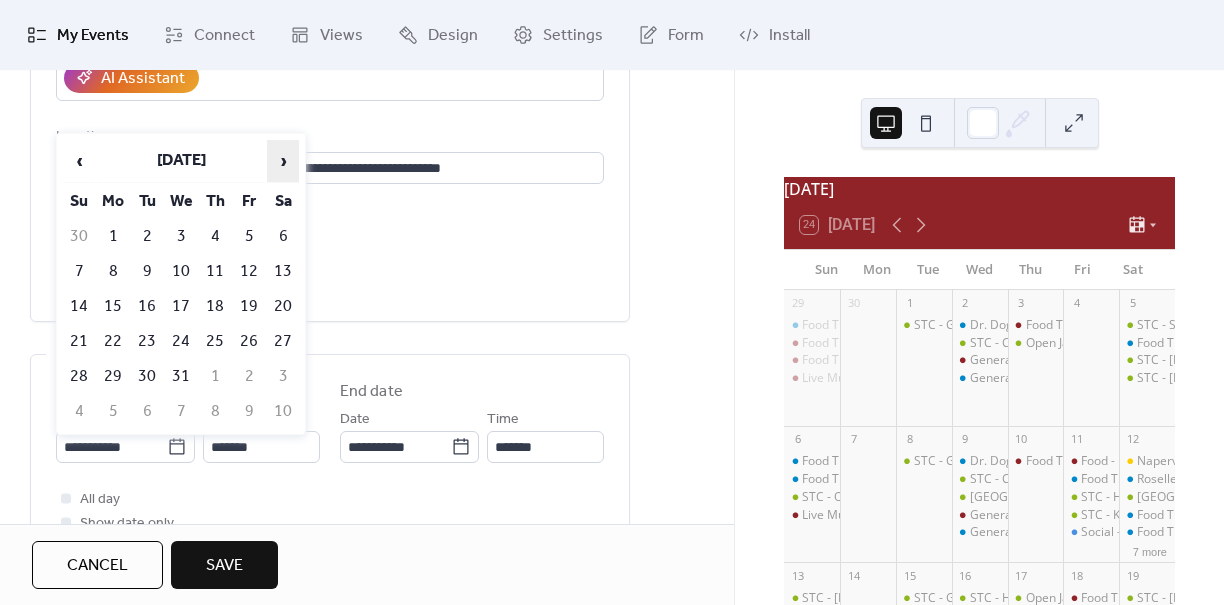 click on "›" at bounding box center (283, 161) 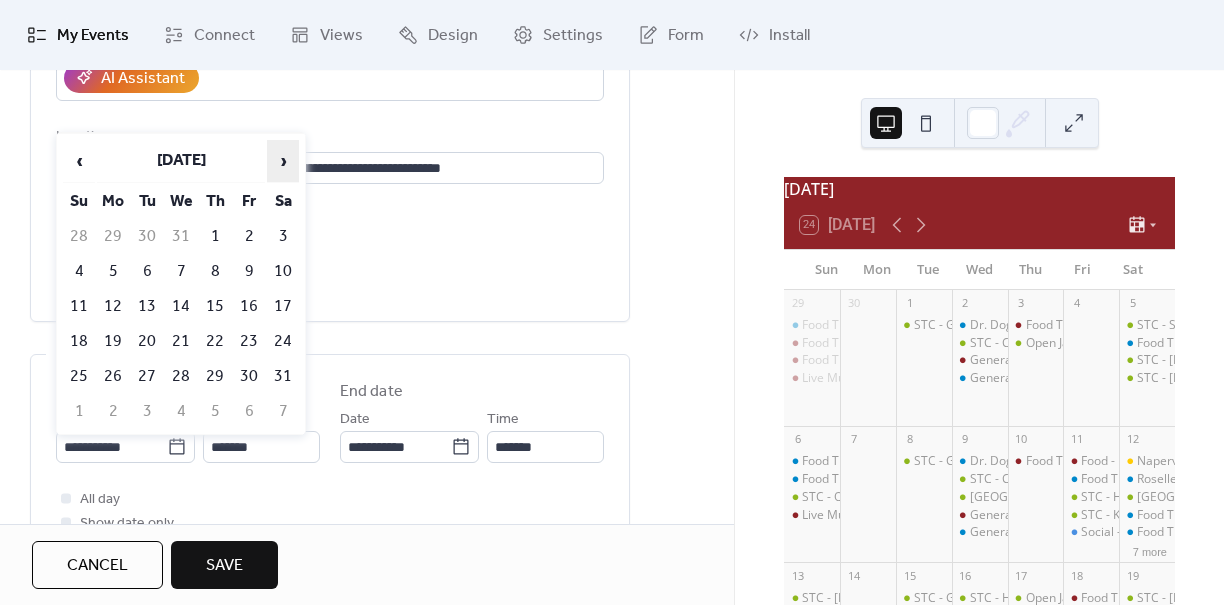 click on "›" at bounding box center [283, 161] 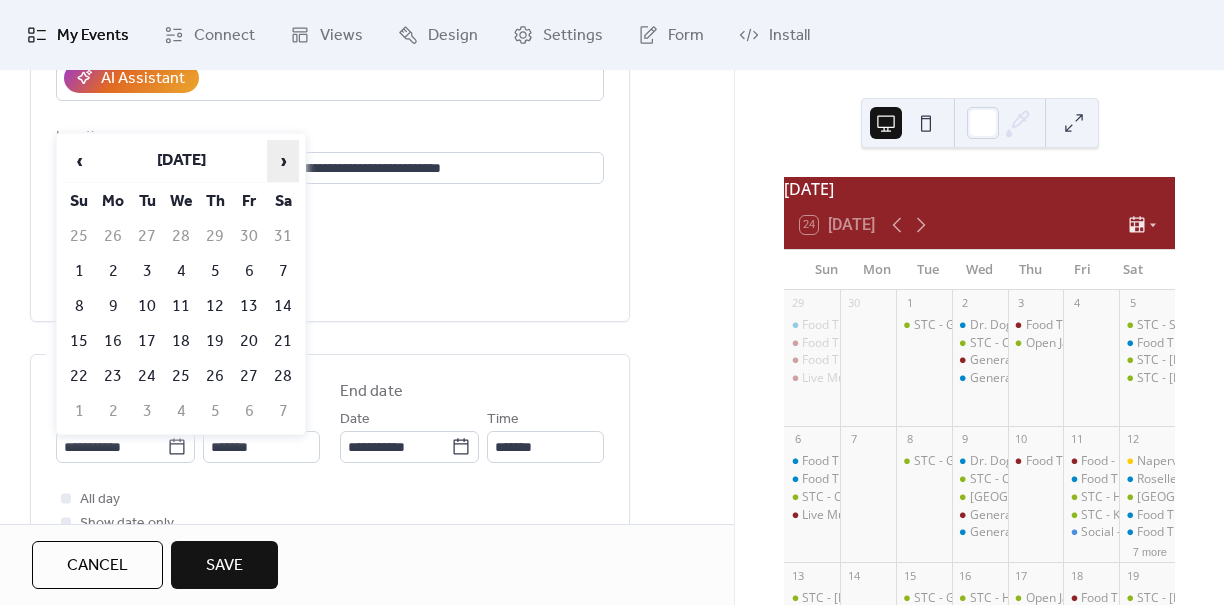 click on "›" at bounding box center (283, 161) 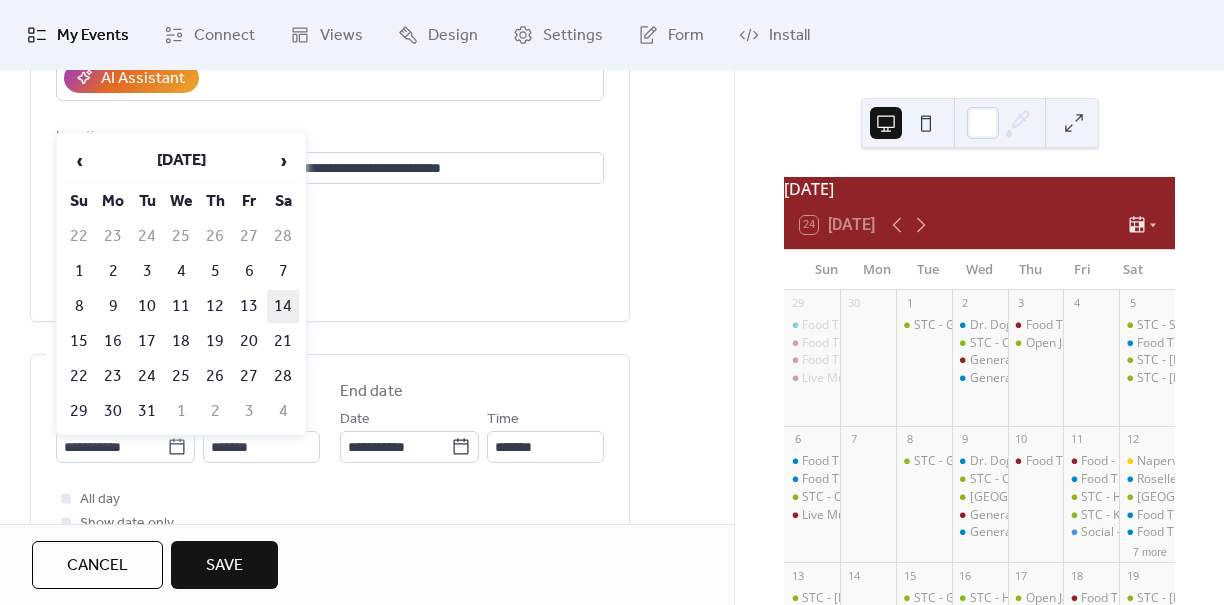click on "14" at bounding box center (283, 306) 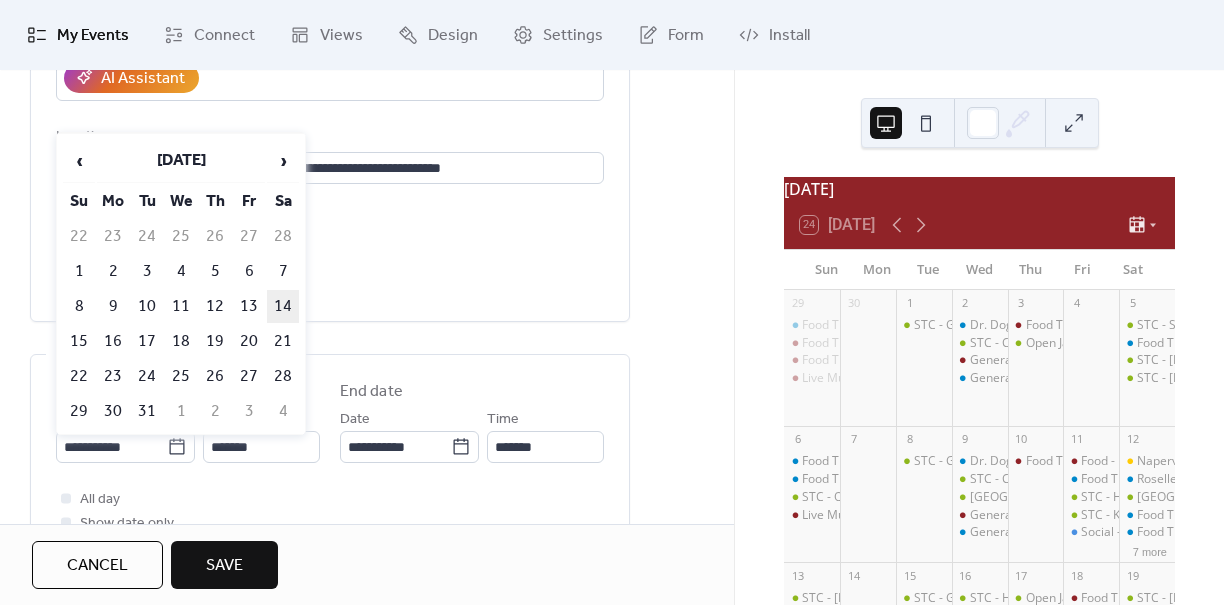 type on "**********" 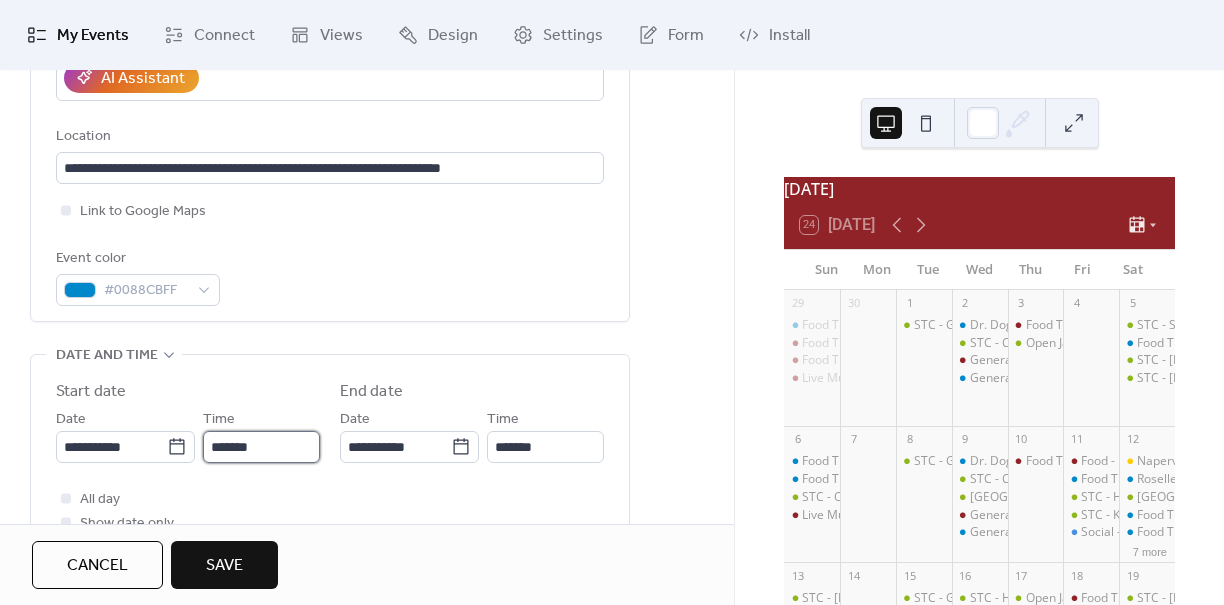 click on "*******" at bounding box center (261, 447) 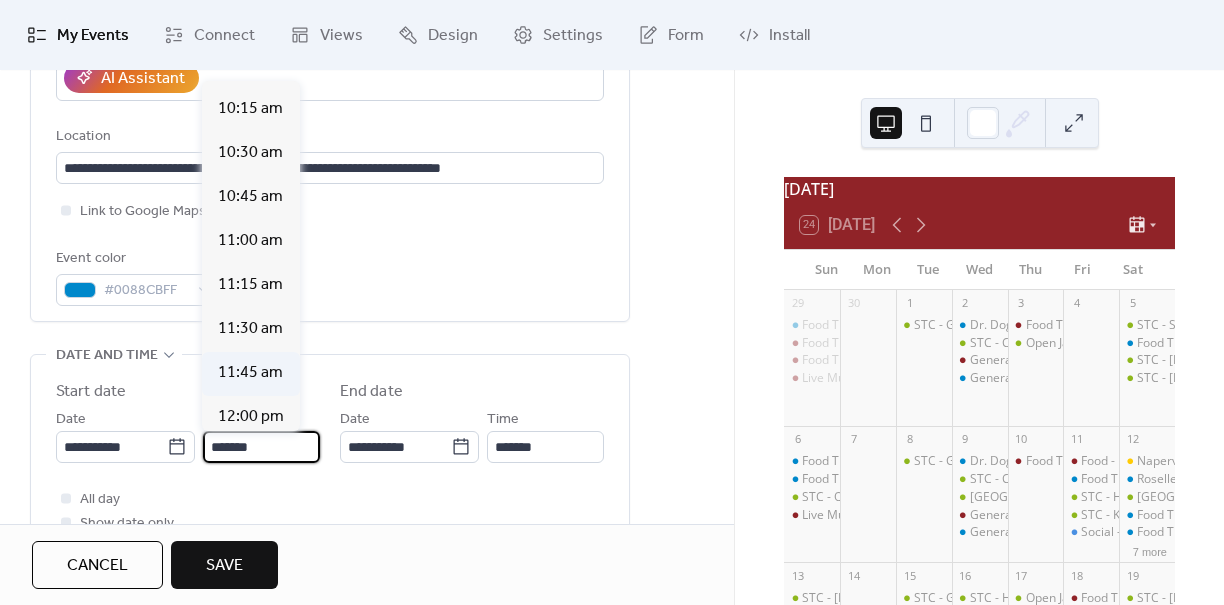 scroll, scrollTop: 1861, scrollLeft: 0, axis: vertical 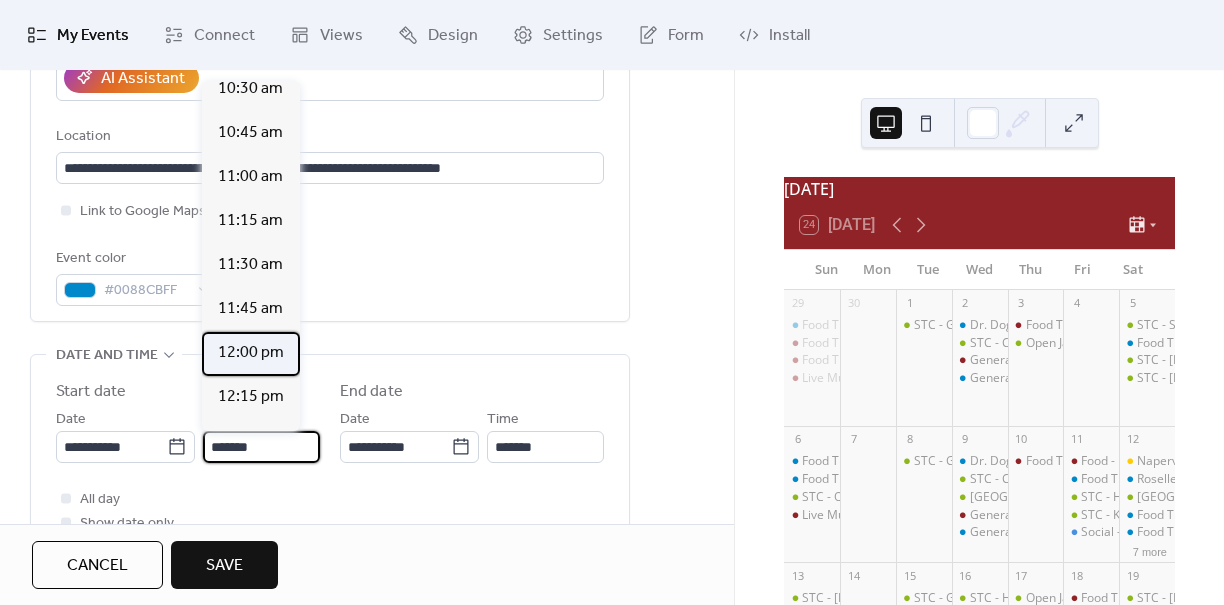 click on "12:00 pm" at bounding box center [251, 354] 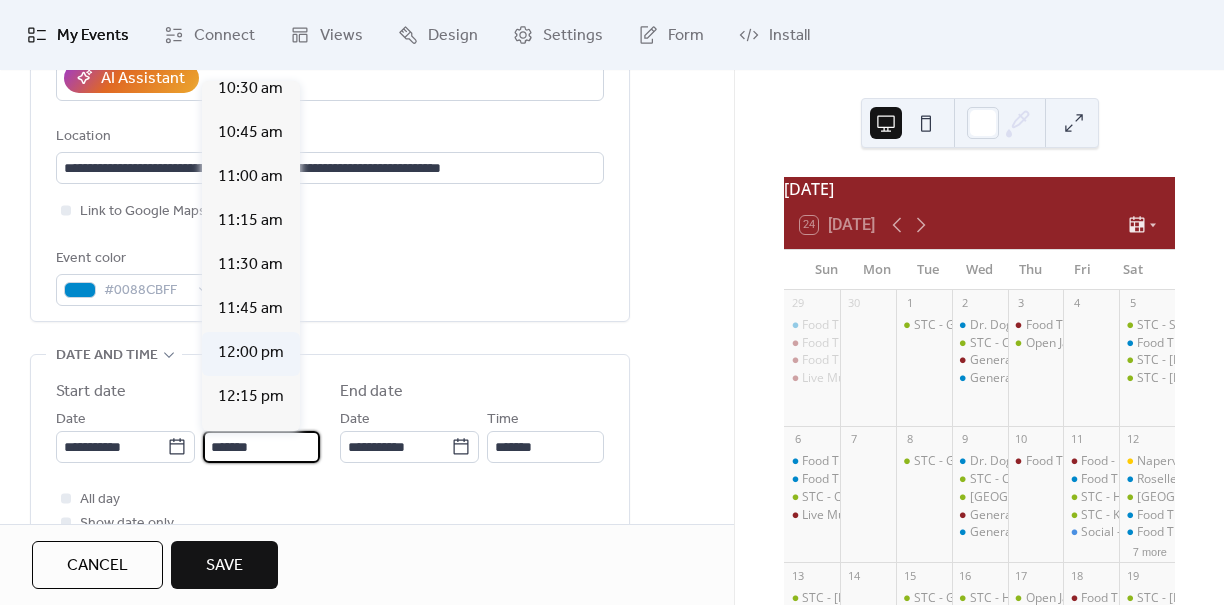 type on "********" 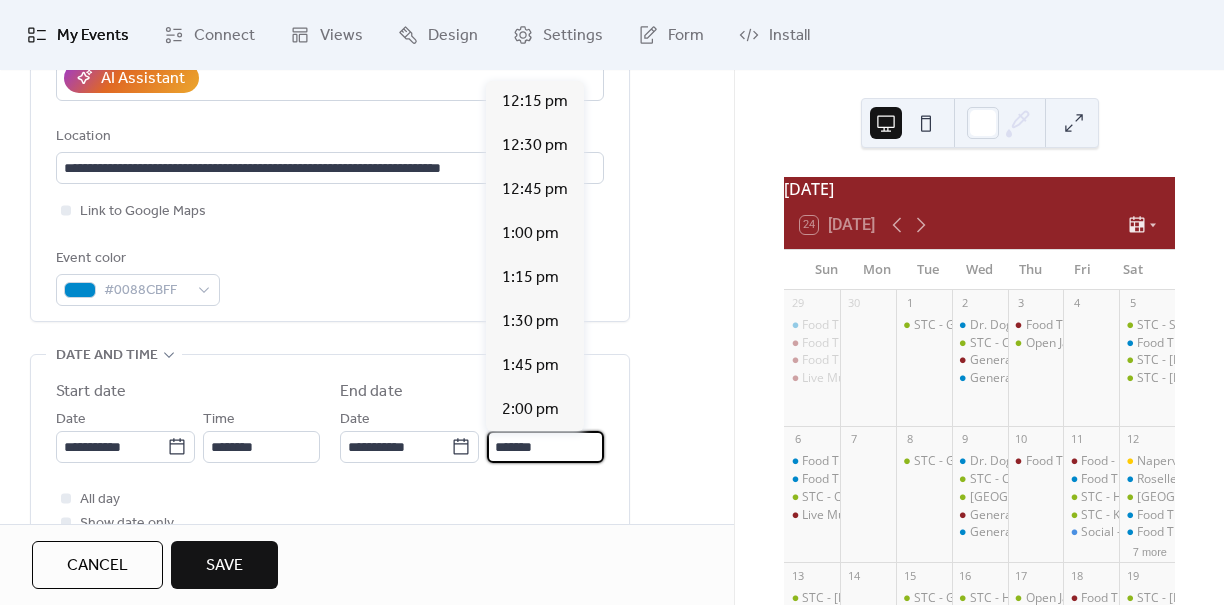 click on "*******" at bounding box center (545, 447) 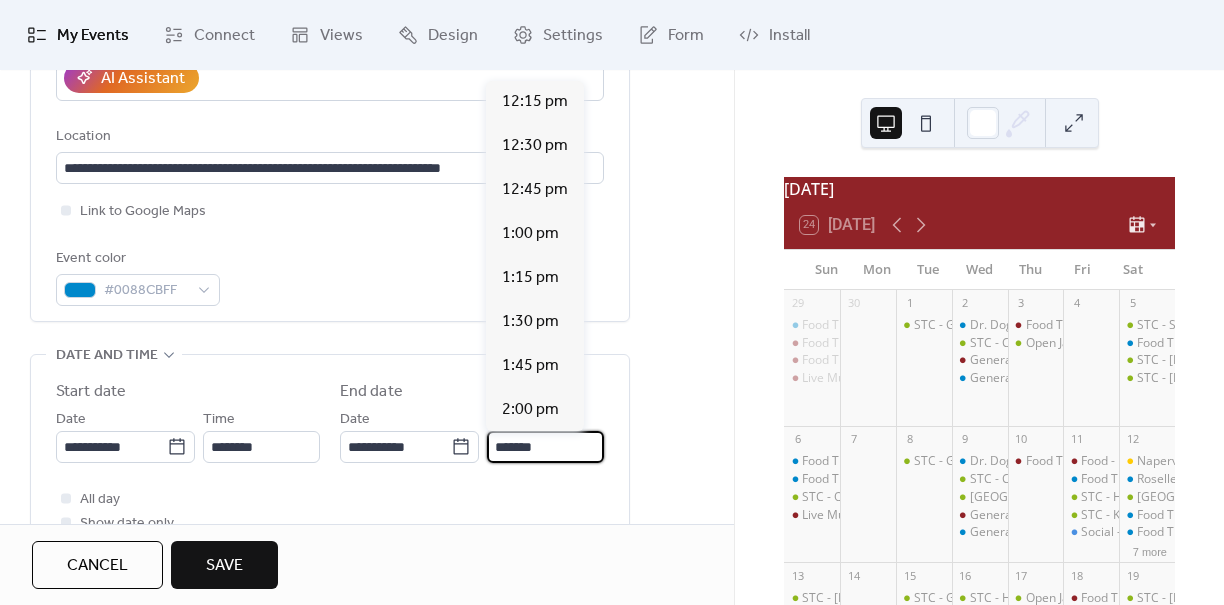 scroll, scrollTop: 660, scrollLeft: 0, axis: vertical 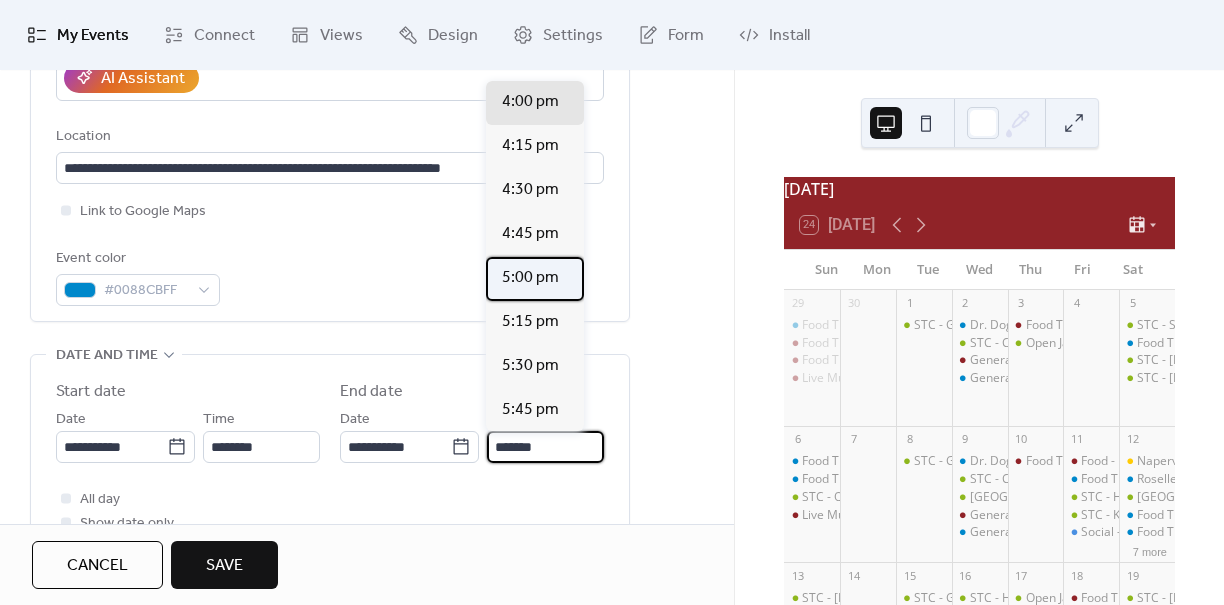 click on "5:00 pm" at bounding box center (530, 278) 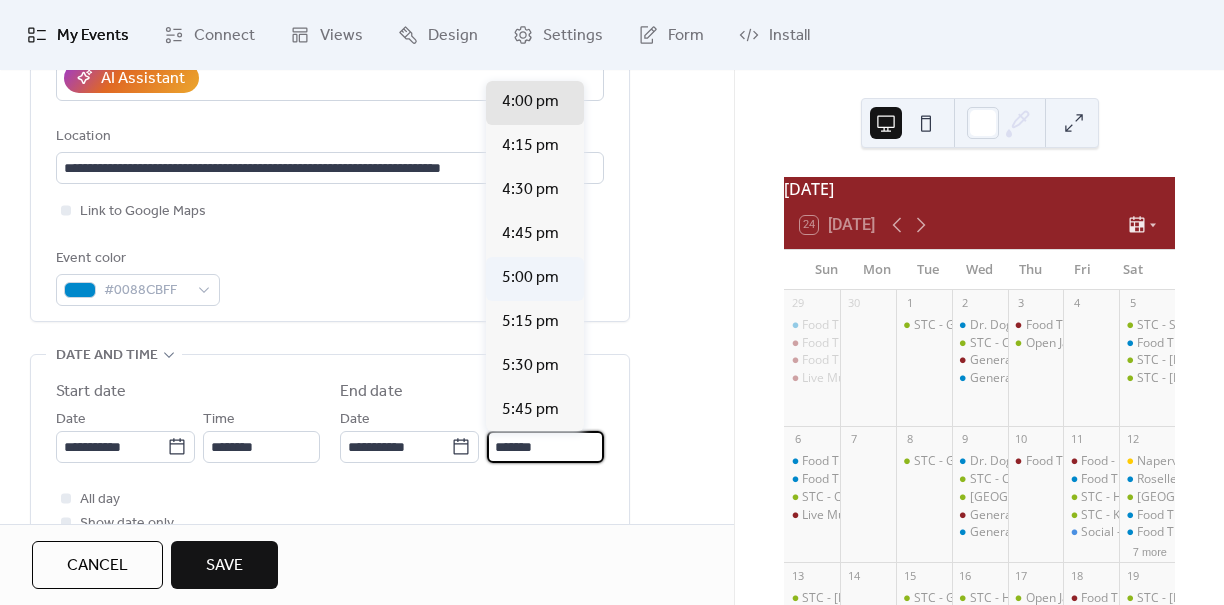 type on "*******" 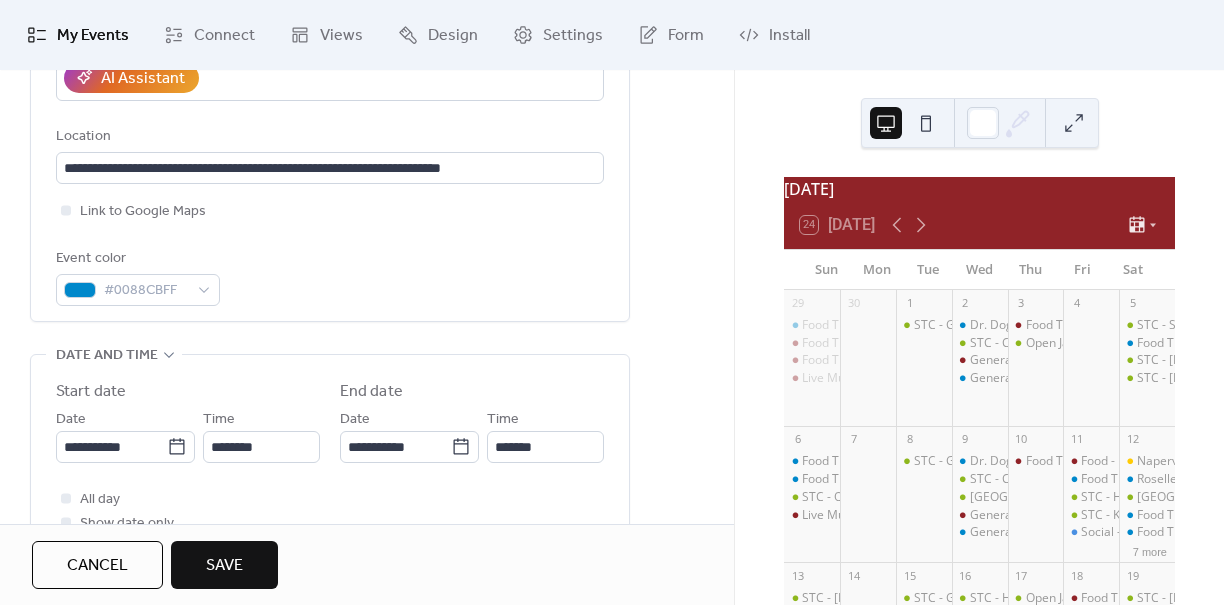 click on "Save" at bounding box center [224, 566] 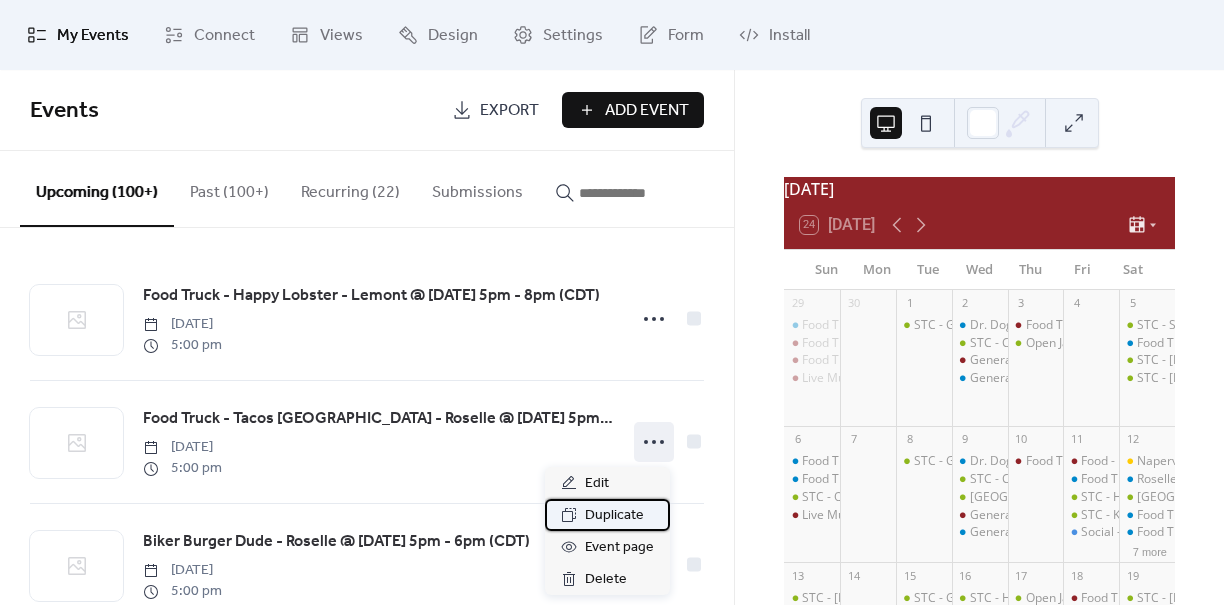 click on "Duplicate" at bounding box center [614, 516] 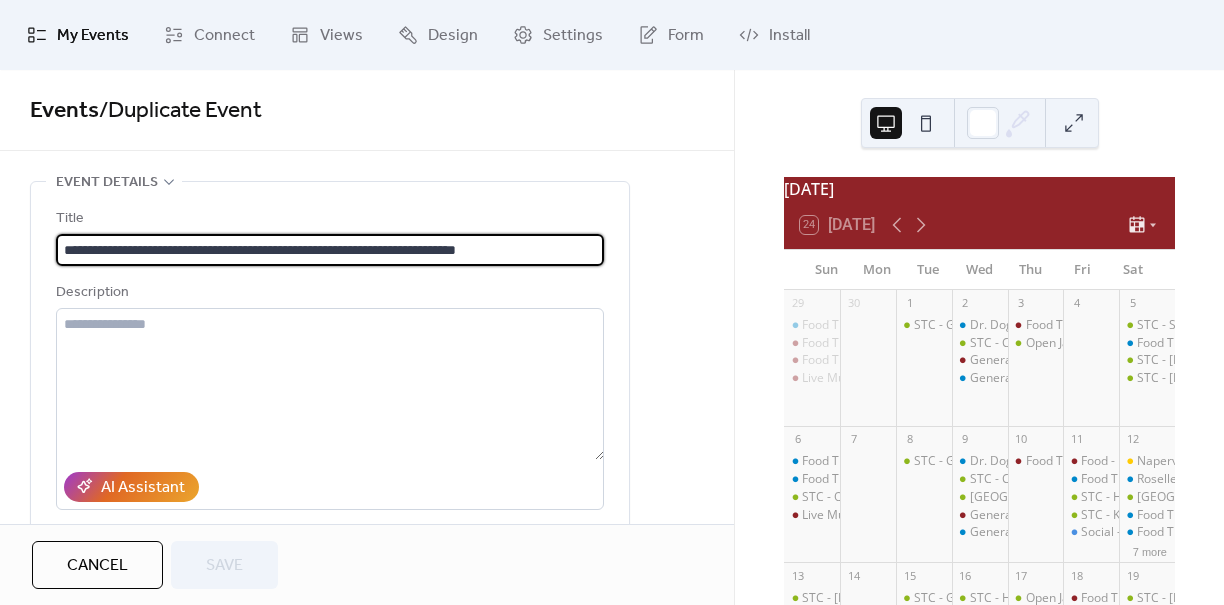 click on "**********" at bounding box center (330, 250) 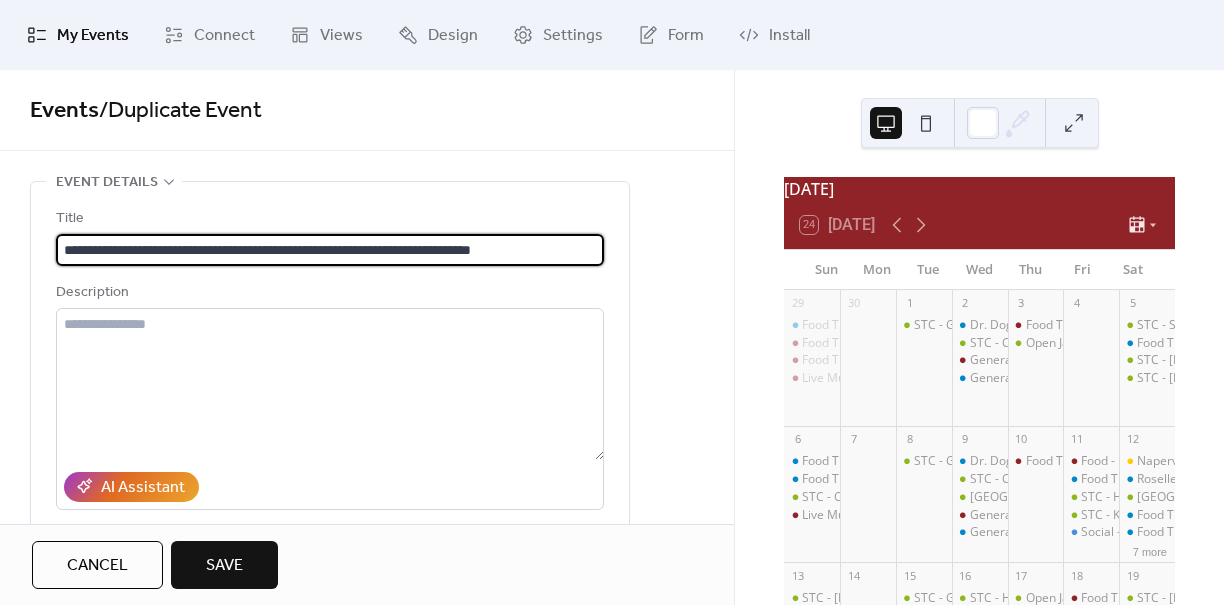 scroll, scrollTop: 1, scrollLeft: 0, axis: vertical 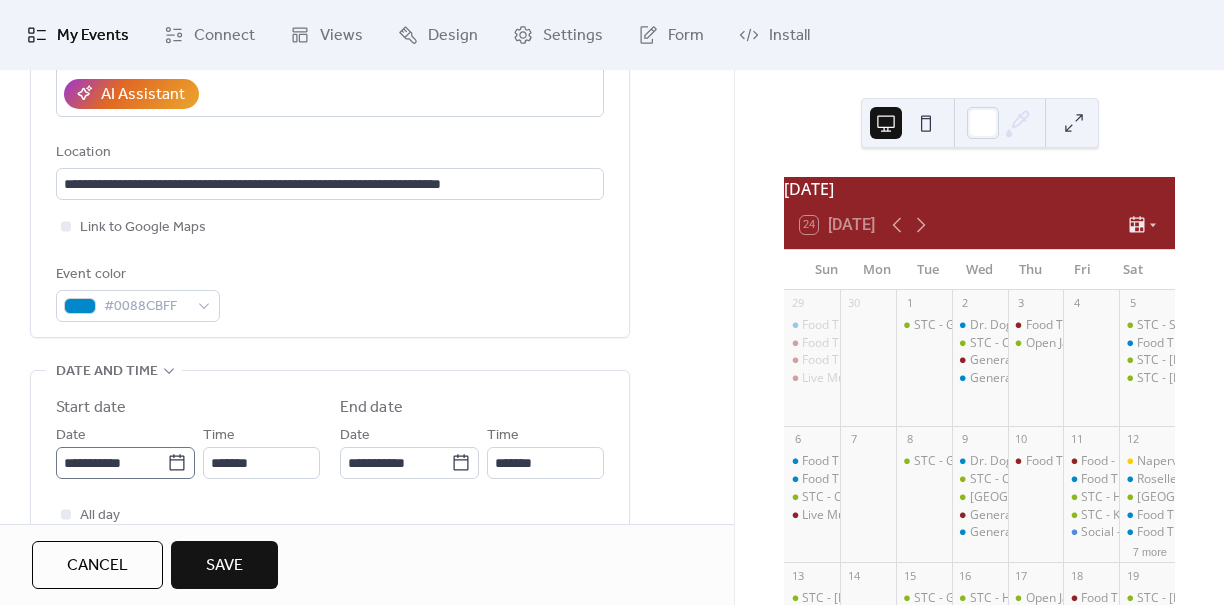 type on "**********" 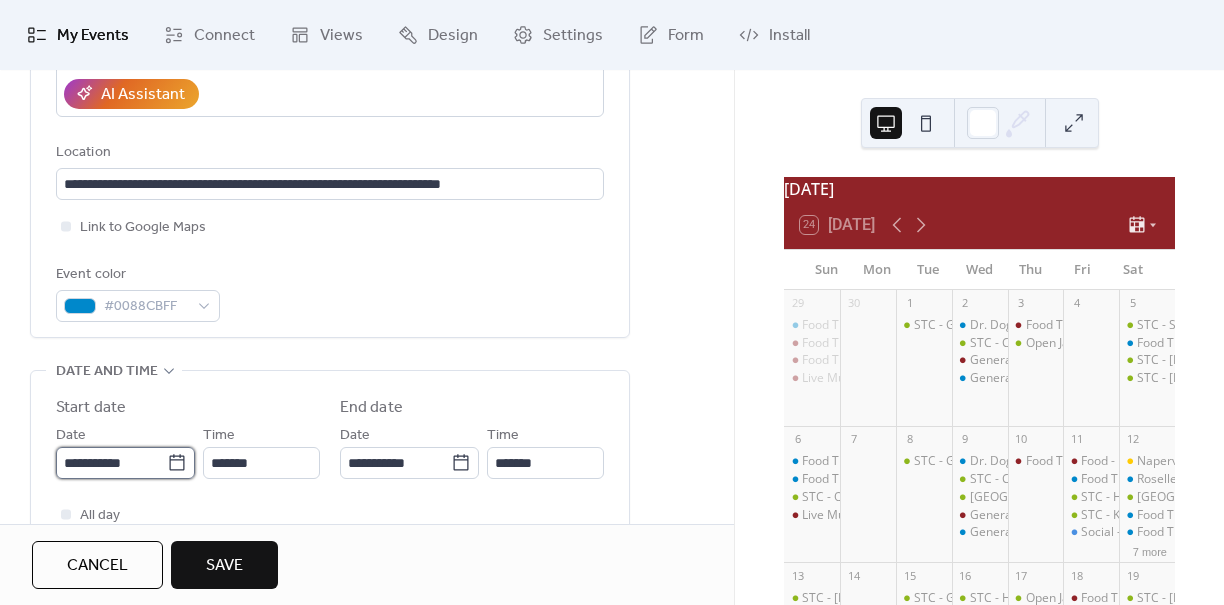 click on "**********" at bounding box center [111, 463] 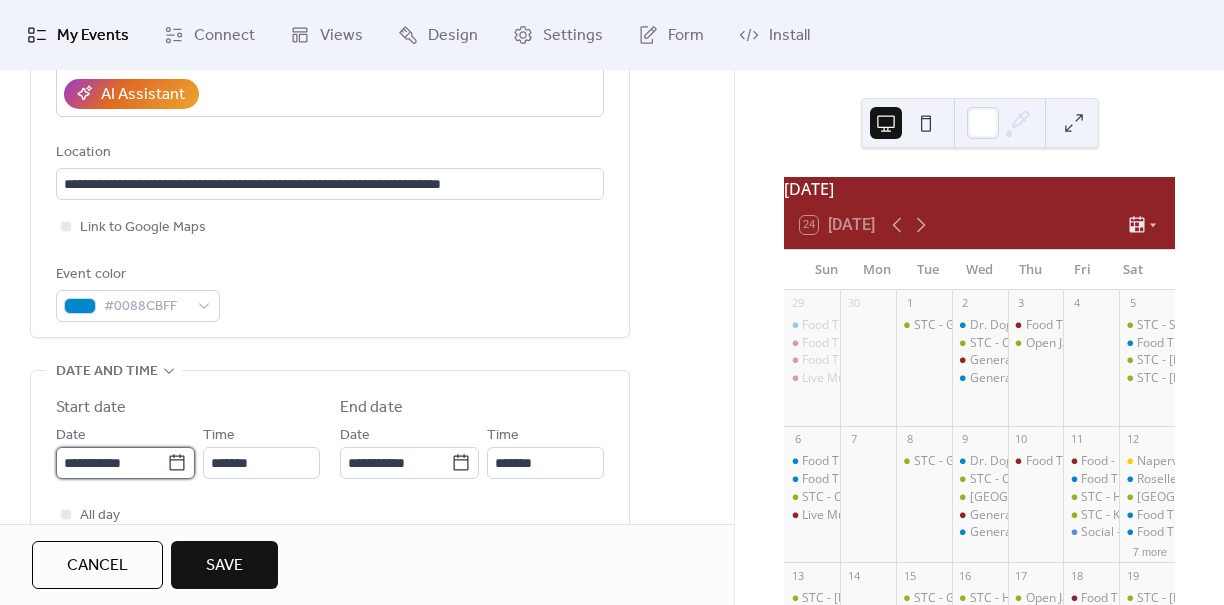 scroll, scrollTop: 0, scrollLeft: 0, axis: both 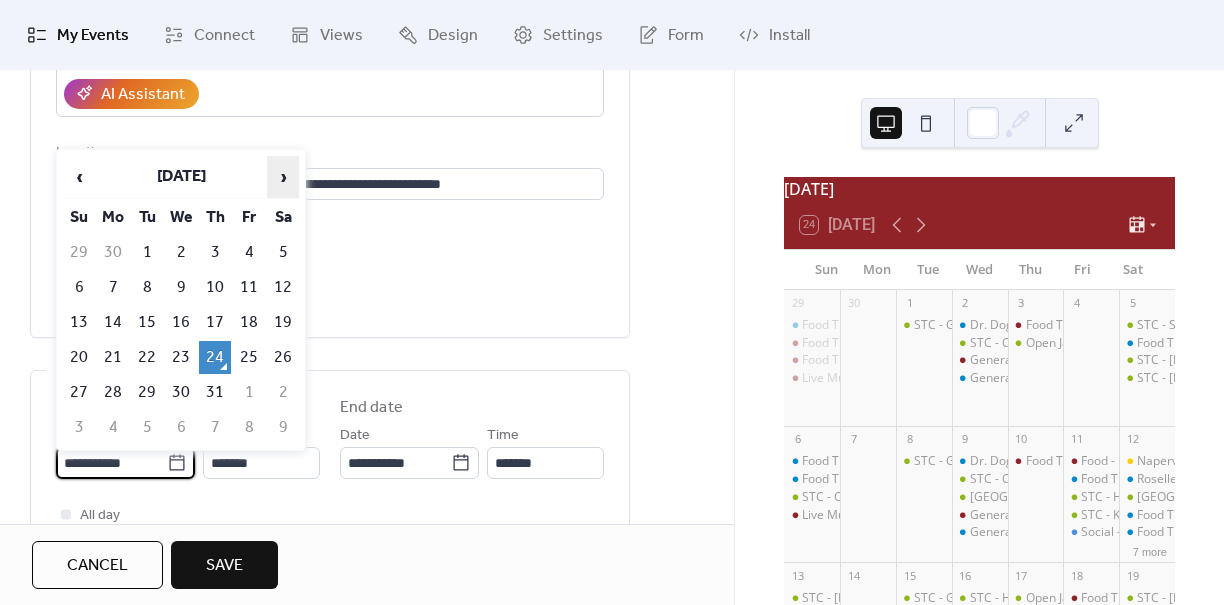 click on "›" at bounding box center [283, 177] 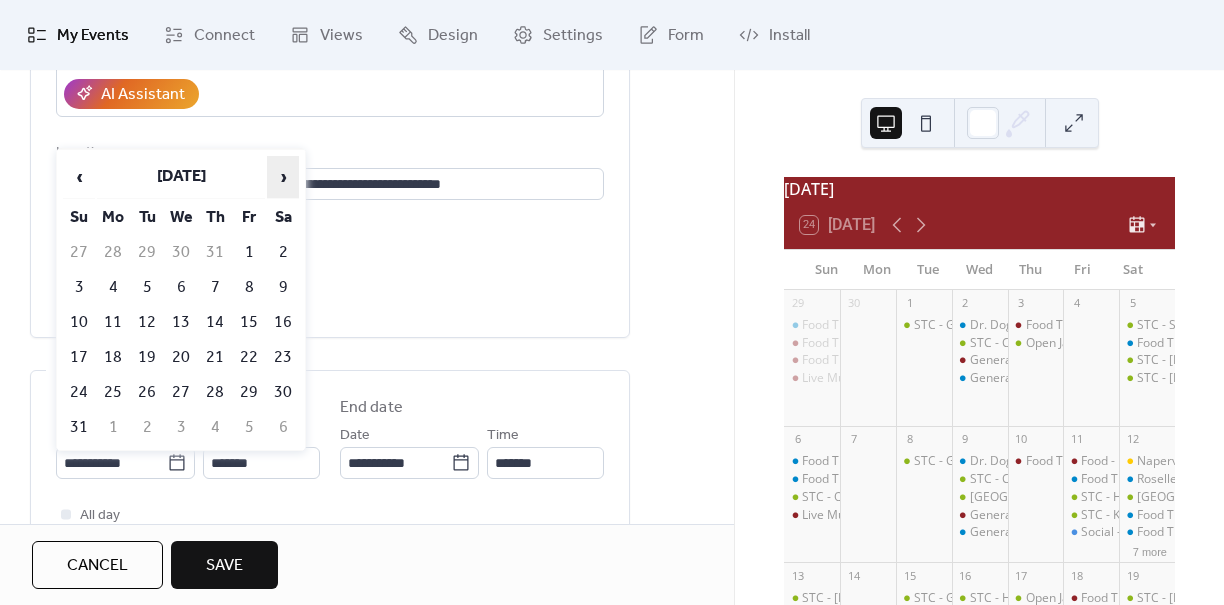 click on "›" at bounding box center (283, 177) 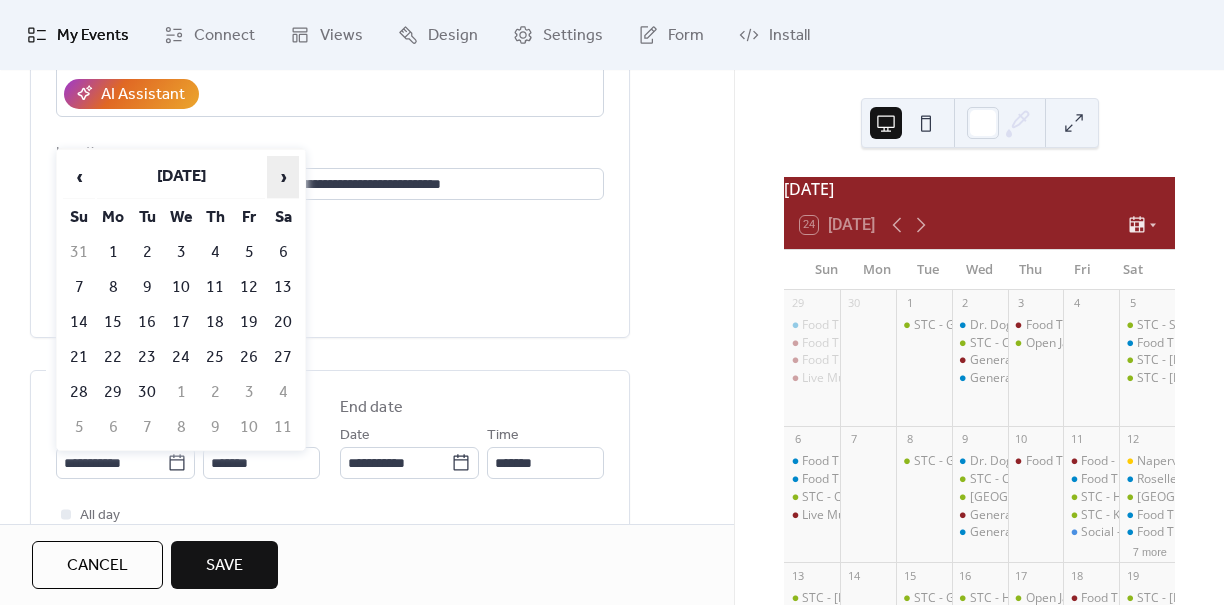 click on "›" at bounding box center (283, 177) 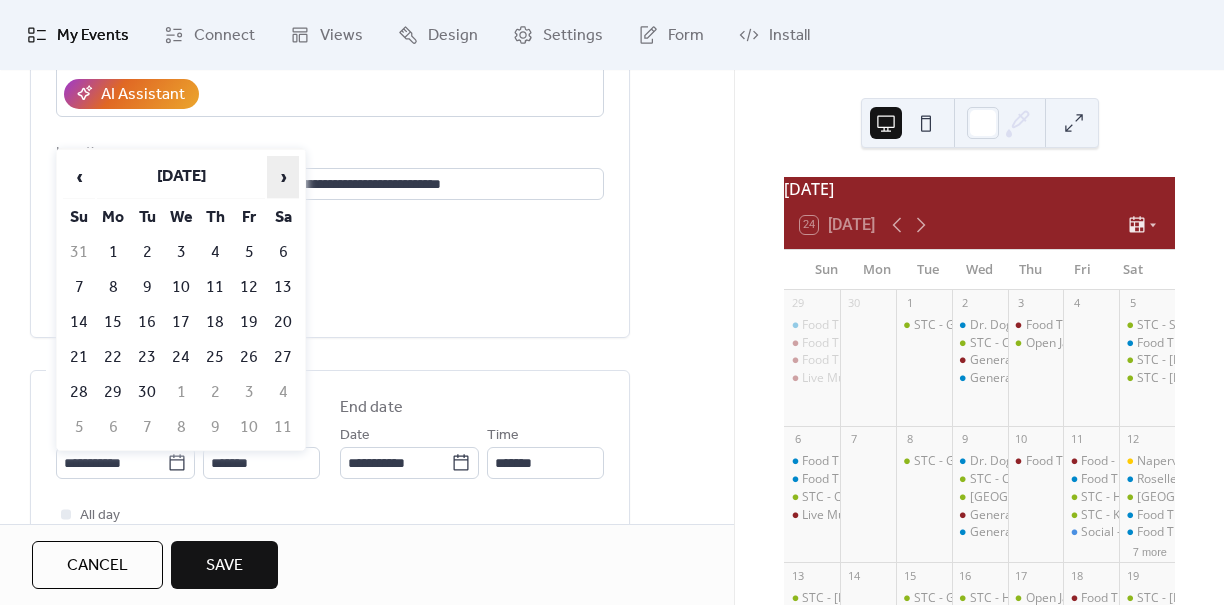 click on "›" at bounding box center (283, 177) 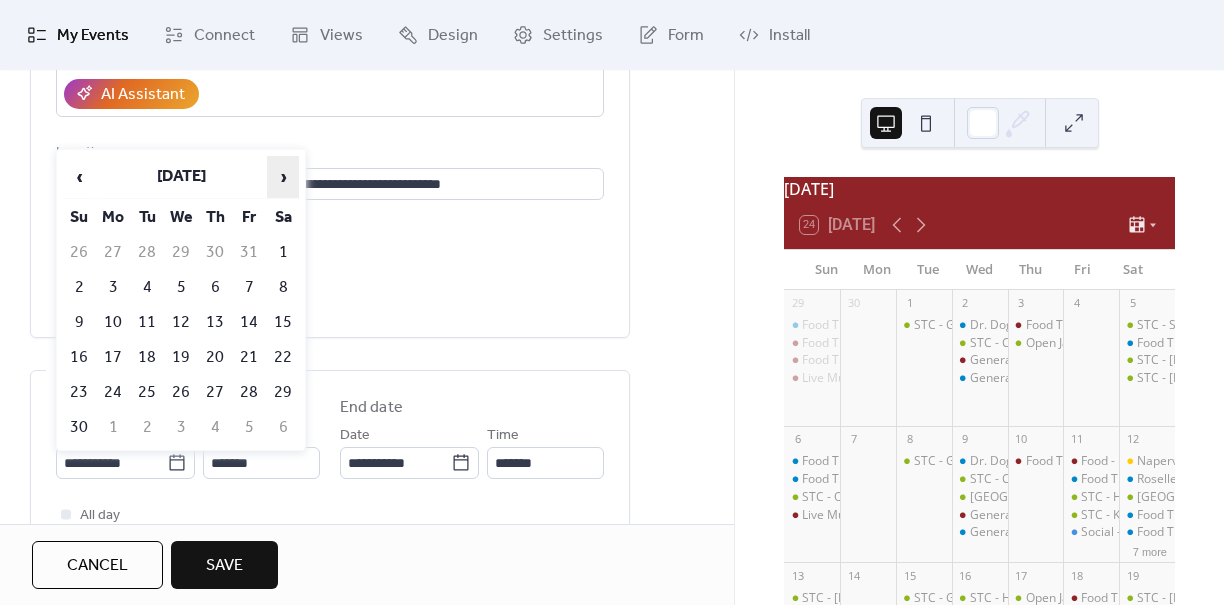 click on "›" at bounding box center (283, 177) 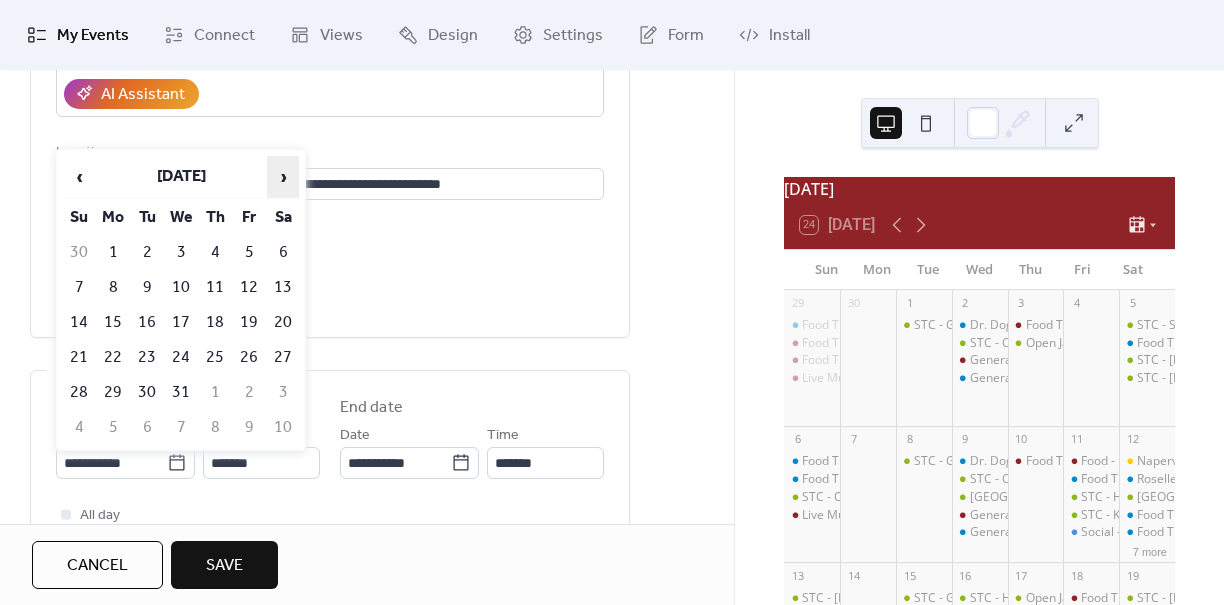 click on "›" at bounding box center (283, 177) 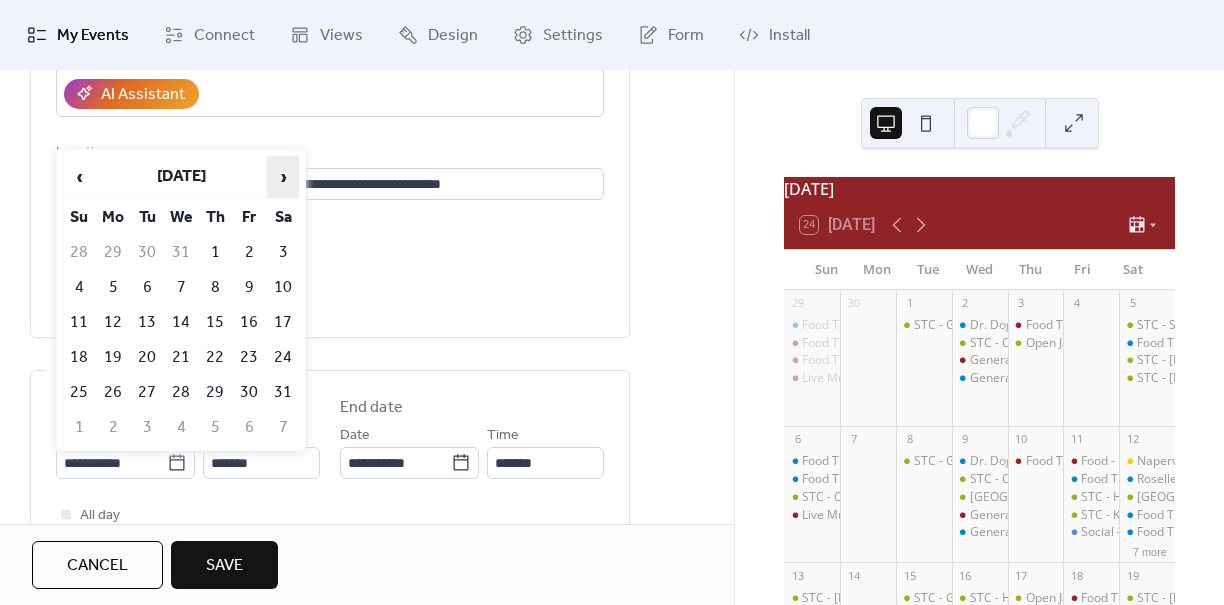 click on "›" at bounding box center (283, 177) 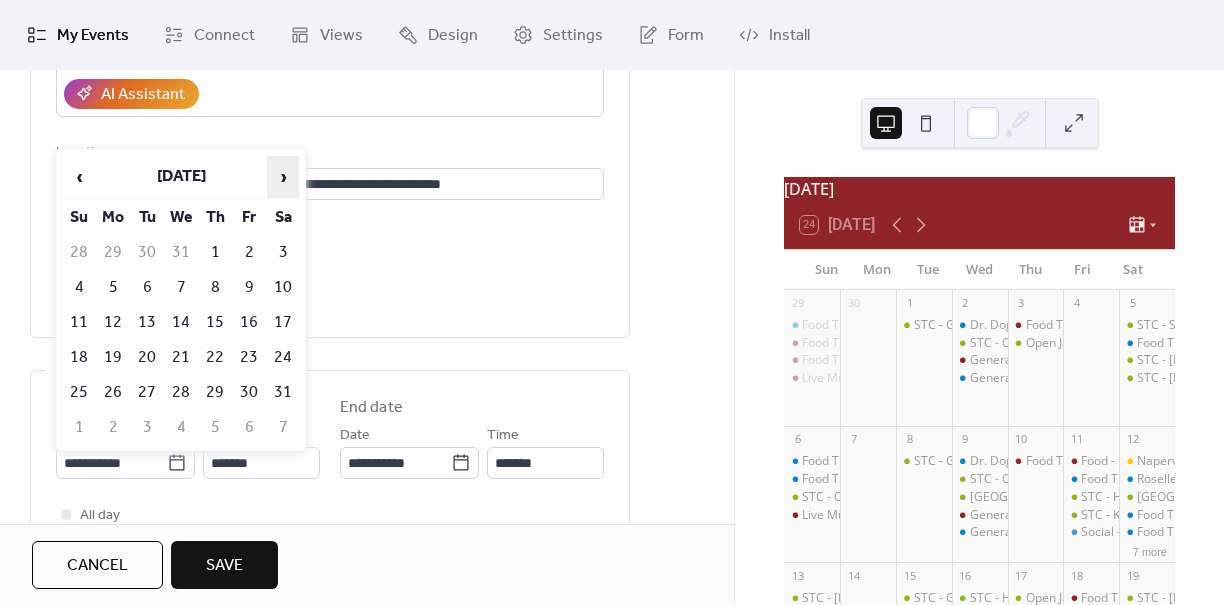 click on "›" at bounding box center (283, 177) 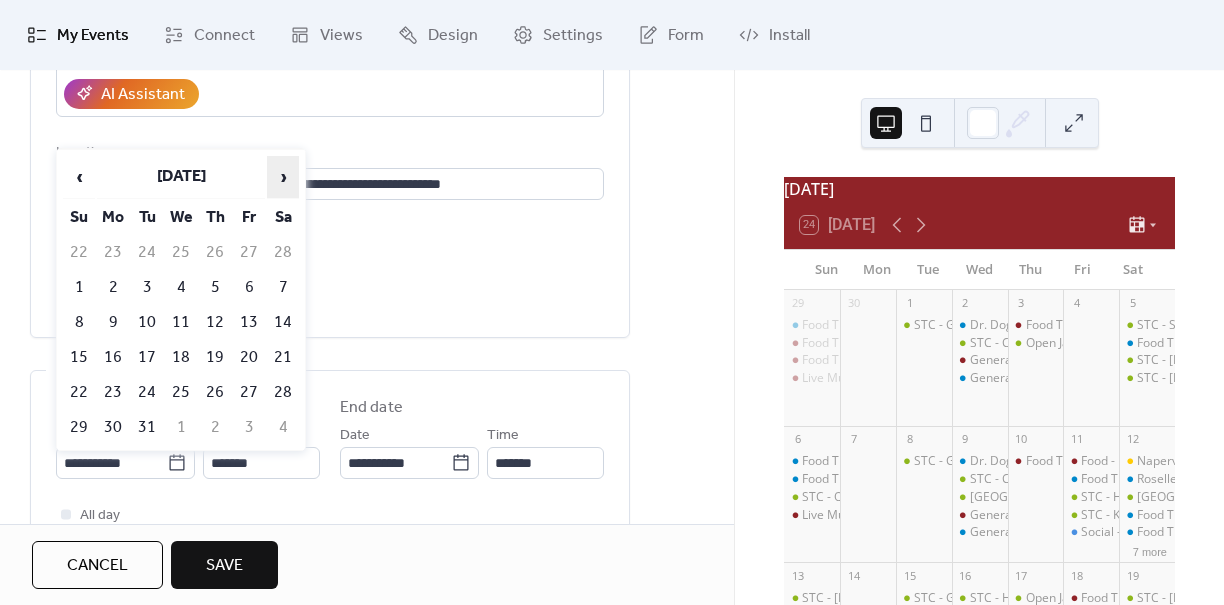 click on "›" at bounding box center [283, 177] 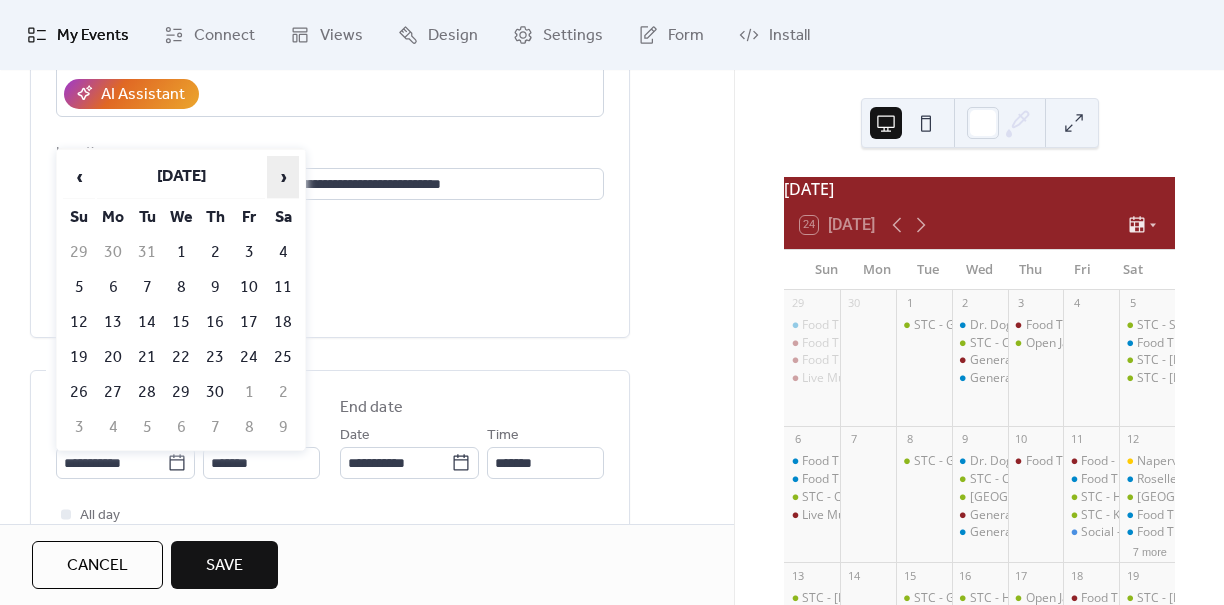 click on "›" at bounding box center (283, 177) 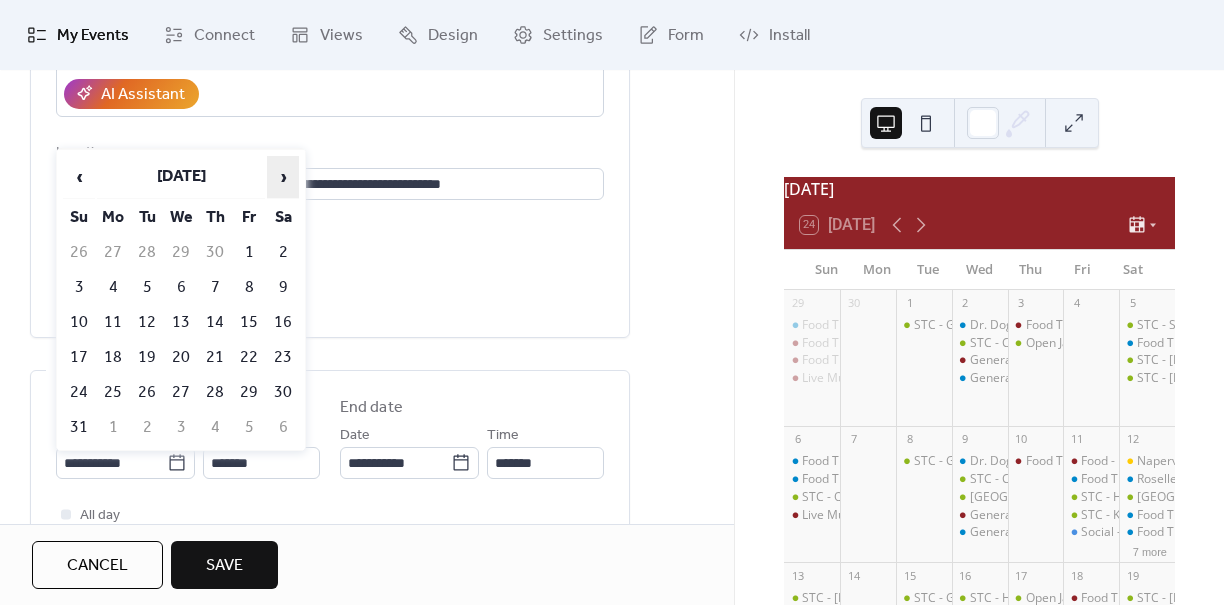 click on "›" at bounding box center (283, 177) 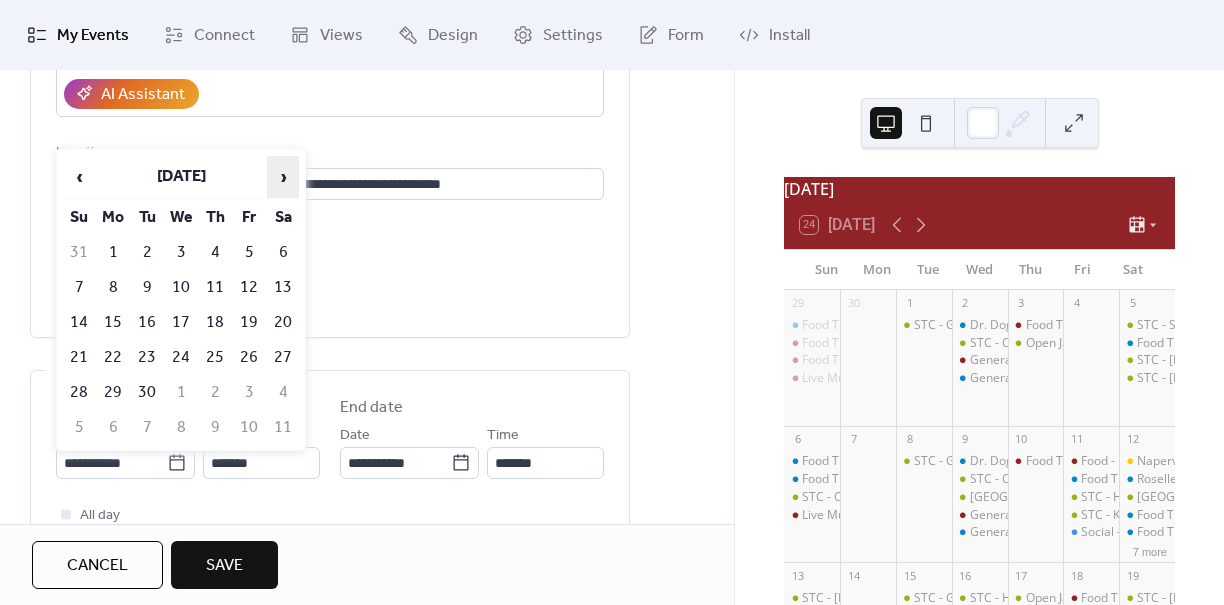 click on "›" at bounding box center [283, 177] 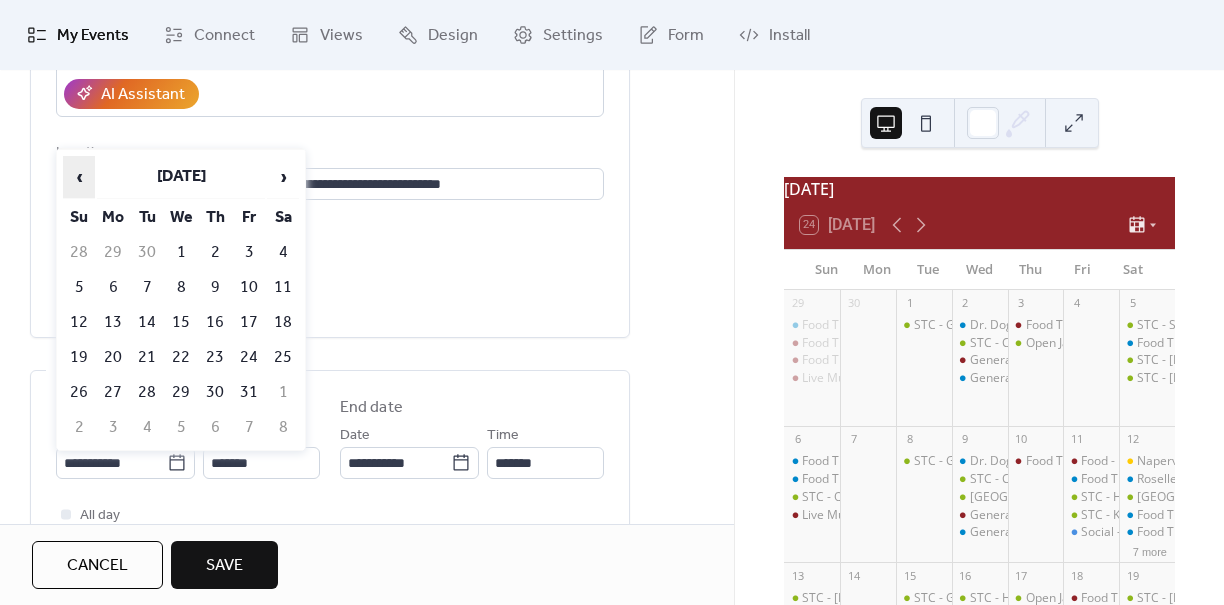 click on "‹" at bounding box center (79, 177) 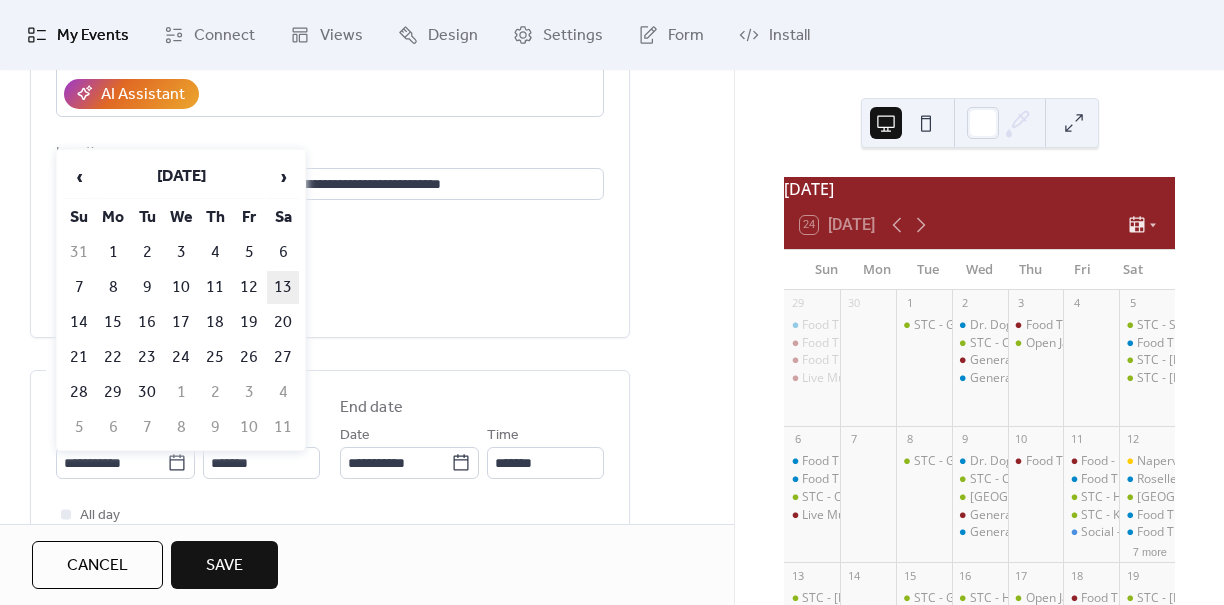 click on "13" at bounding box center [283, 287] 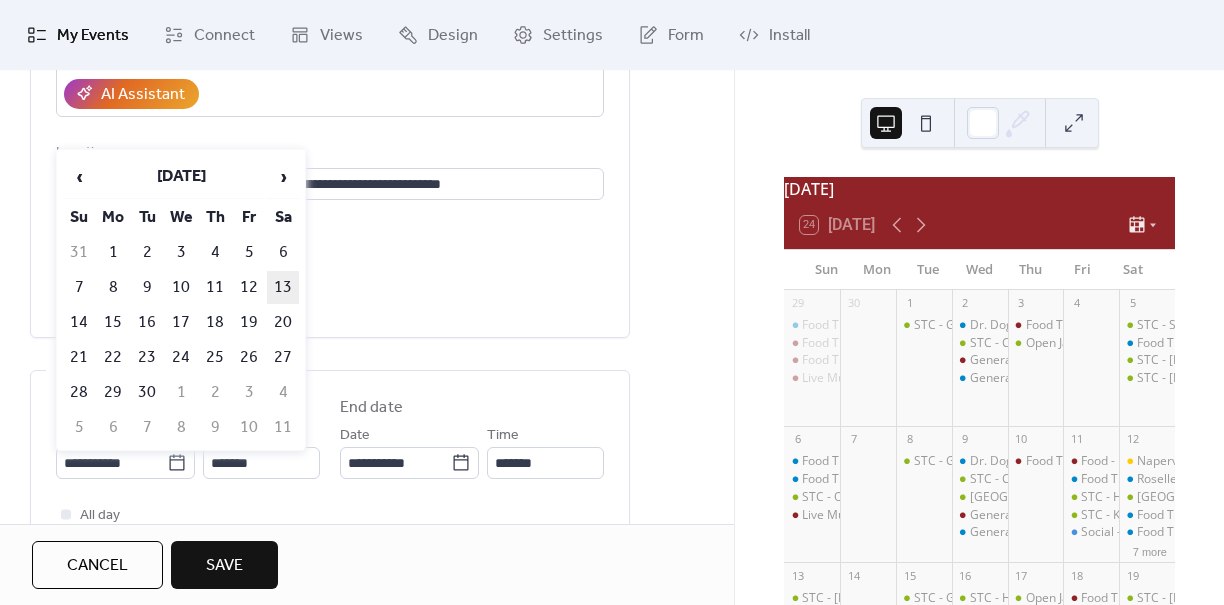 type on "**********" 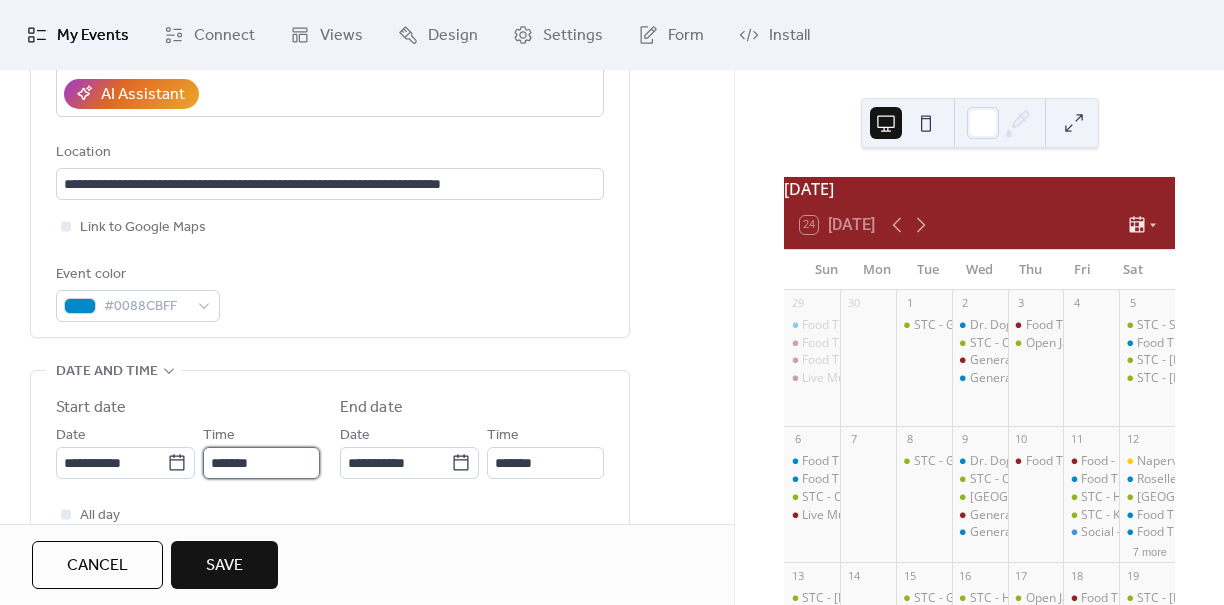 click on "*******" at bounding box center (261, 463) 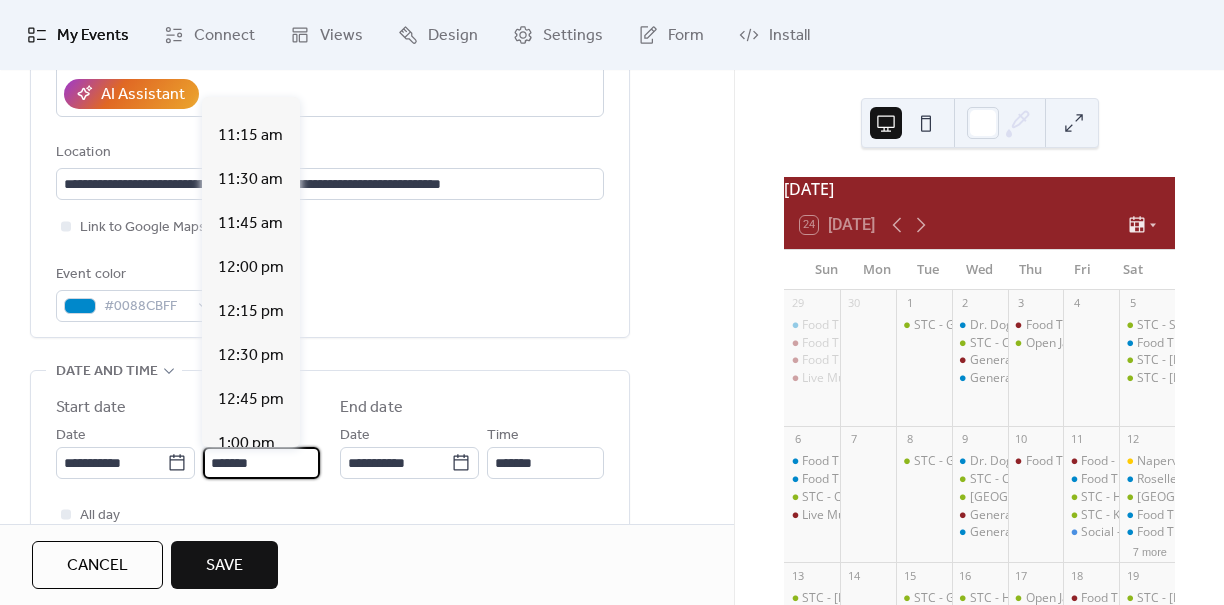 scroll, scrollTop: 1946, scrollLeft: 0, axis: vertical 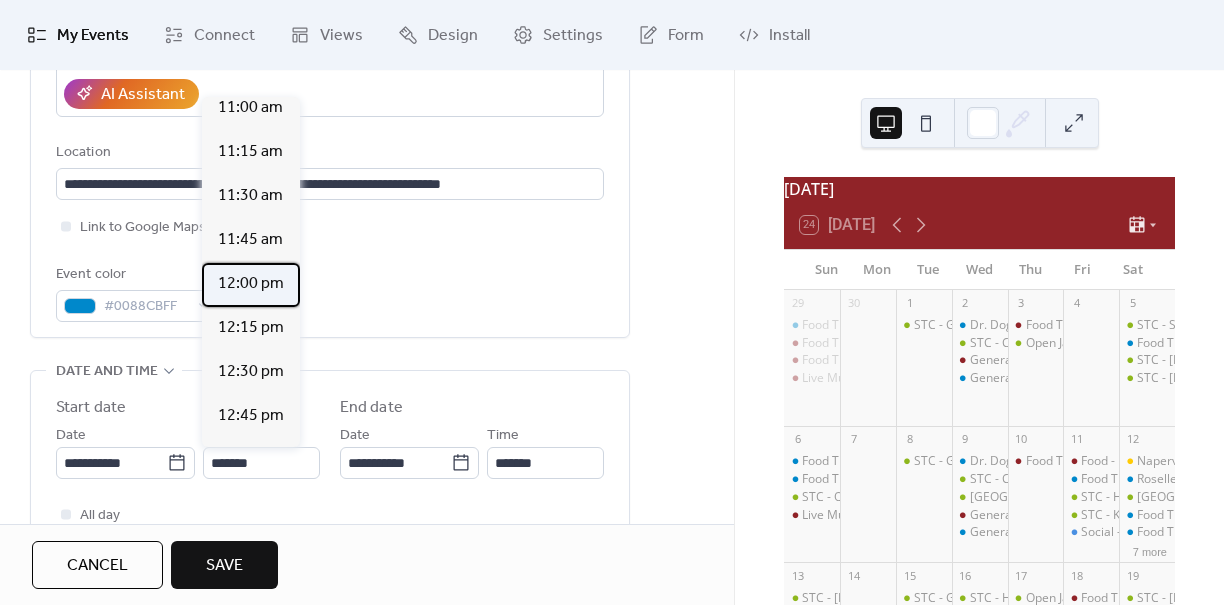 click on "12:00 pm" at bounding box center [251, 284] 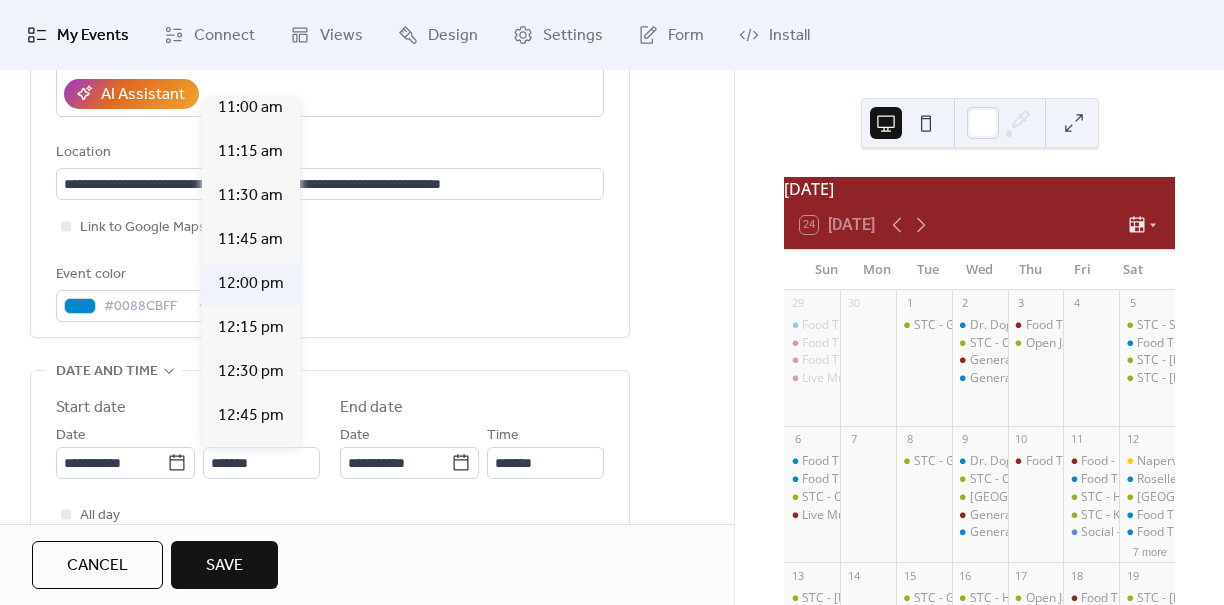 type on "********" 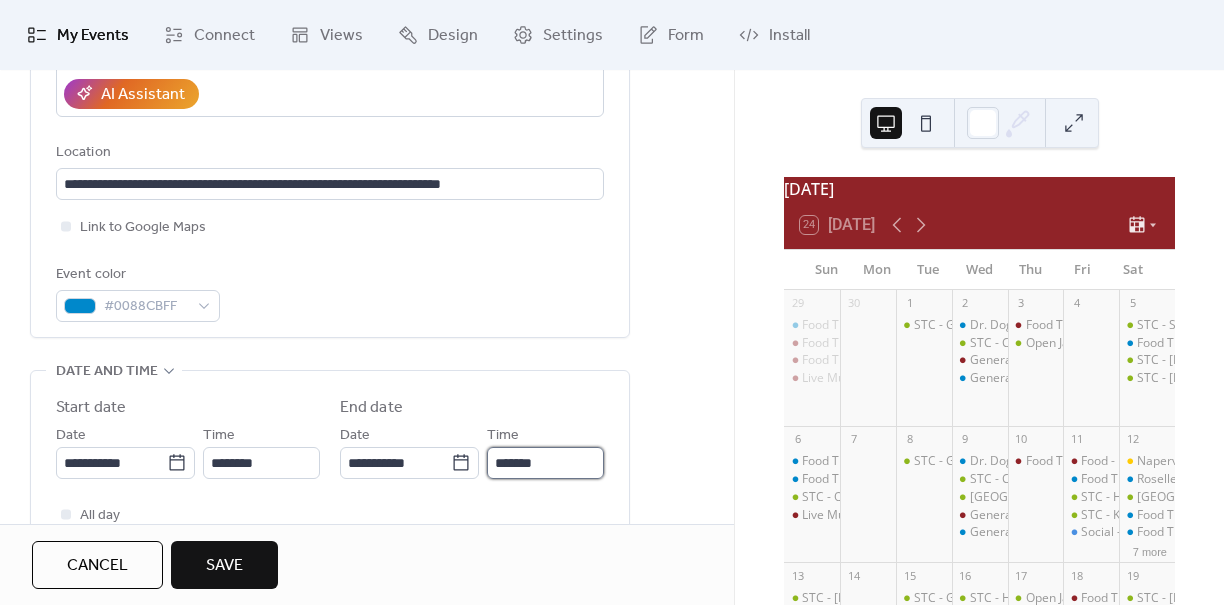 click on "*******" at bounding box center [545, 463] 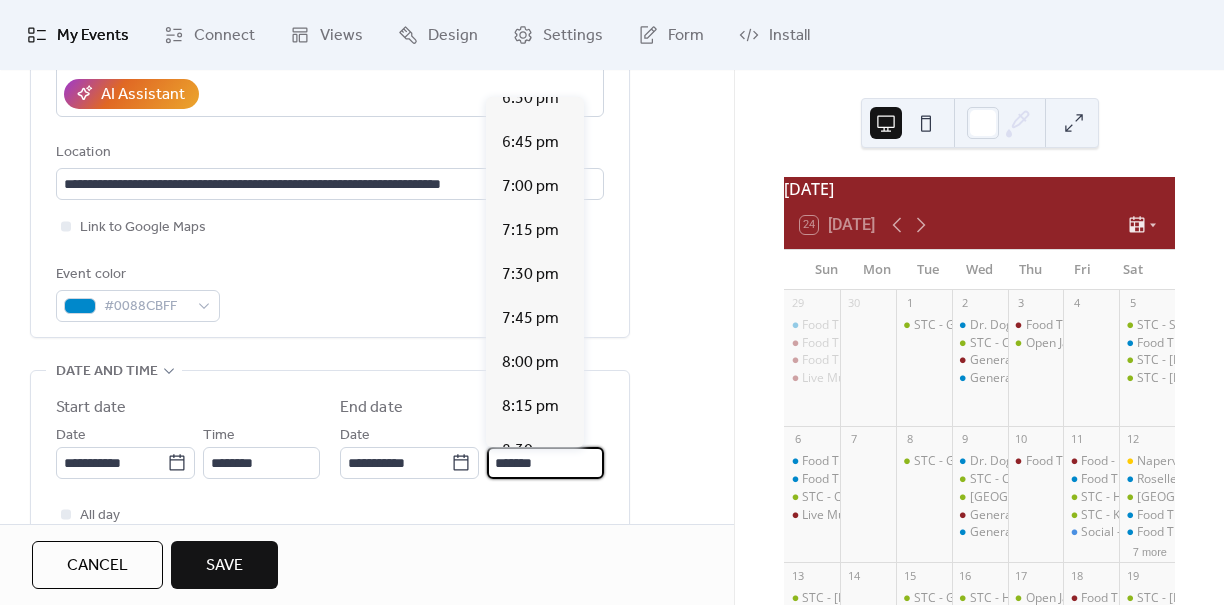 scroll, scrollTop: 1116, scrollLeft: 0, axis: vertical 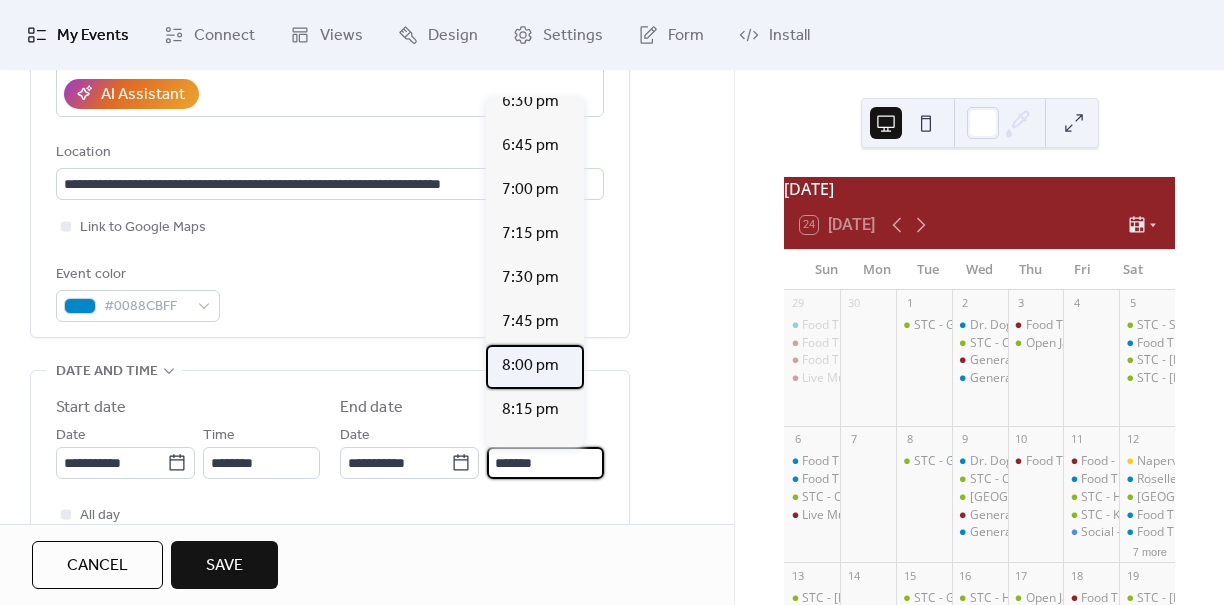 click on "8:00 pm" at bounding box center (530, 366) 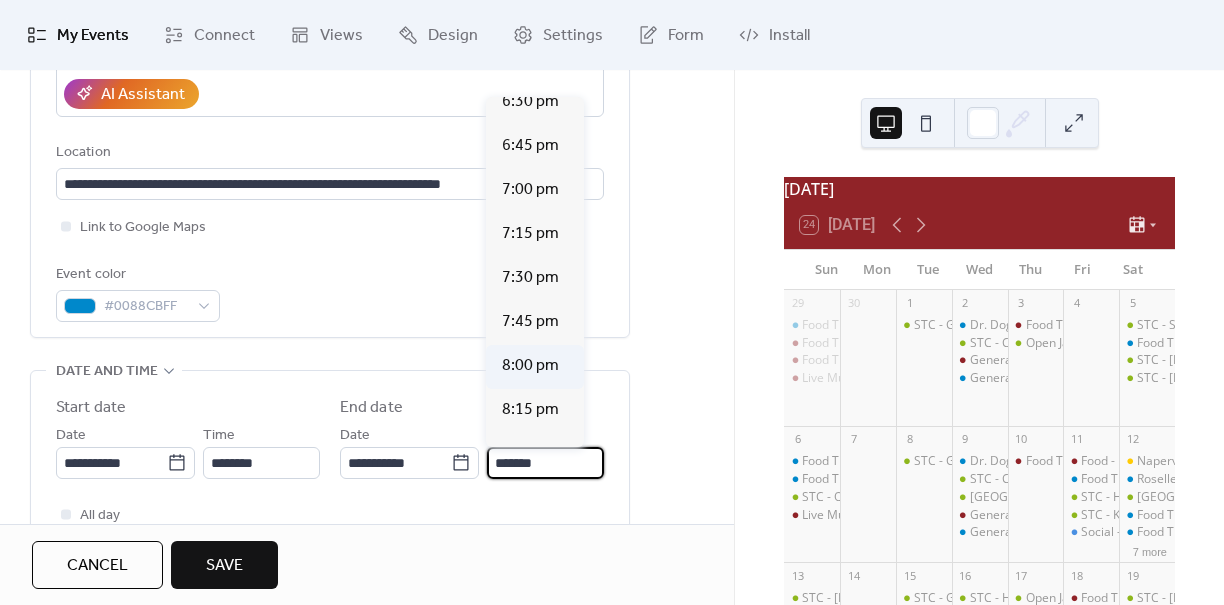 type on "*******" 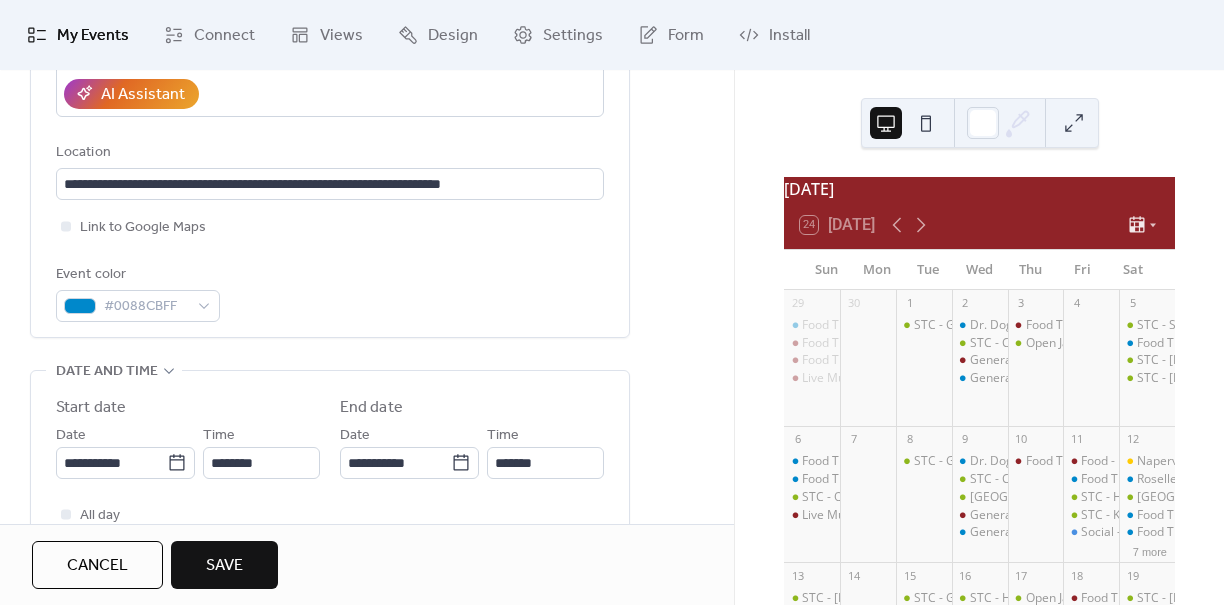 click on "Save" at bounding box center (224, 566) 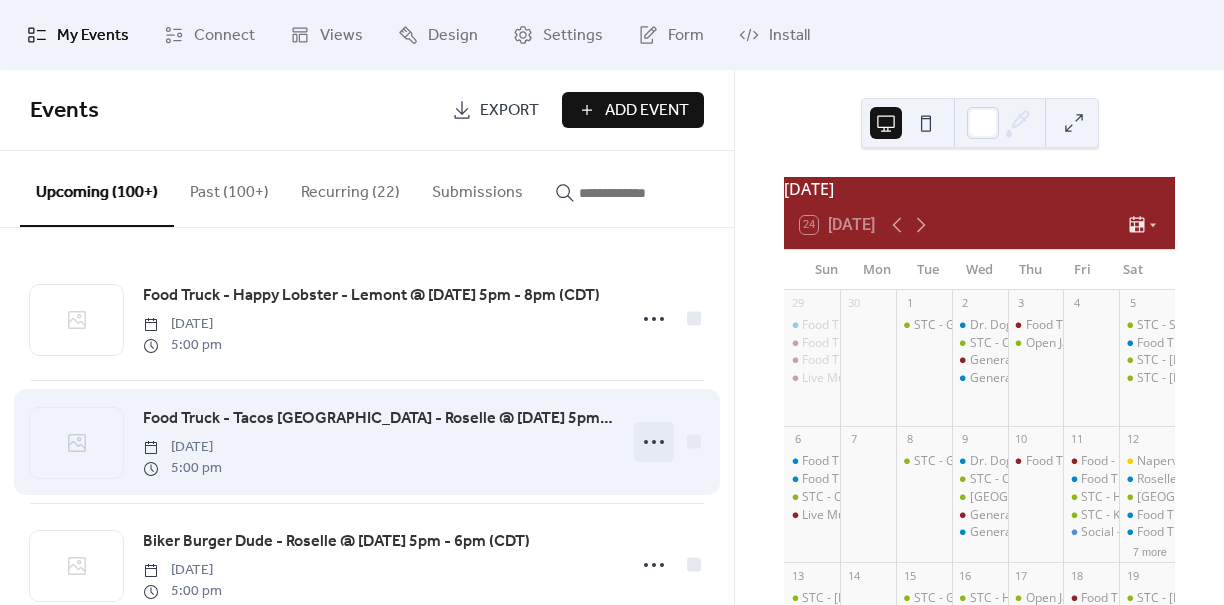 click 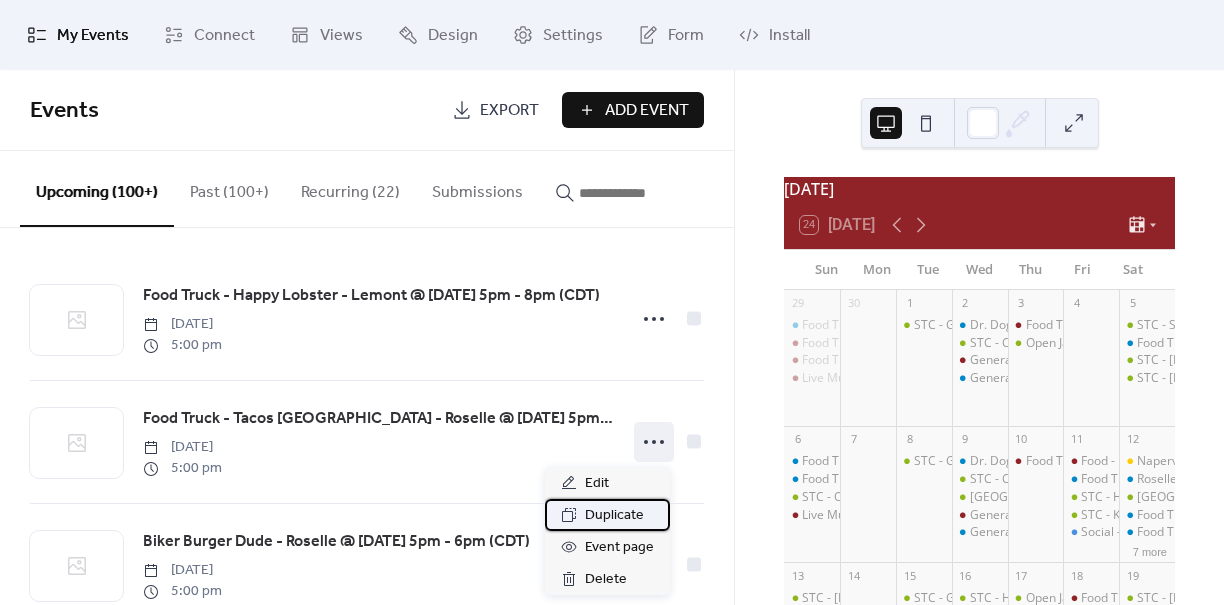 click on "Duplicate" at bounding box center [614, 516] 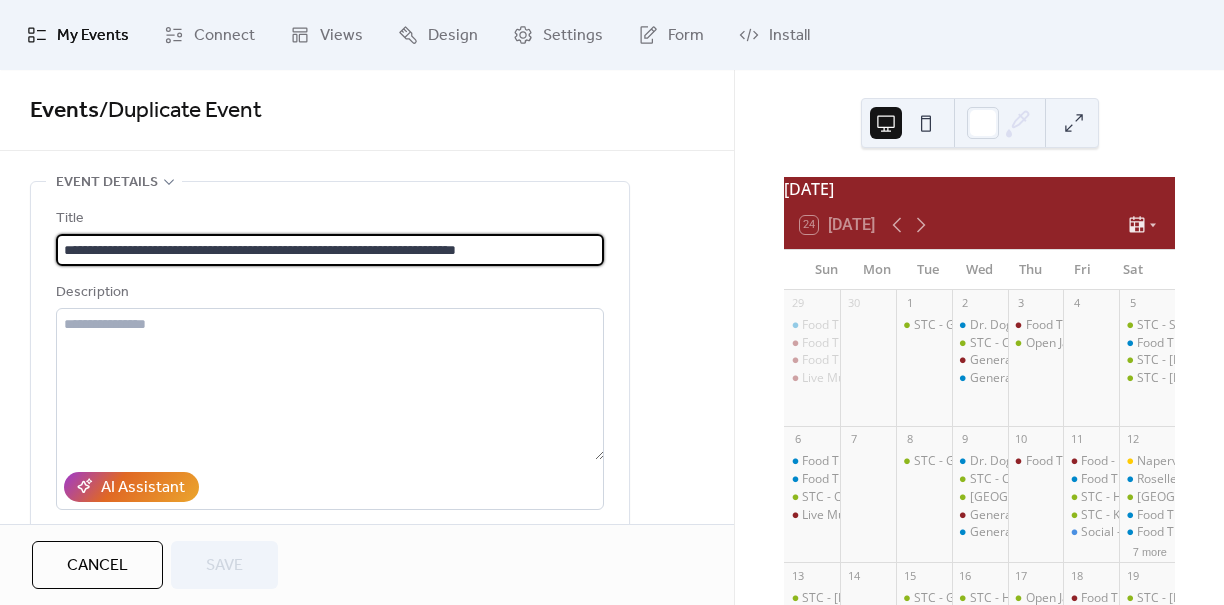 click on "**********" at bounding box center [330, 250] 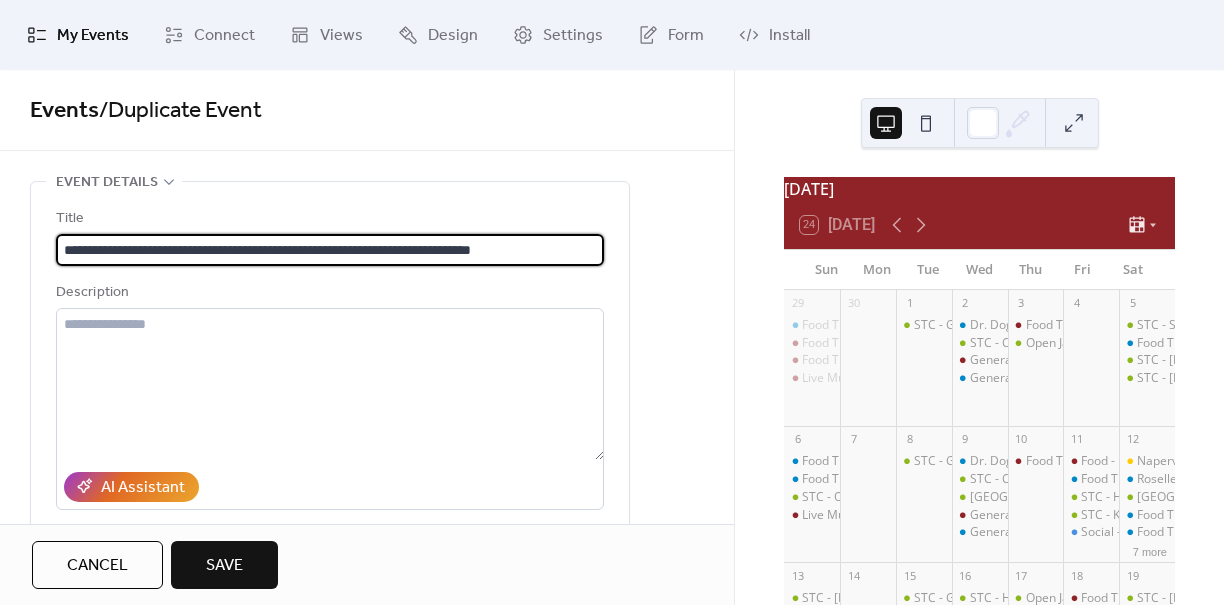 scroll, scrollTop: 1, scrollLeft: 0, axis: vertical 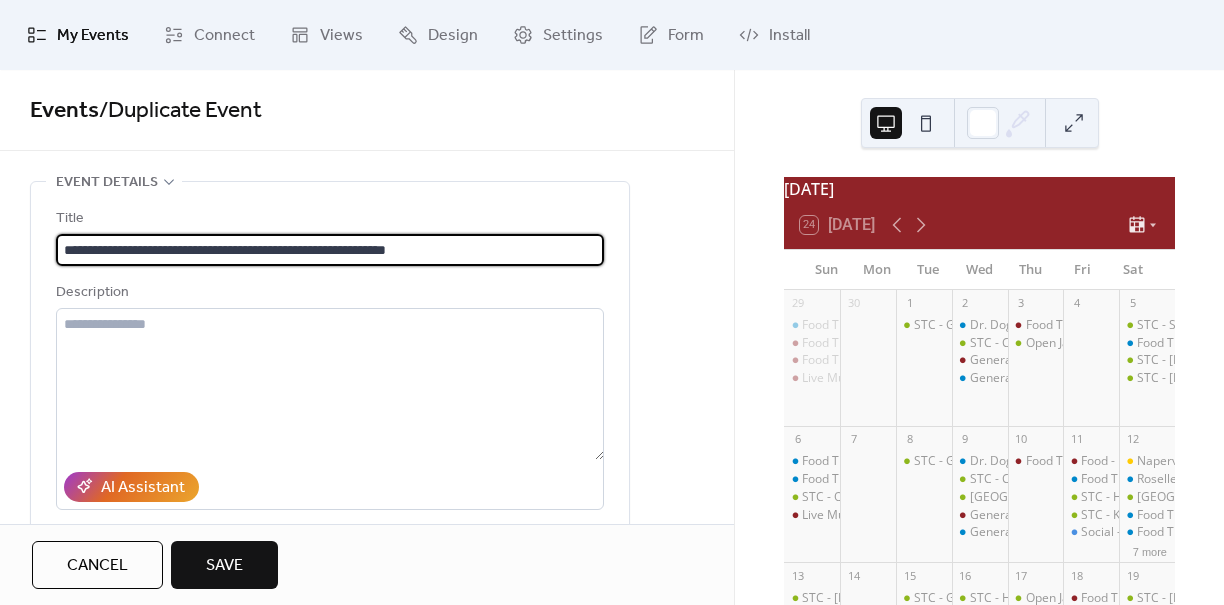 click on "**********" at bounding box center (330, 250) 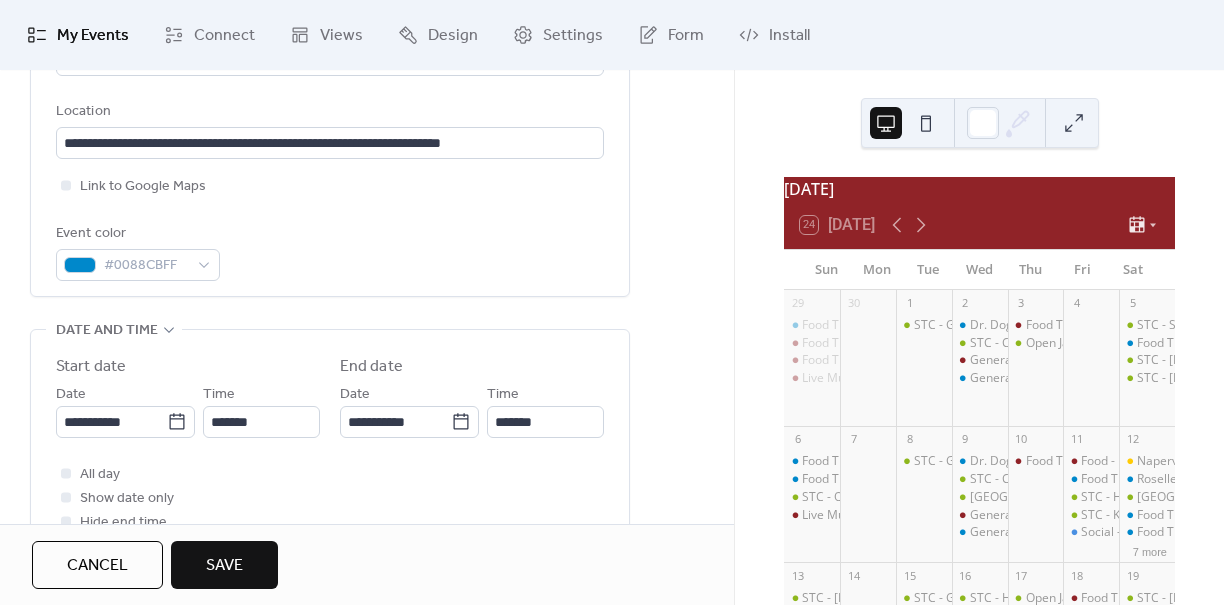 scroll, scrollTop: 483, scrollLeft: 0, axis: vertical 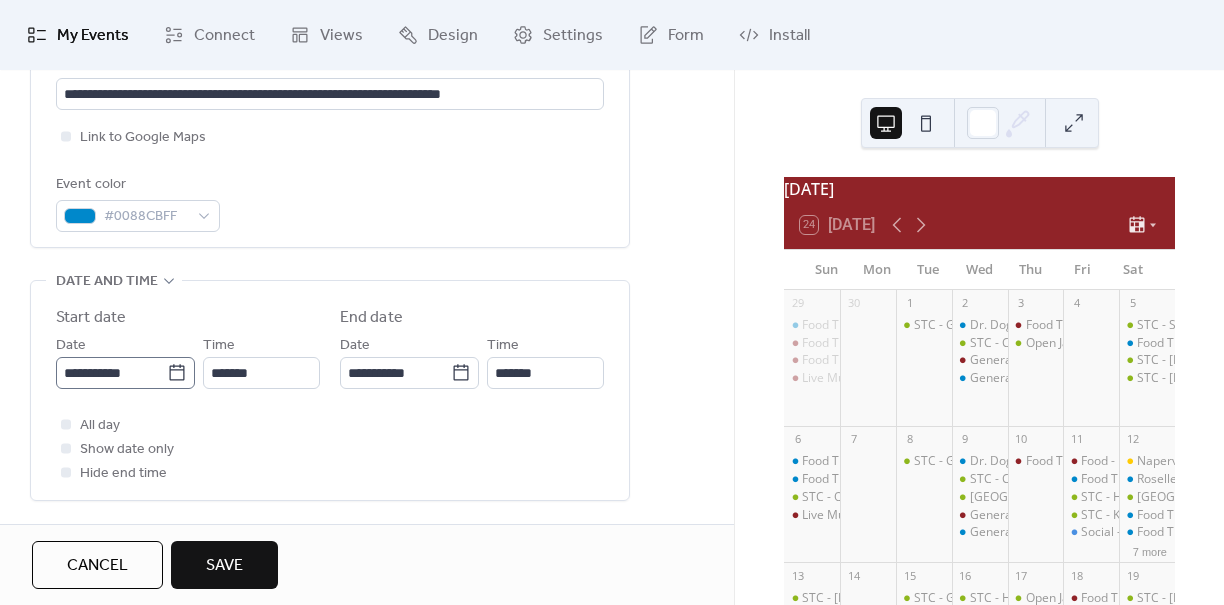 type on "**********" 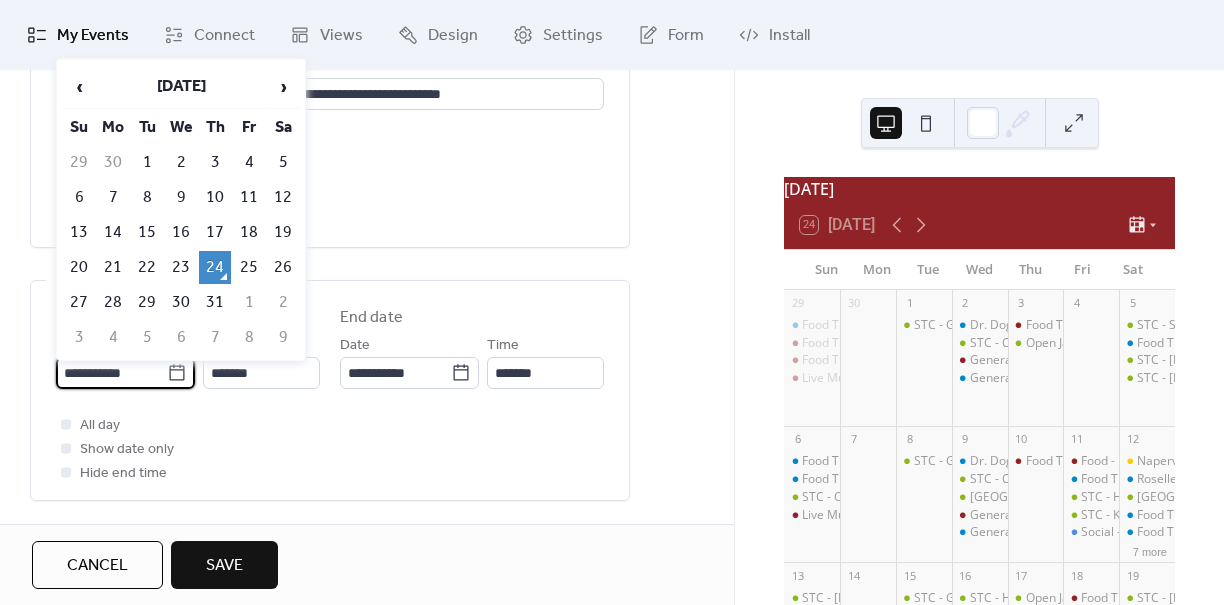 click on "**********" at bounding box center (111, 373) 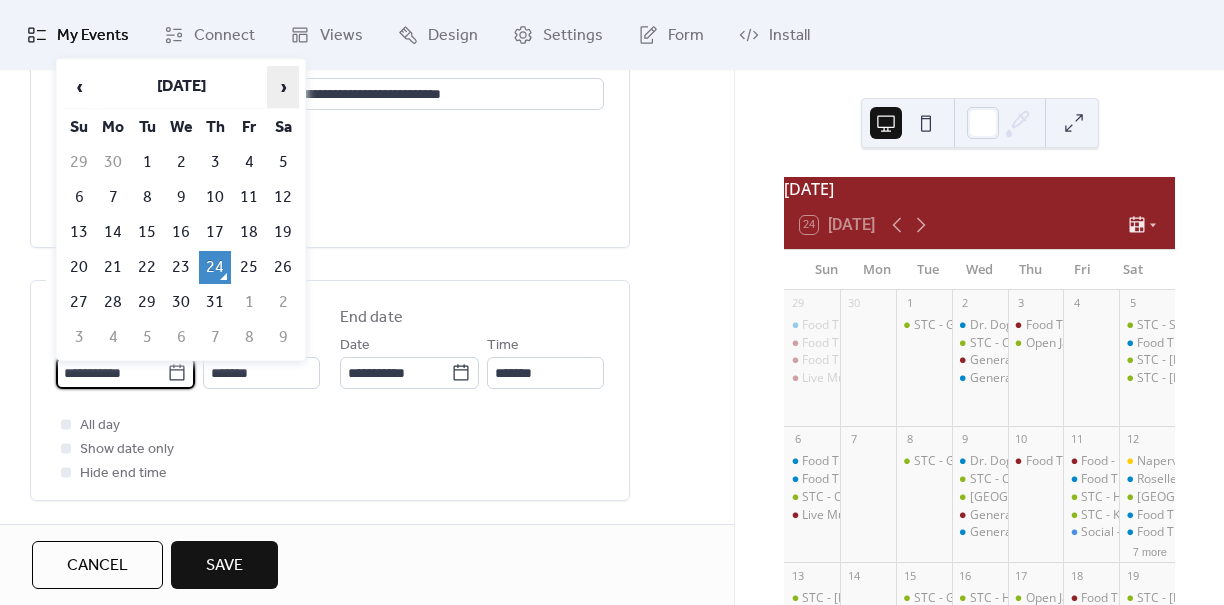 click on "›" at bounding box center [283, 87] 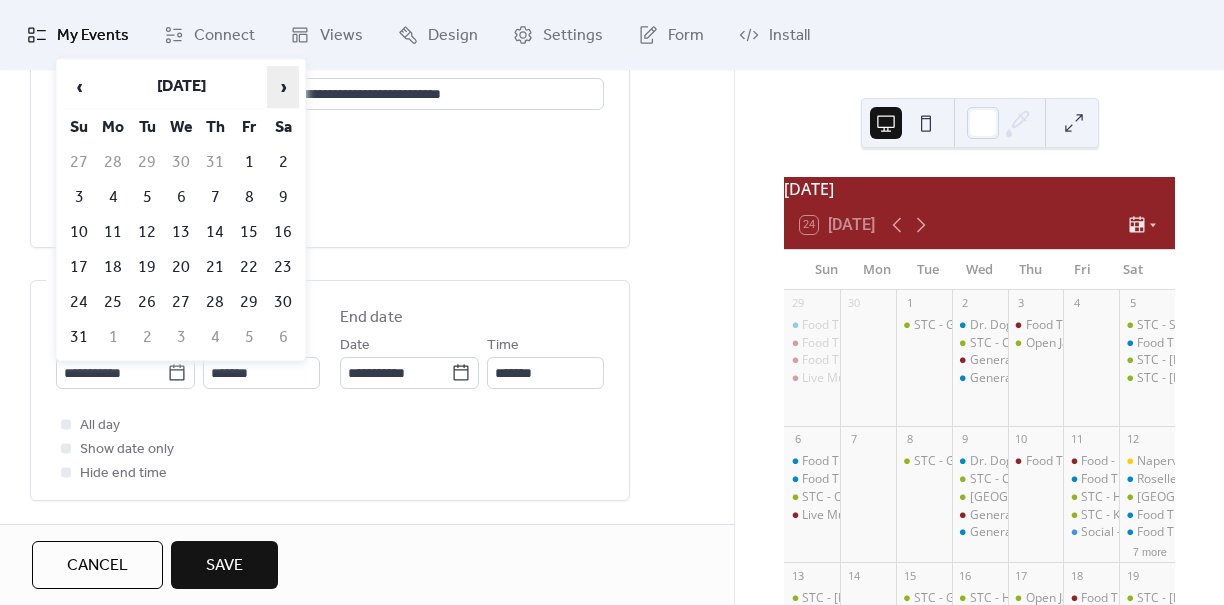 click on "›" at bounding box center (283, 87) 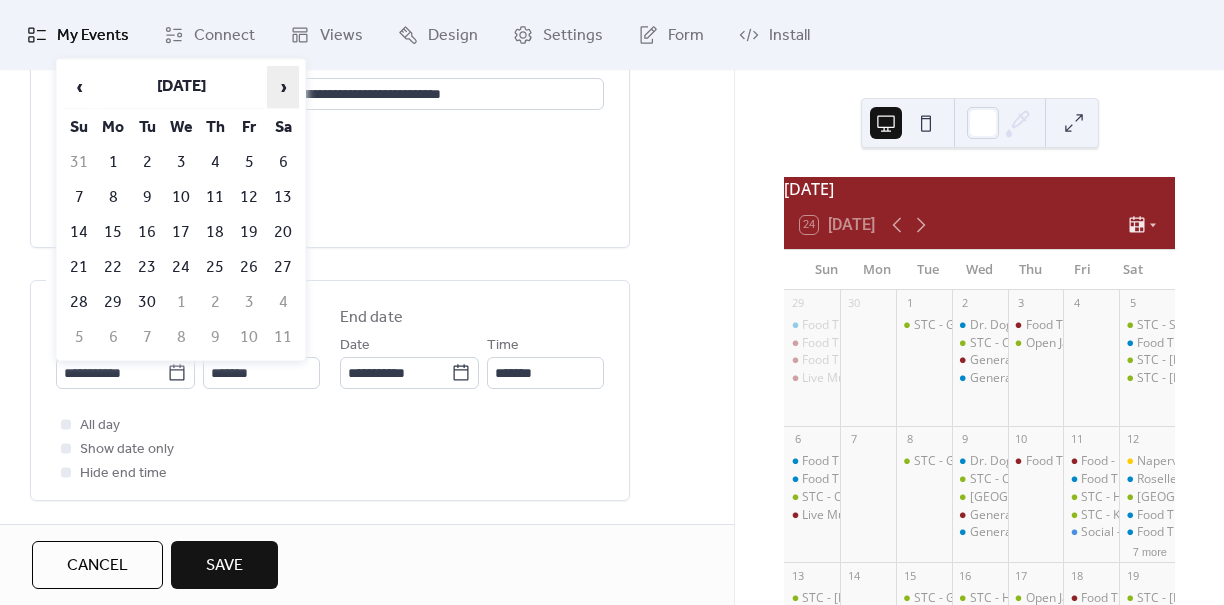 click on "›" at bounding box center (283, 87) 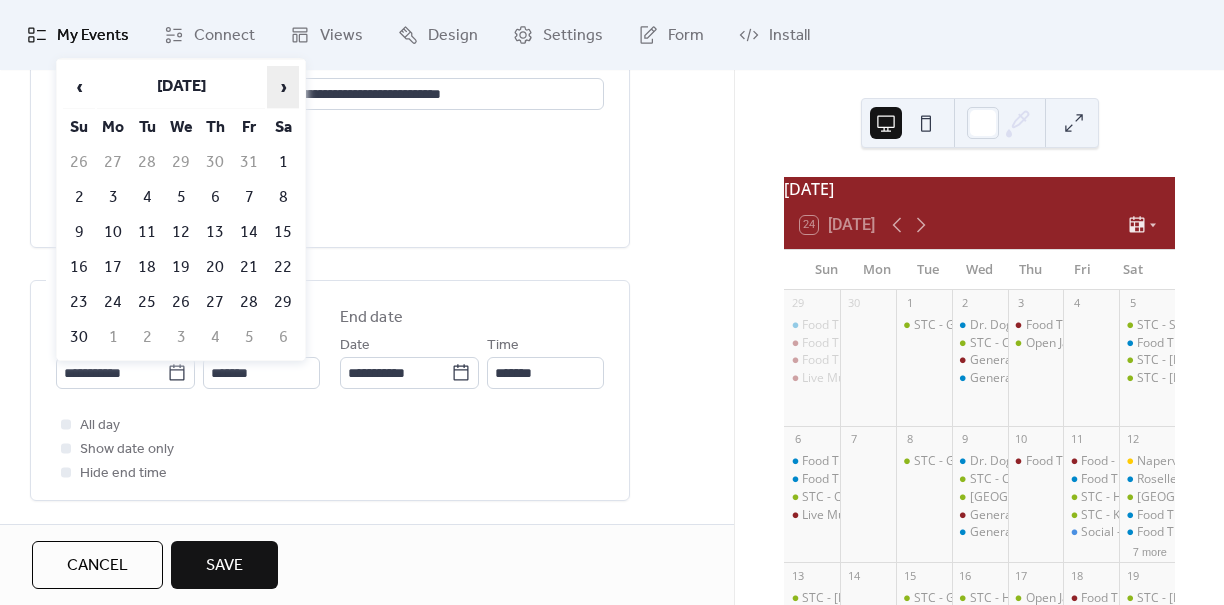 click on "›" at bounding box center [283, 87] 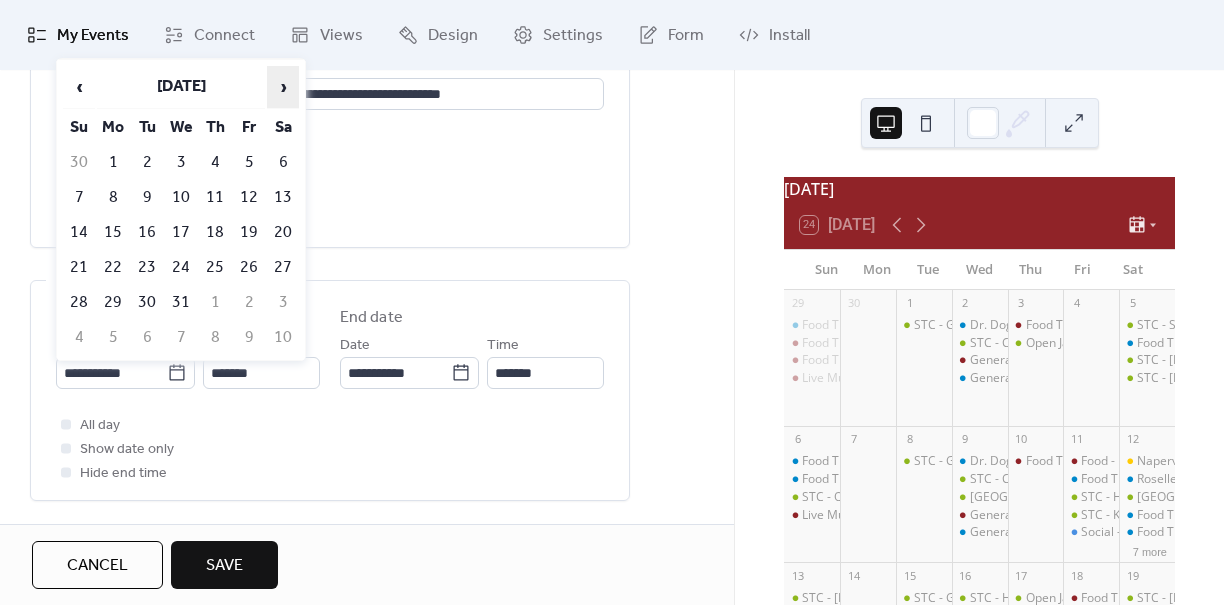 click on "›" at bounding box center [283, 87] 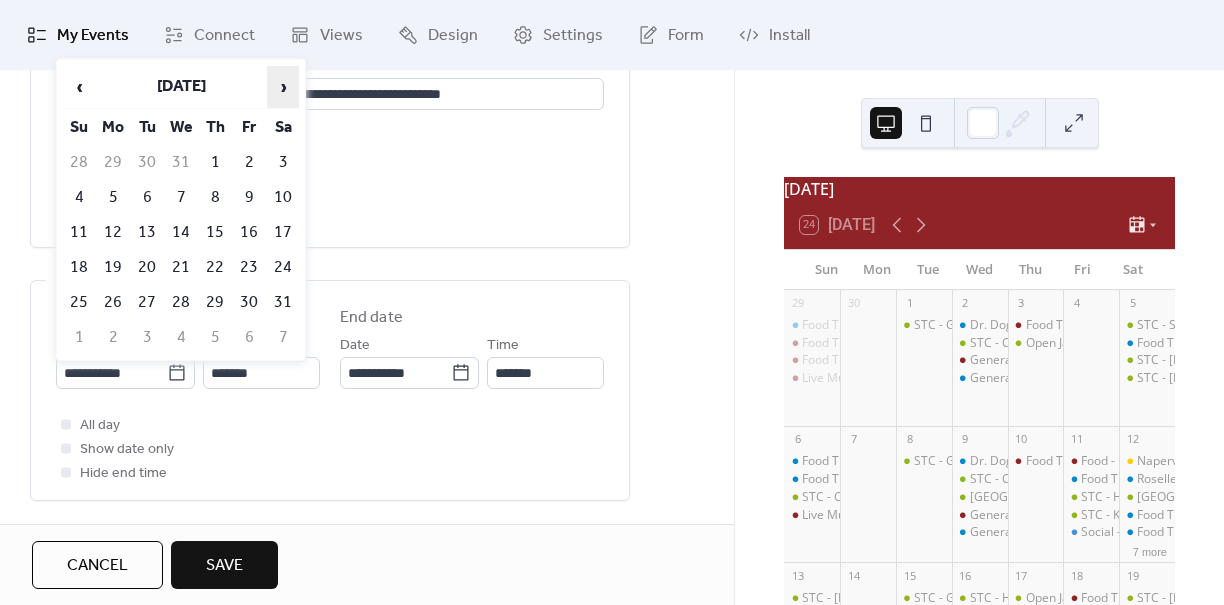 click on "›" at bounding box center [283, 87] 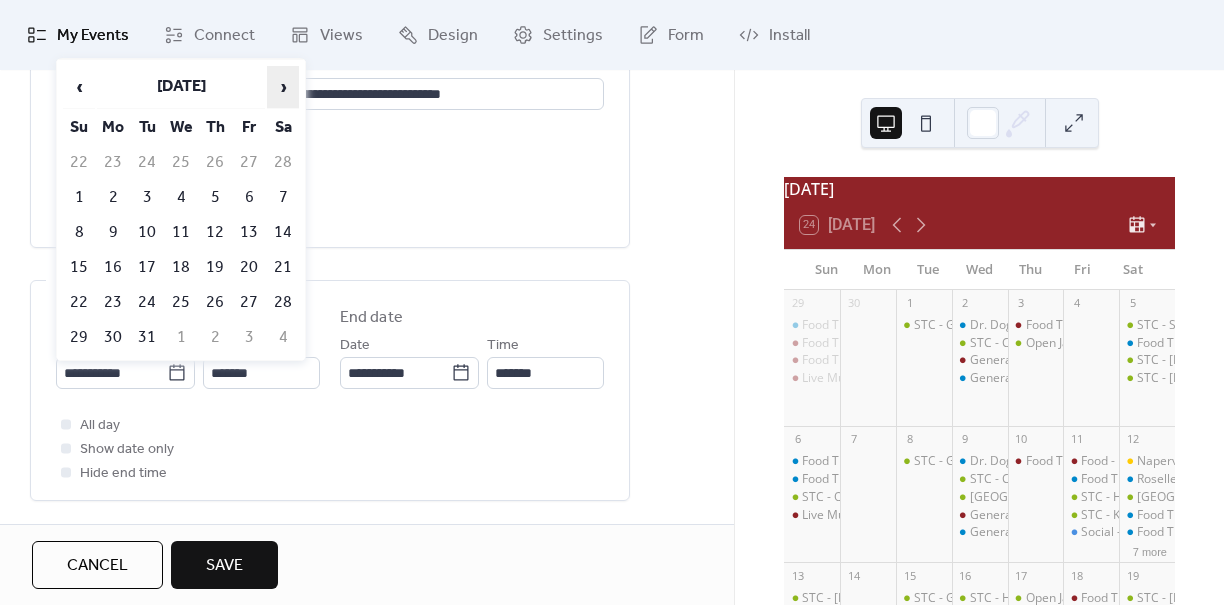 click on "›" at bounding box center (283, 87) 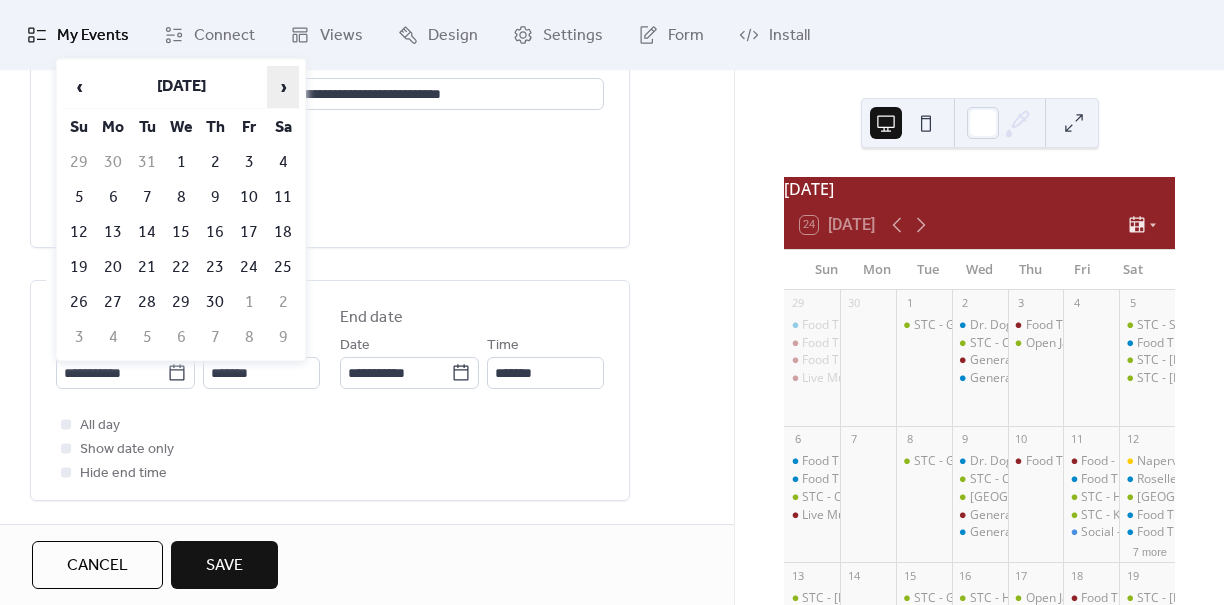 click on "›" at bounding box center (283, 87) 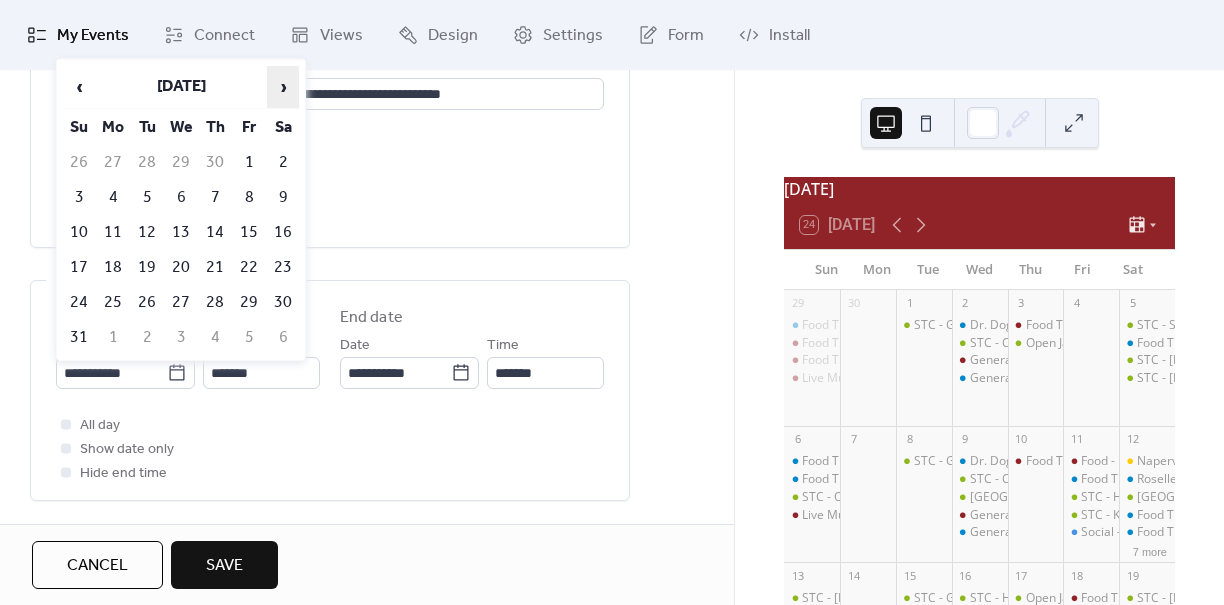 click on "›" at bounding box center (283, 87) 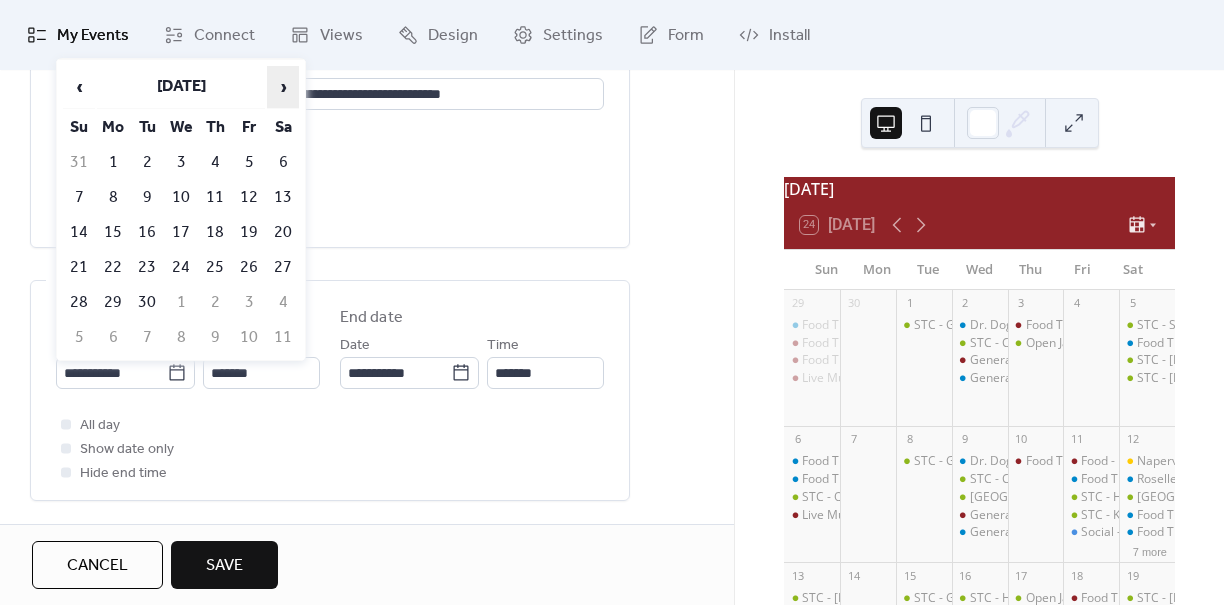 click on "›" at bounding box center [283, 87] 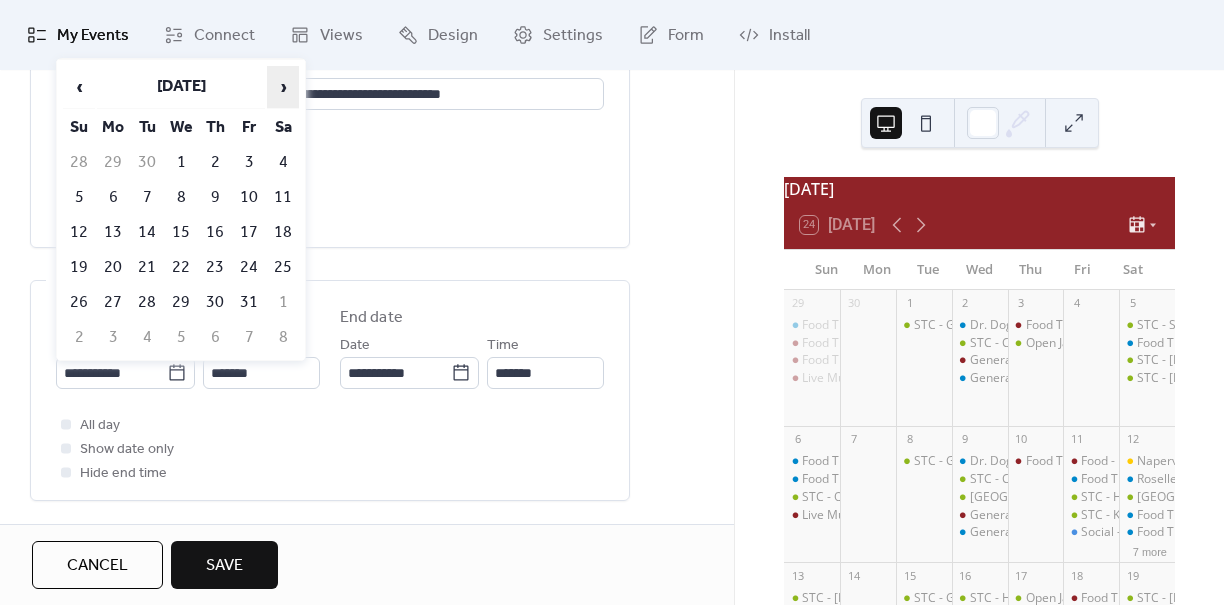 click on "›" at bounding box center [283, 87] 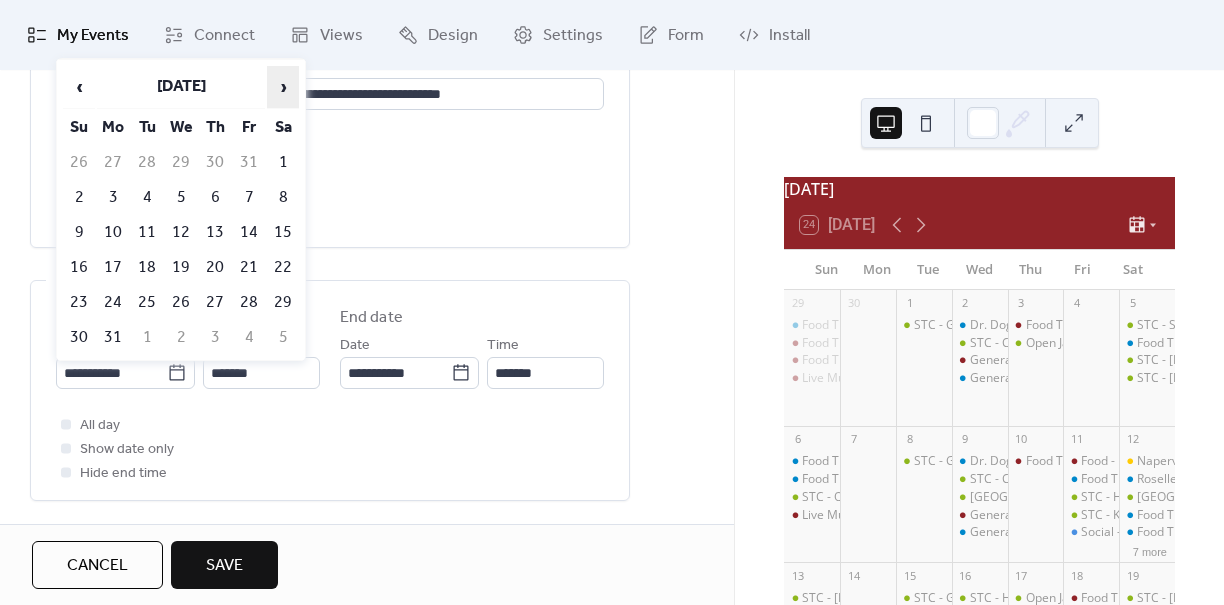 click on "›" at bounding box center (283, 87) 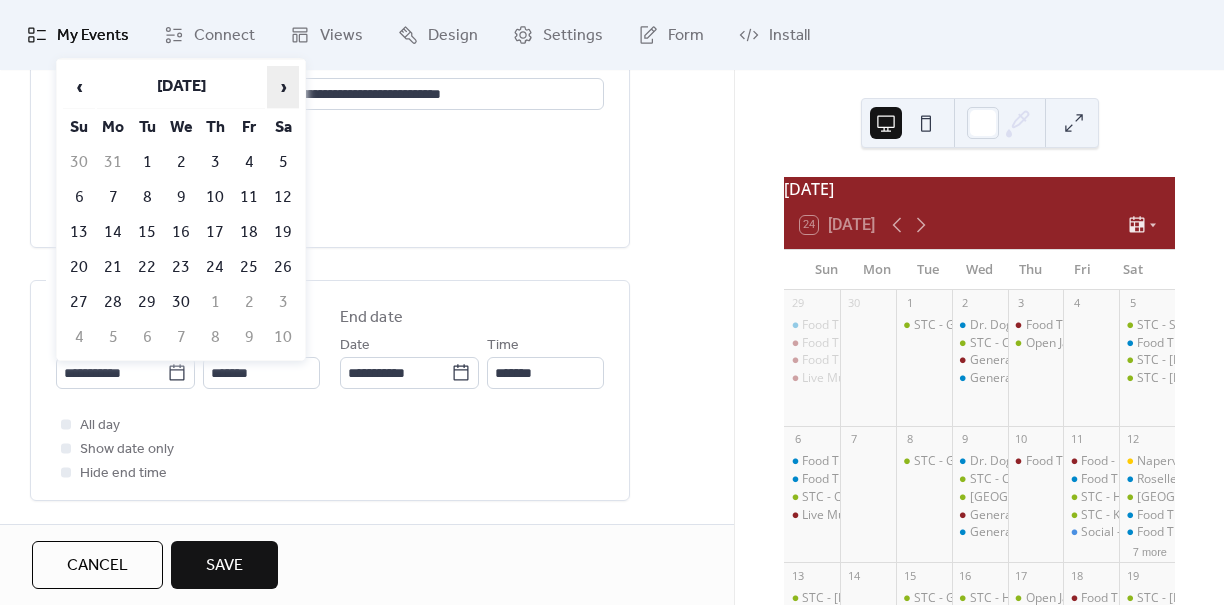 click on "›" at bounding box center [283, 87] 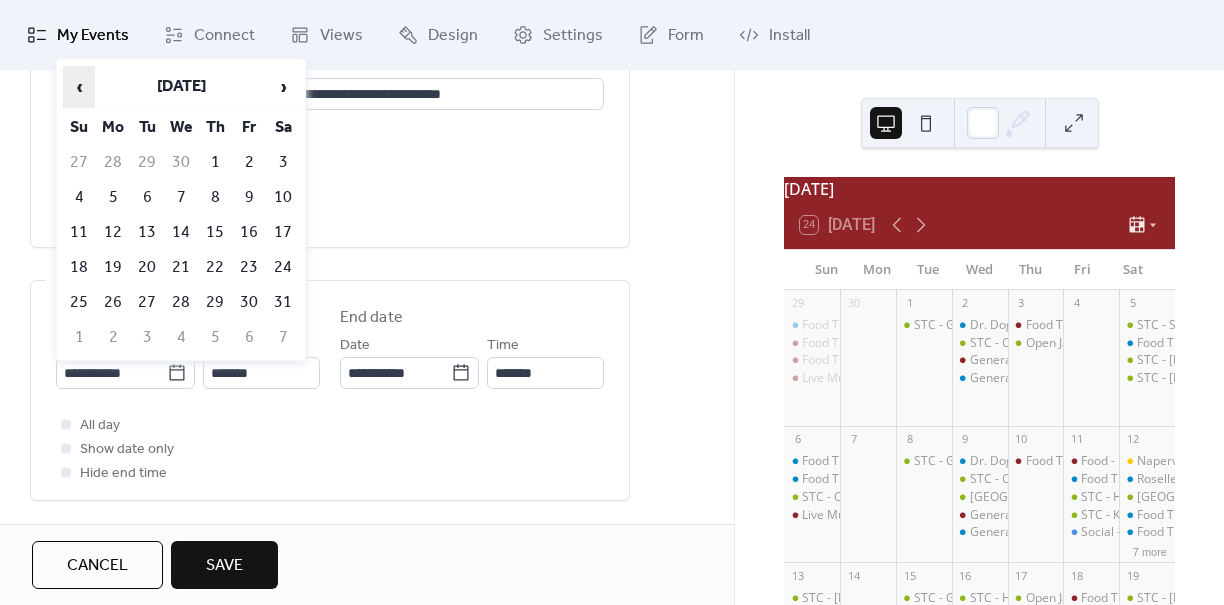 click on "‹" at bounding box center [79, 87] 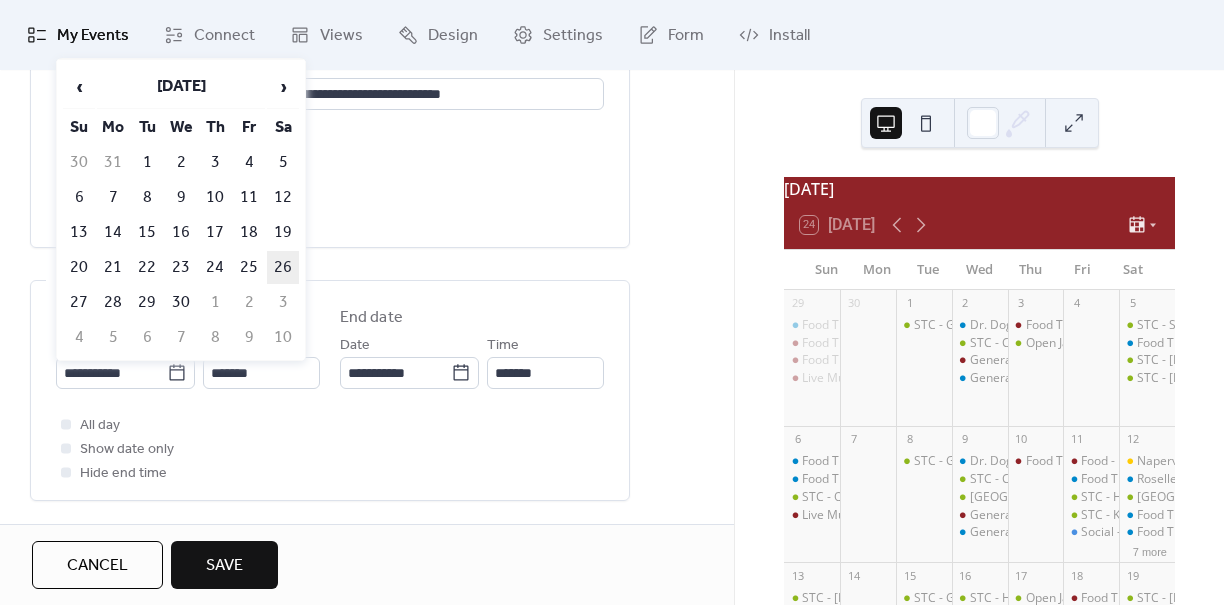click on "26" at bounding box center [283, 267] 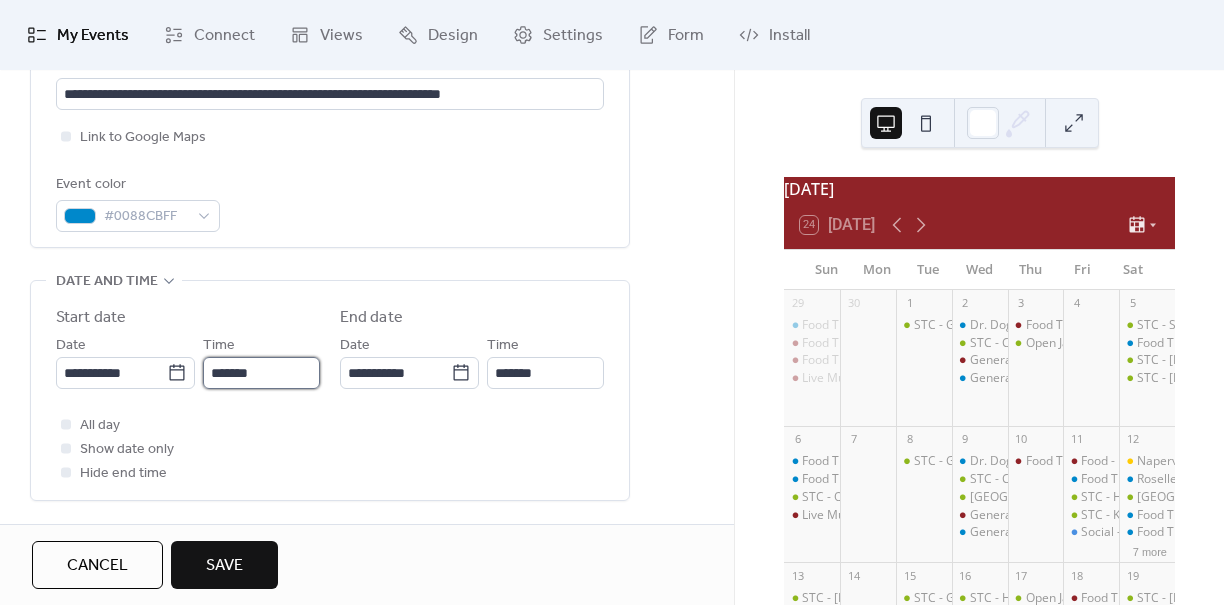 click on "*******" at bounding box center (261, 373) 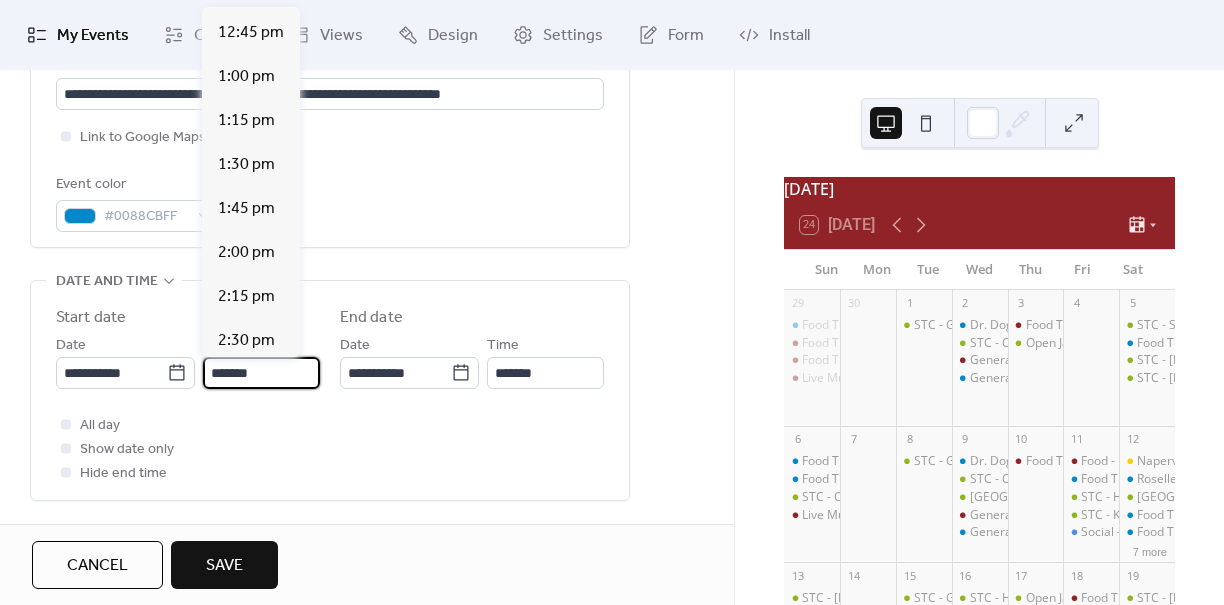 scroll, scrollTop: 2244, scrollLeft: 0, axis: vertical 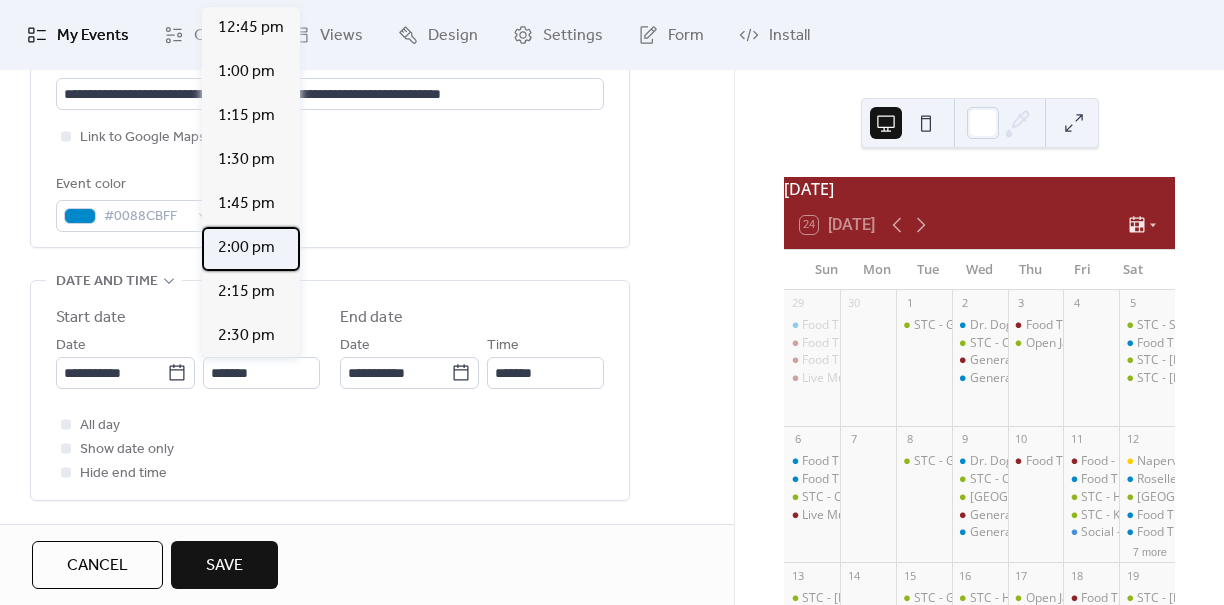click on "2:00 pm" at bounding box center (246, 248) 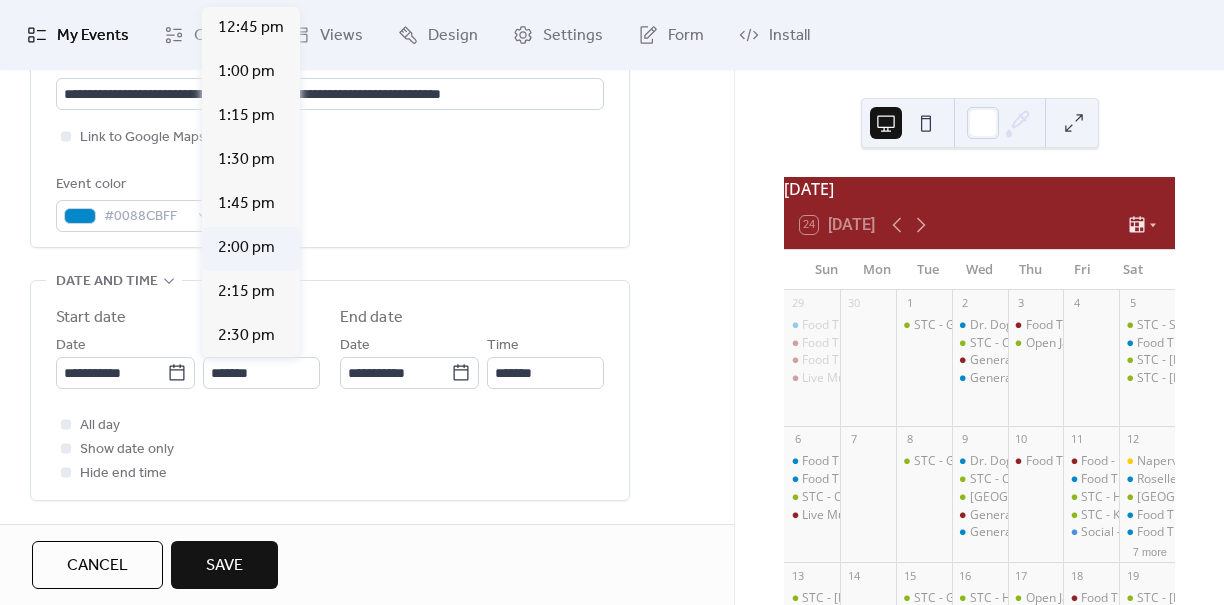 type on "*******" 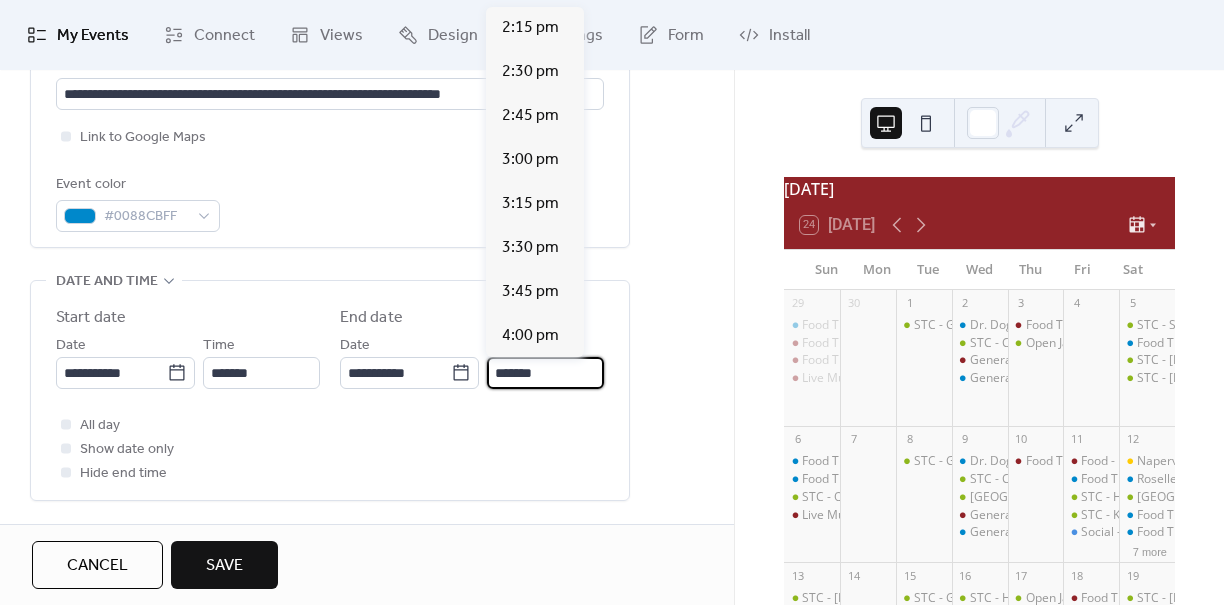 click on "*******" at bounding box center (545, 373) 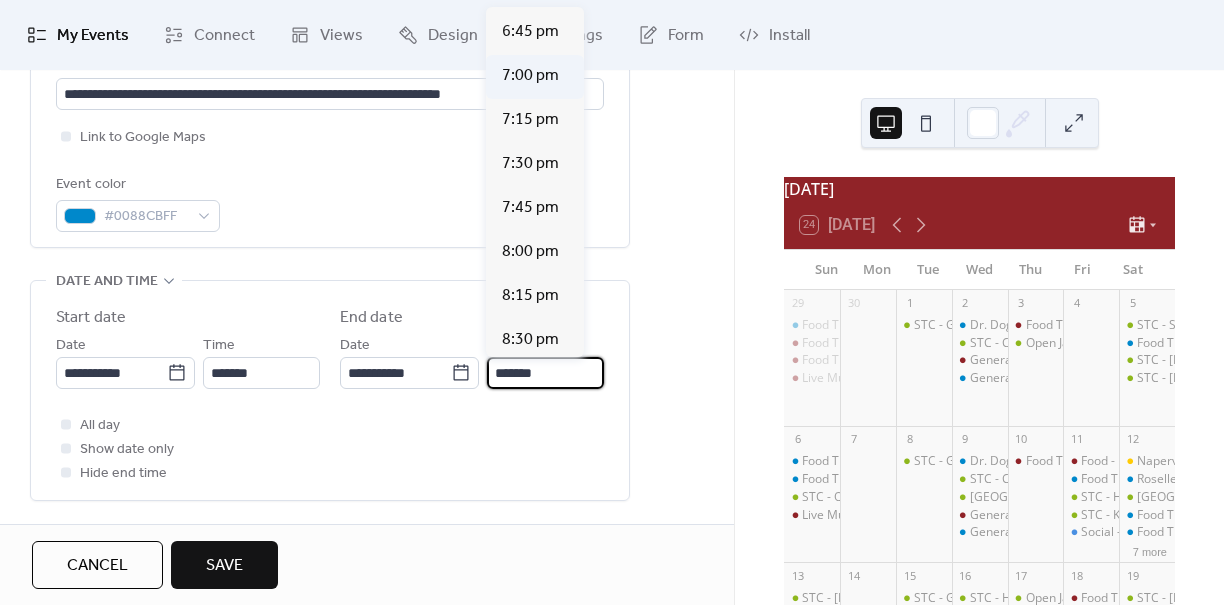 scroll, scrollTop: 793, scrollLeft: 0, axis: vertical 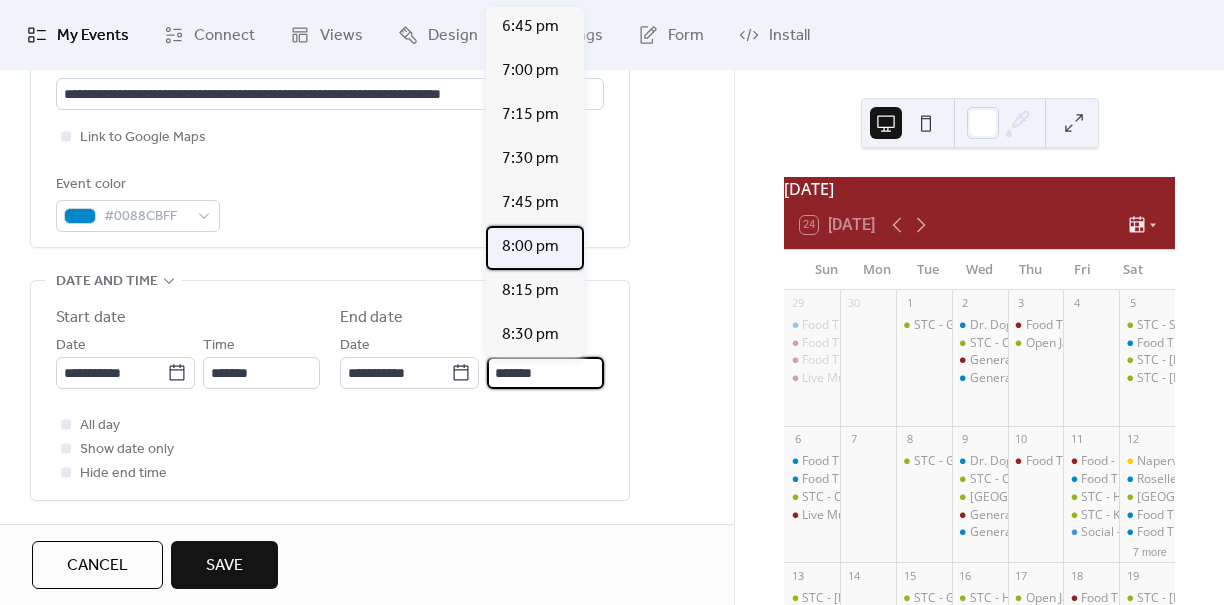 click on "8:00 pm" at bounding box center [530, 247] 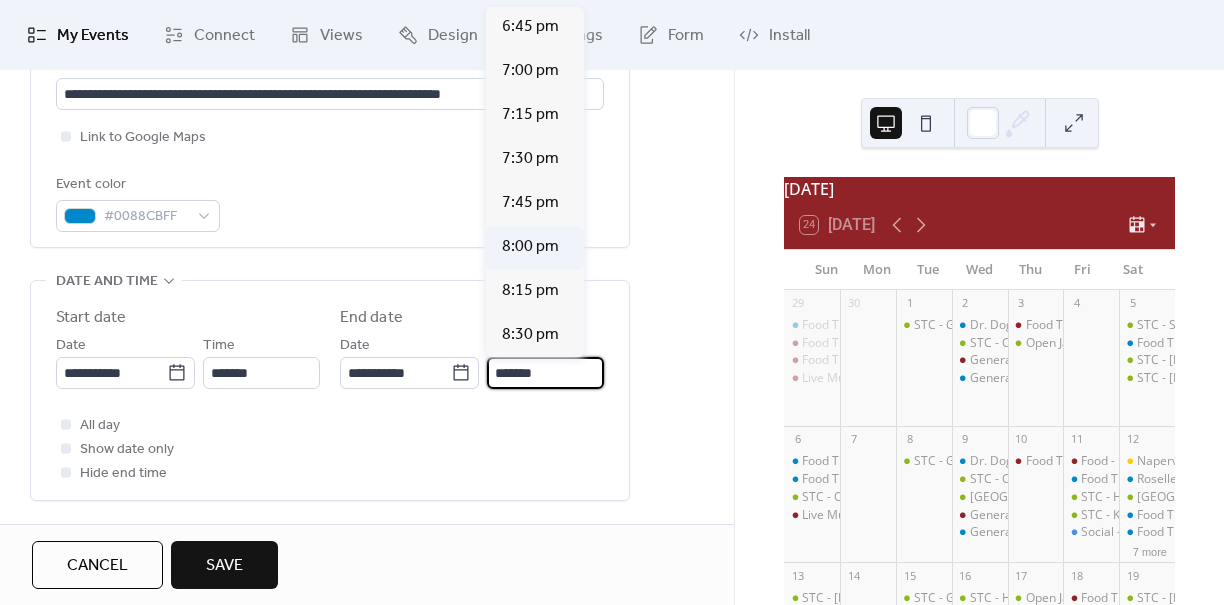 type on "*******" 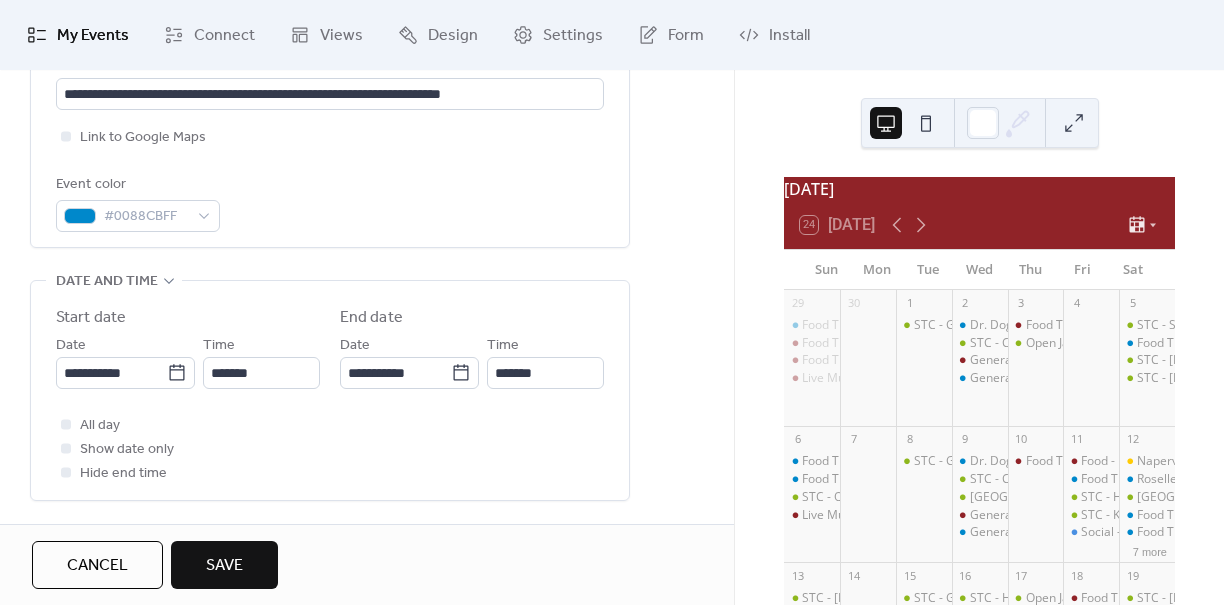 click on "Save" at bounding box center [224, 566] 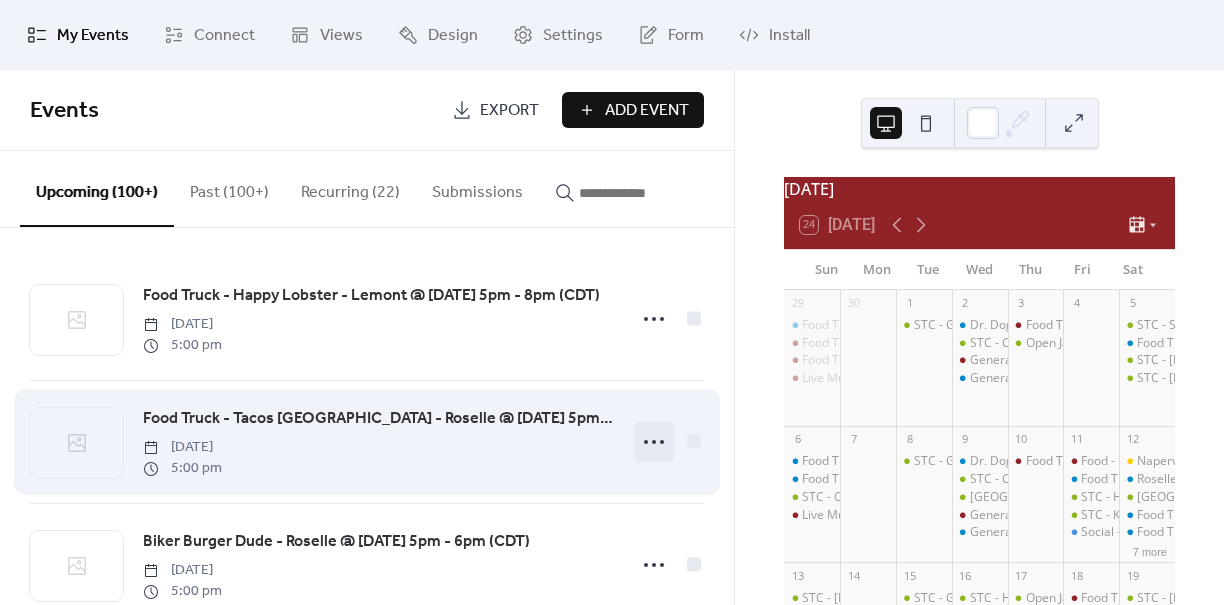 click 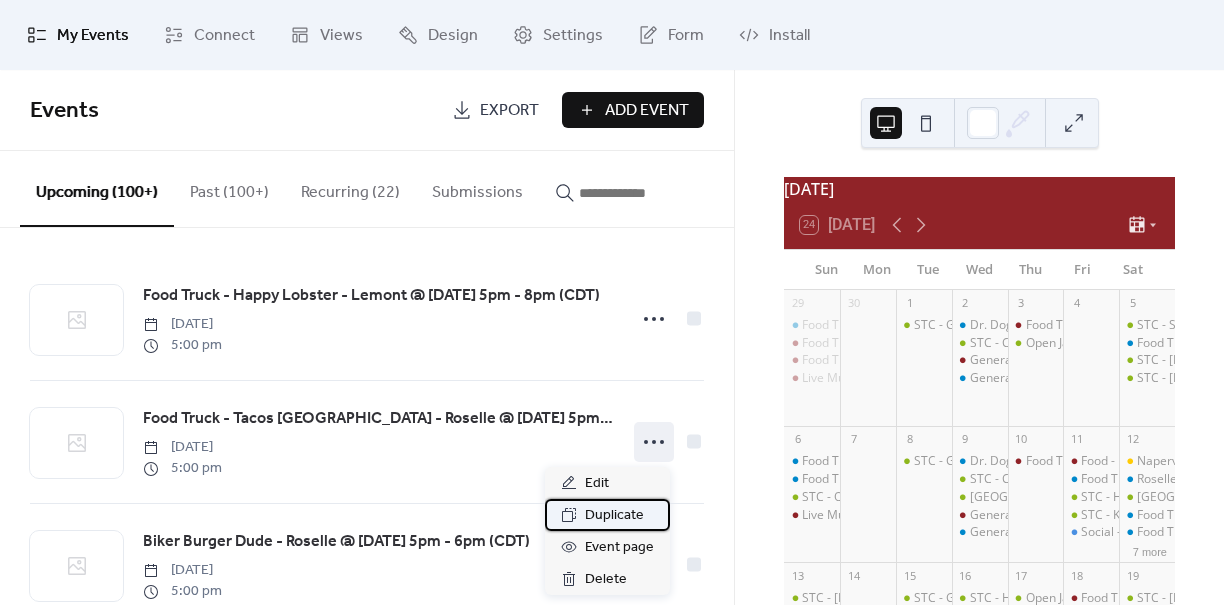 click on "Duplicate" at bounding box center (614, 516) 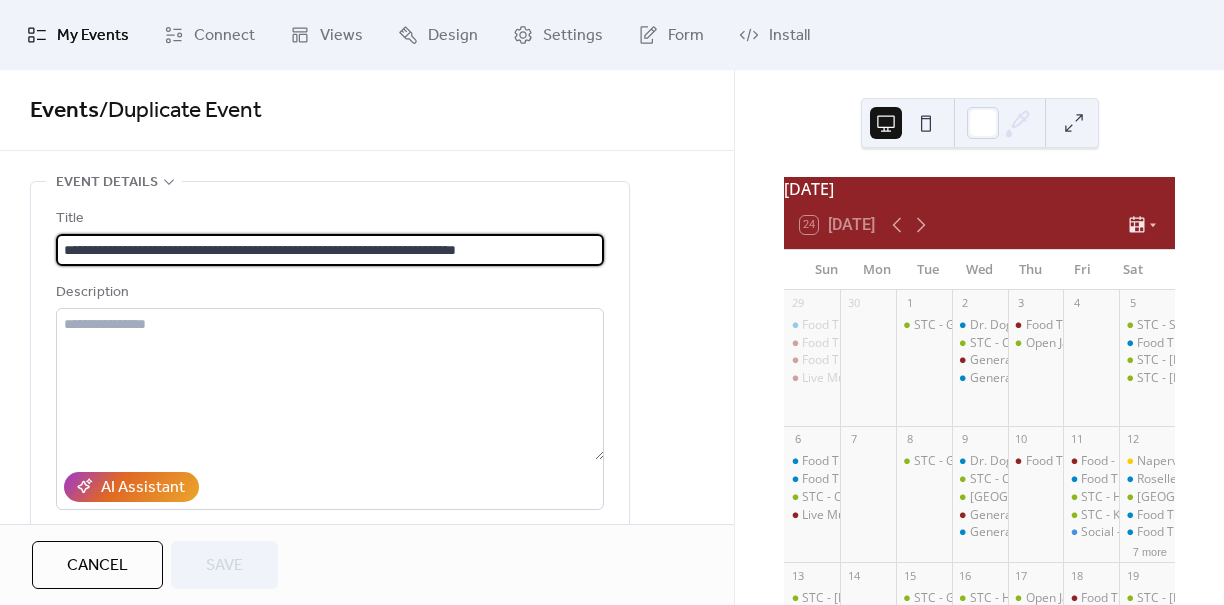 click on "**********" at bounding box center (330, 250) 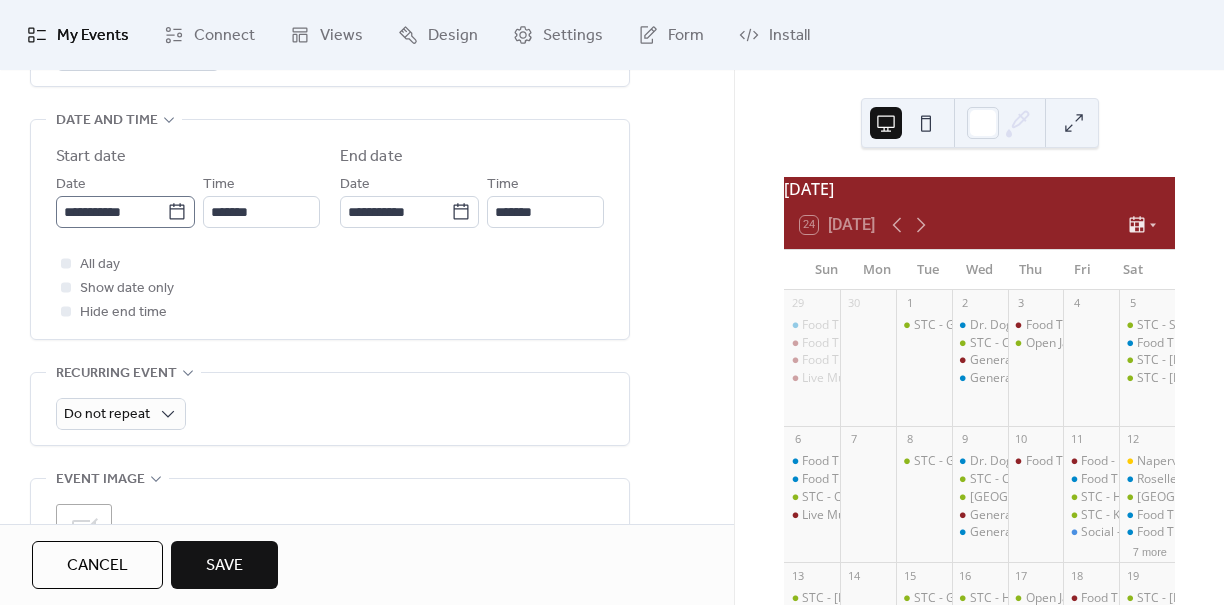 scroll, scrollTop: 652, scrollLeft: 0, axis: vertical 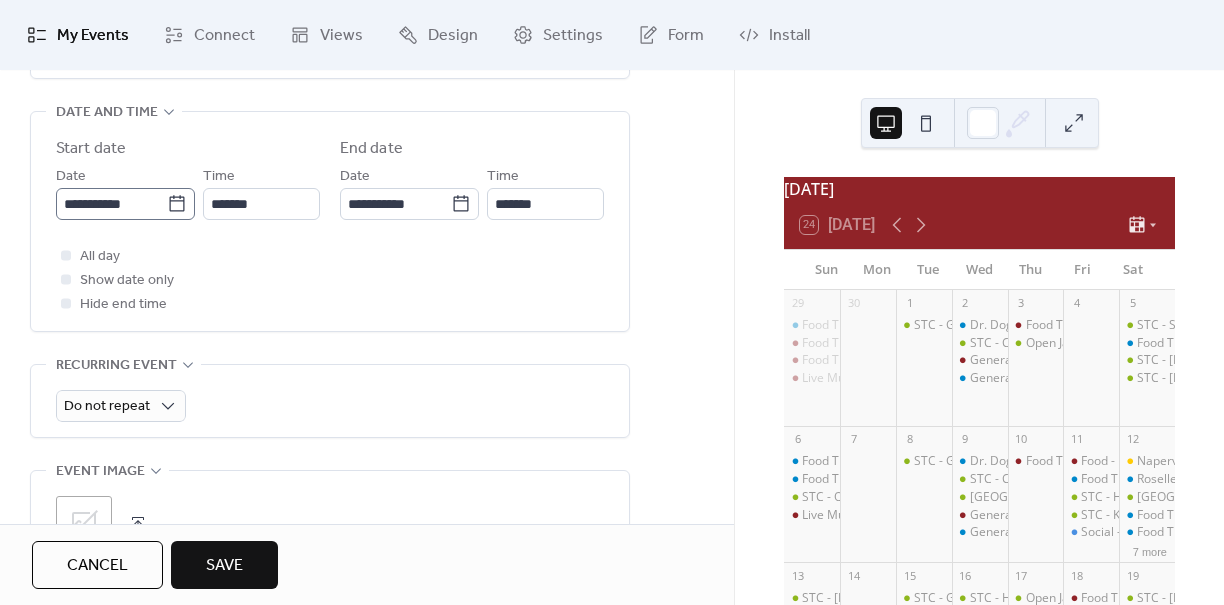type on "**********" 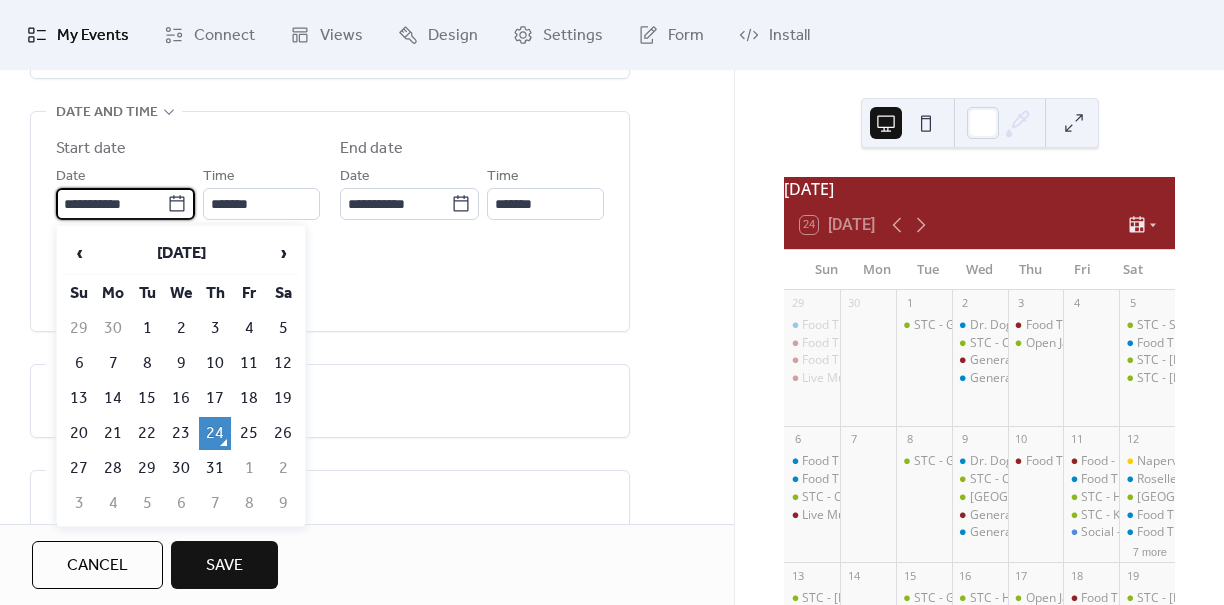 click on "**********" at bounding box center [111, 204] 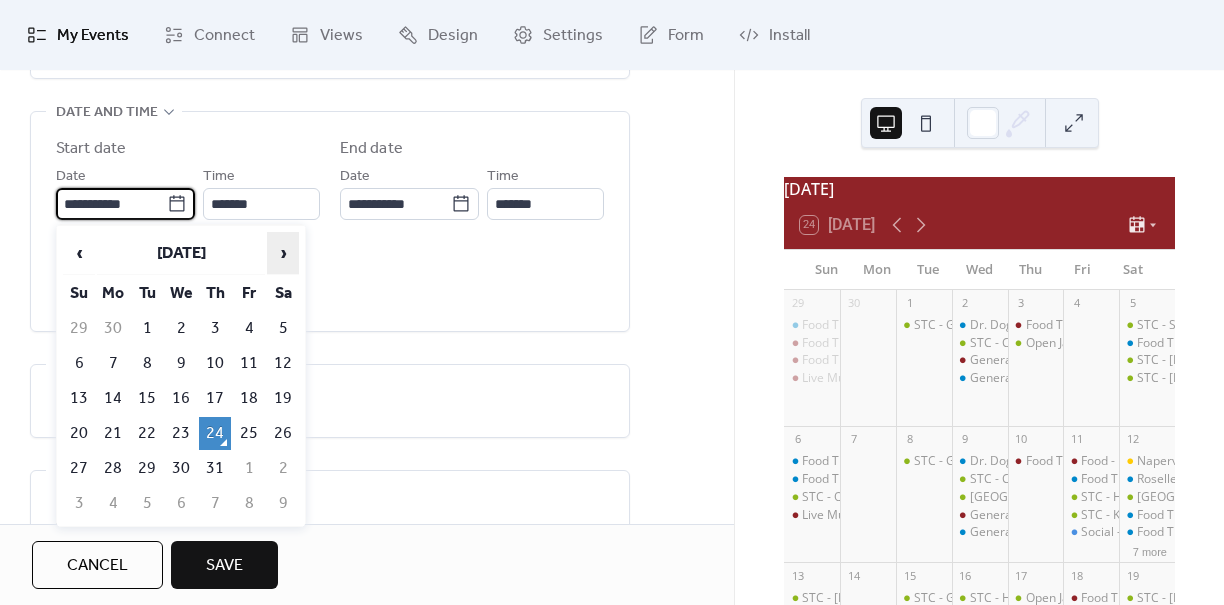 click on "›" at bounding box center (283, 253) 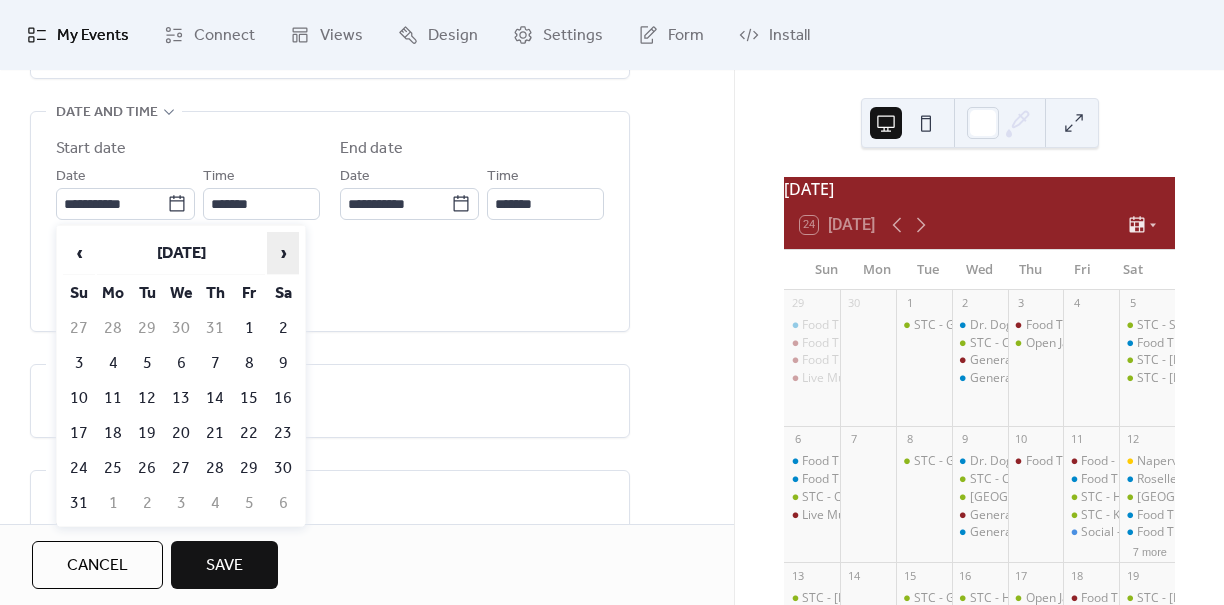 click on "›" at bounding box center (283, 253) 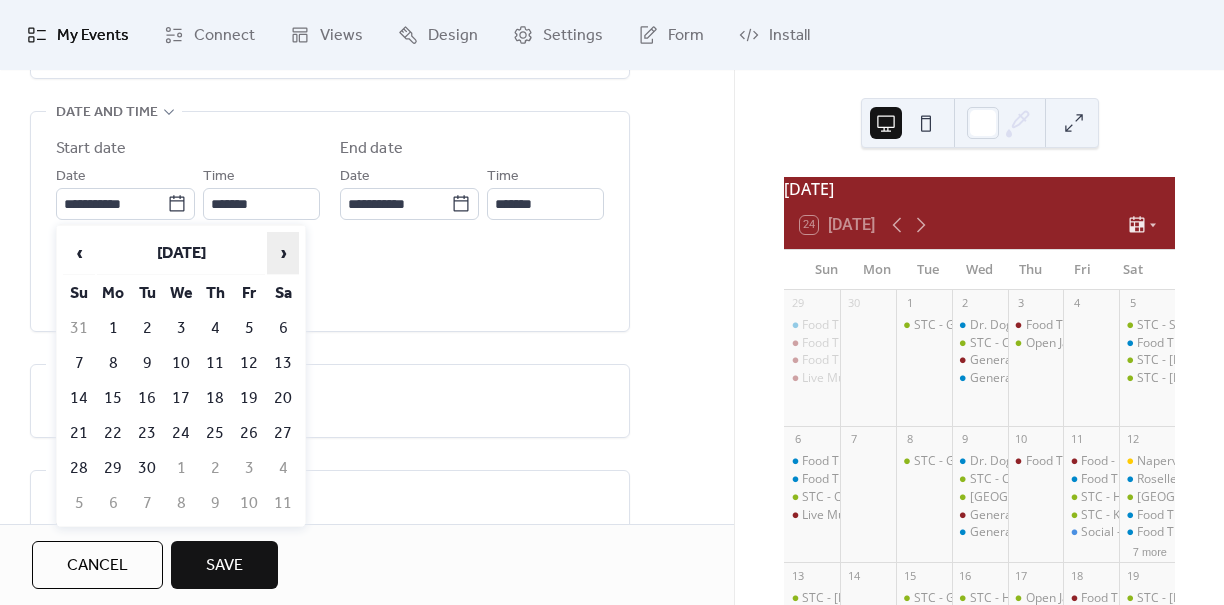 click on "›" at bounding box center [283, 253] 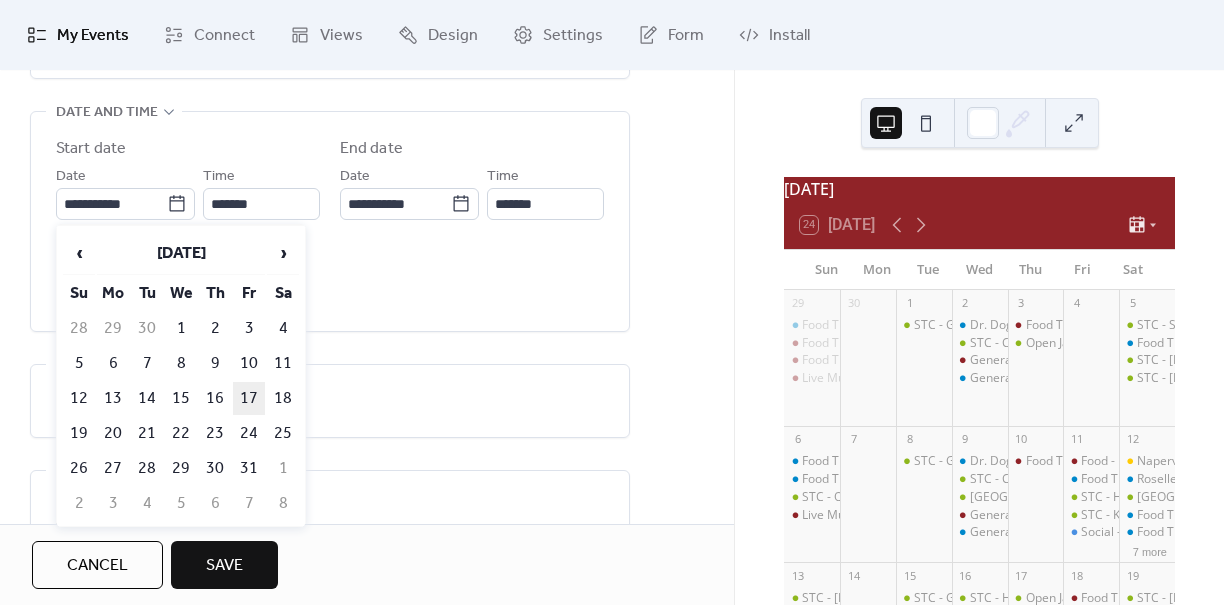 click on "17" at bounding box center [249, 398] 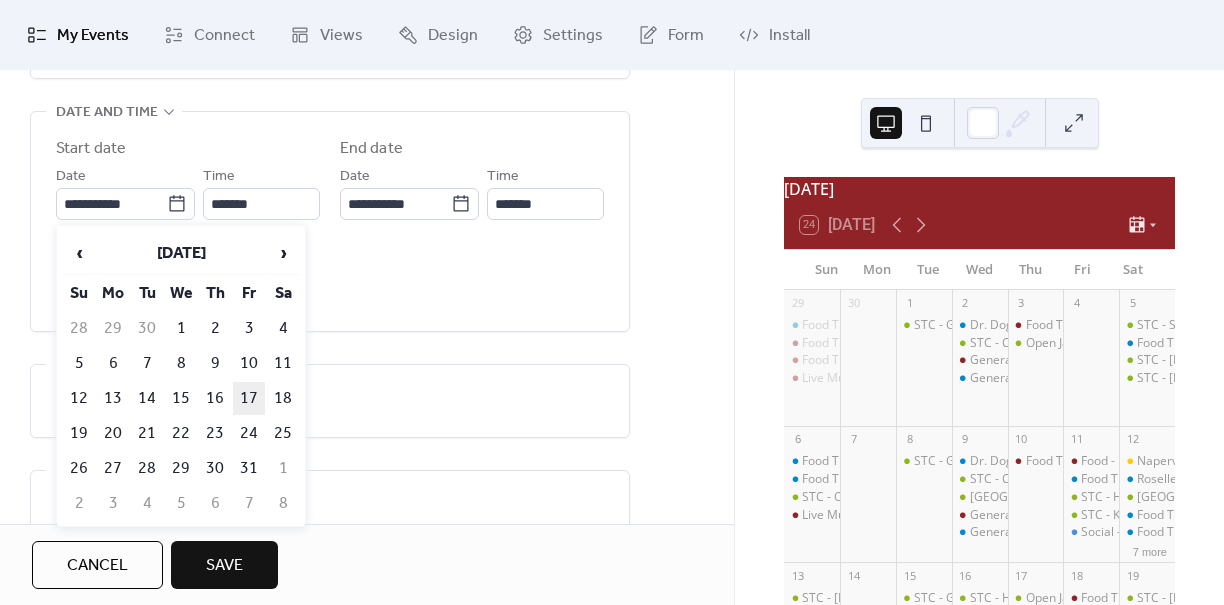 type on "**********" 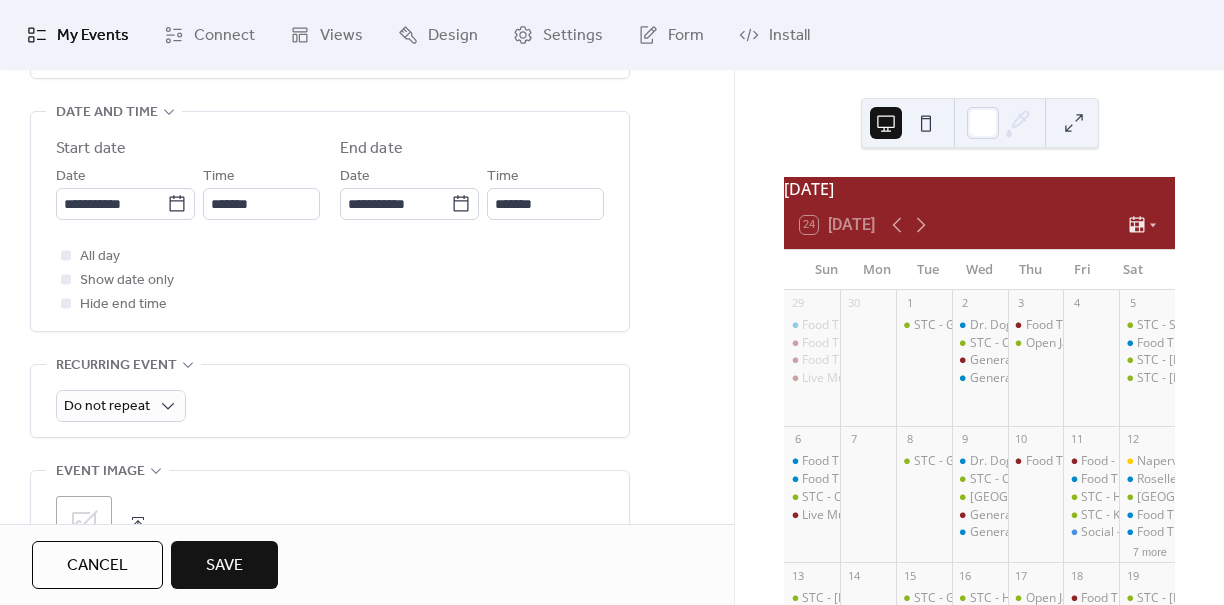 click on "Save" at bounding box center [224, 566] 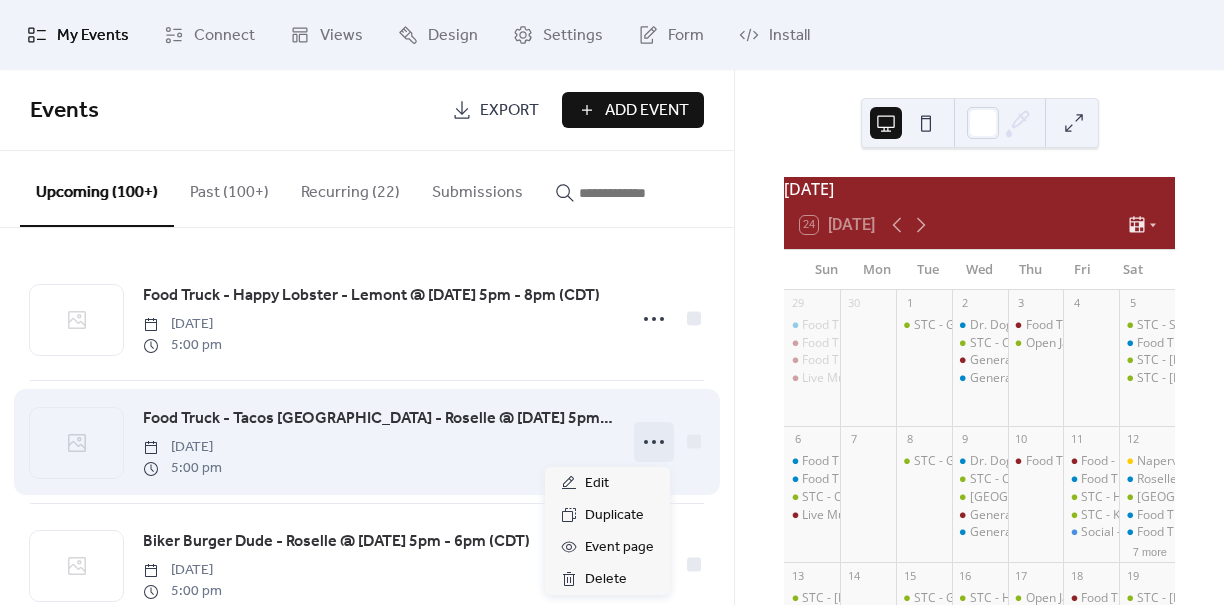 click 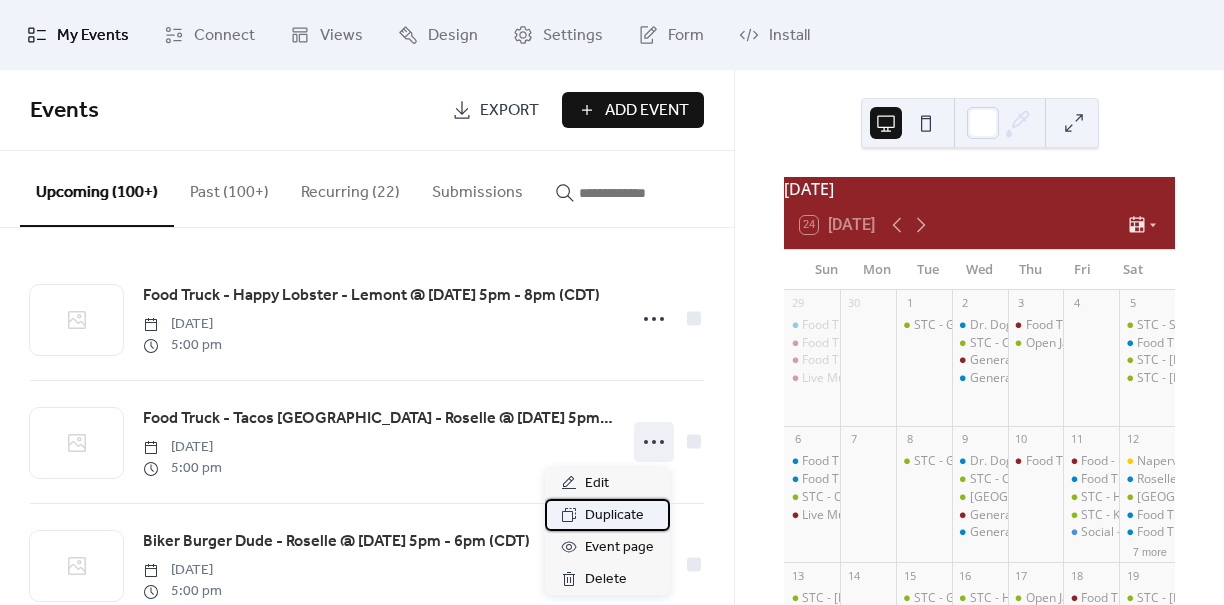 click on "Duplicate" at bounding box center [614, 516] 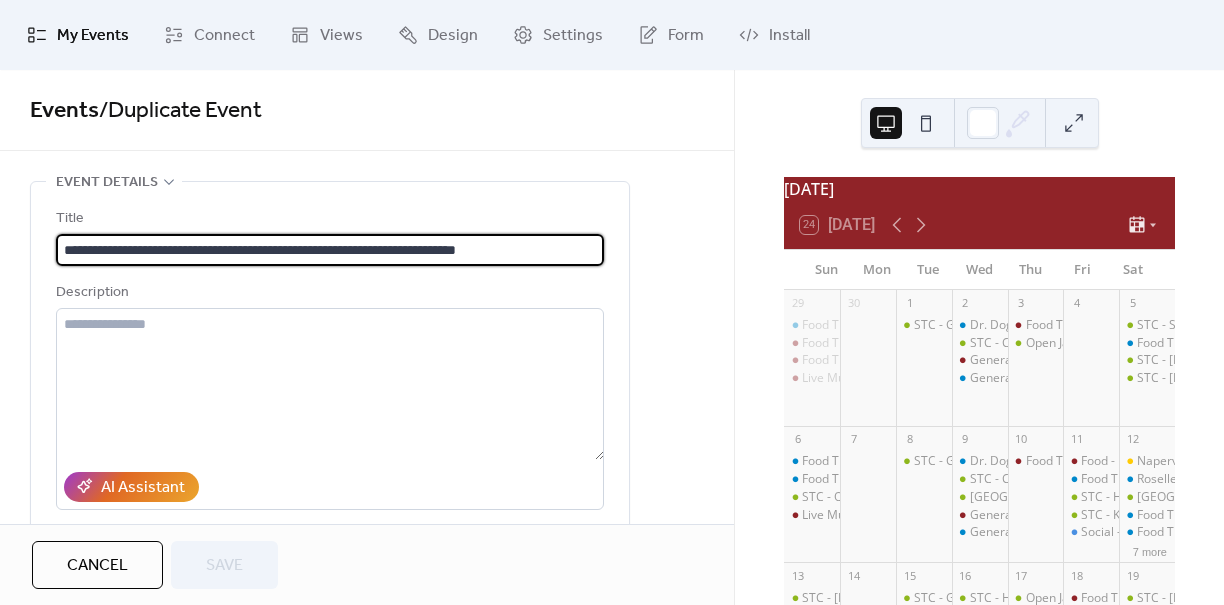 click on "**********" at bounding box center (330, 250) 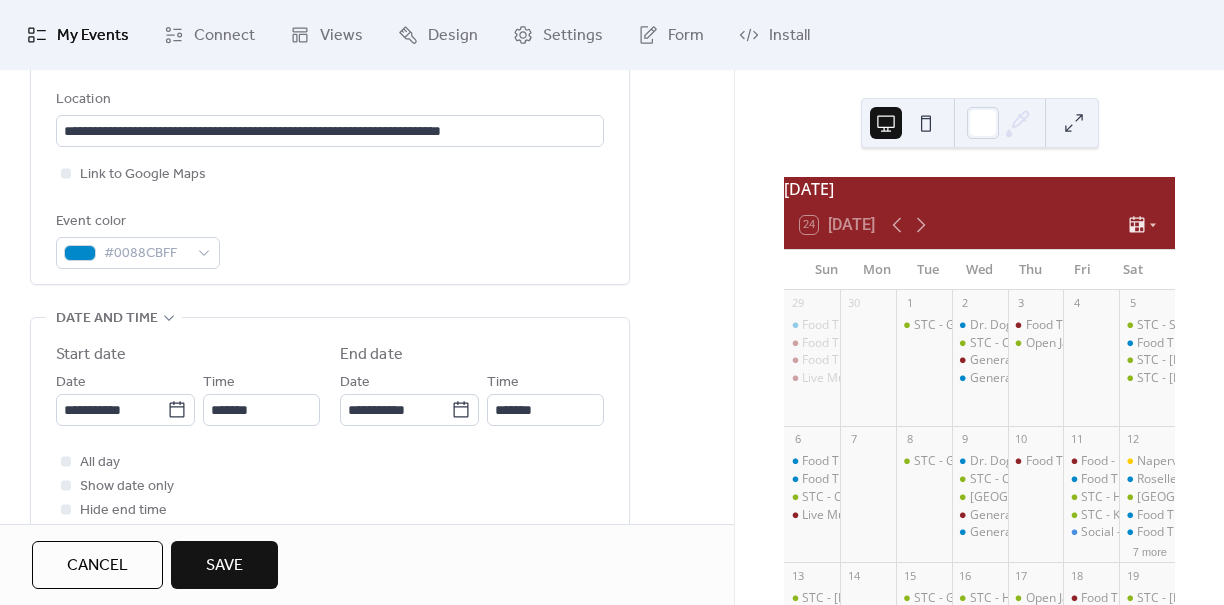 scroll, scrollTop: 470, scrollLeft: 0, axis: vertical 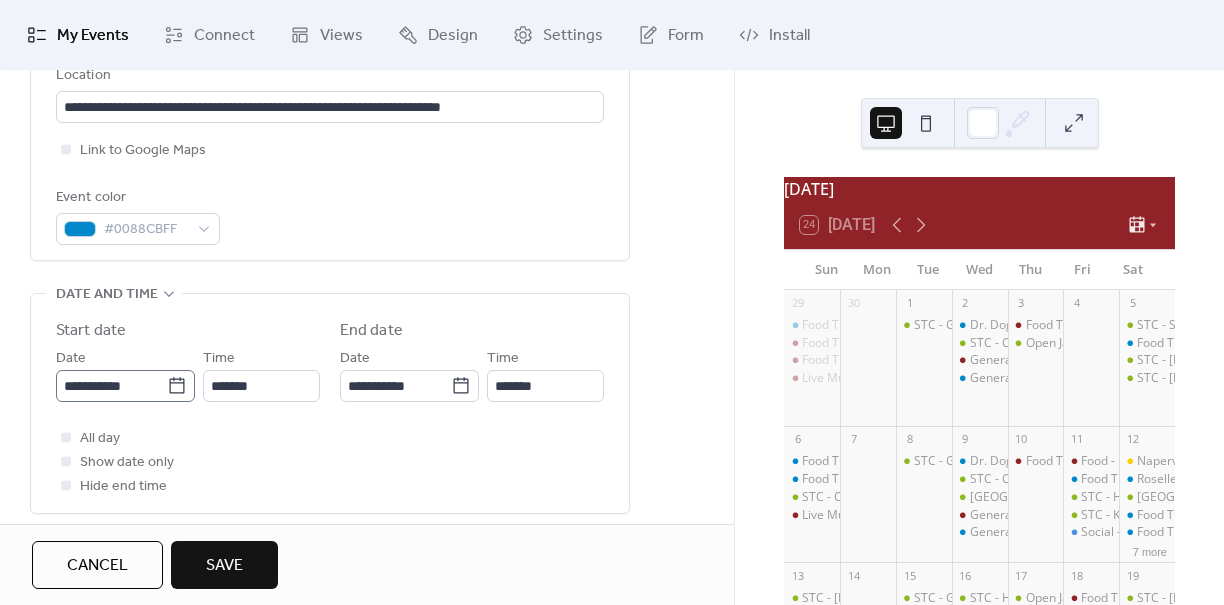 type on "**********" 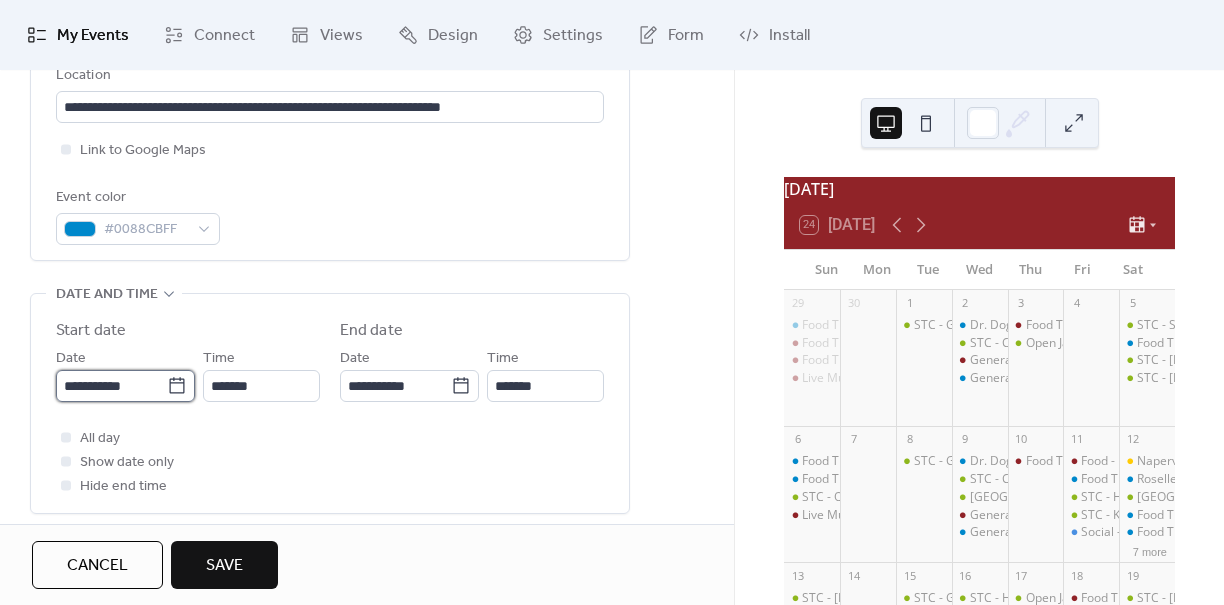 click on "**********" at bounding box center (111, 386) 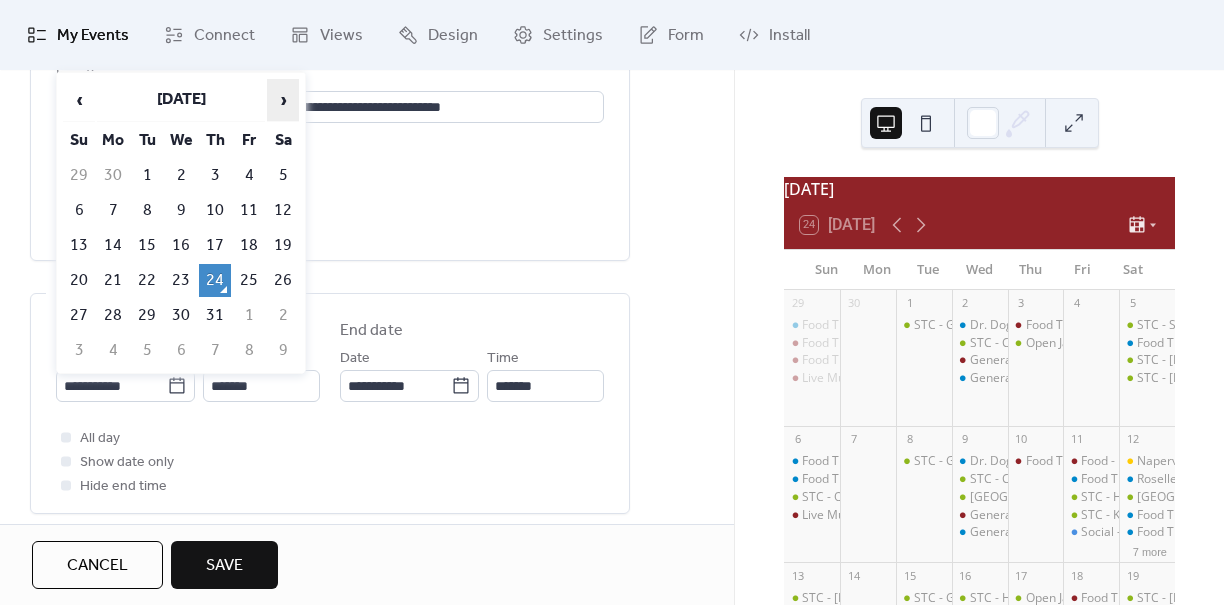click on "›" at bounding box center (283, 100) 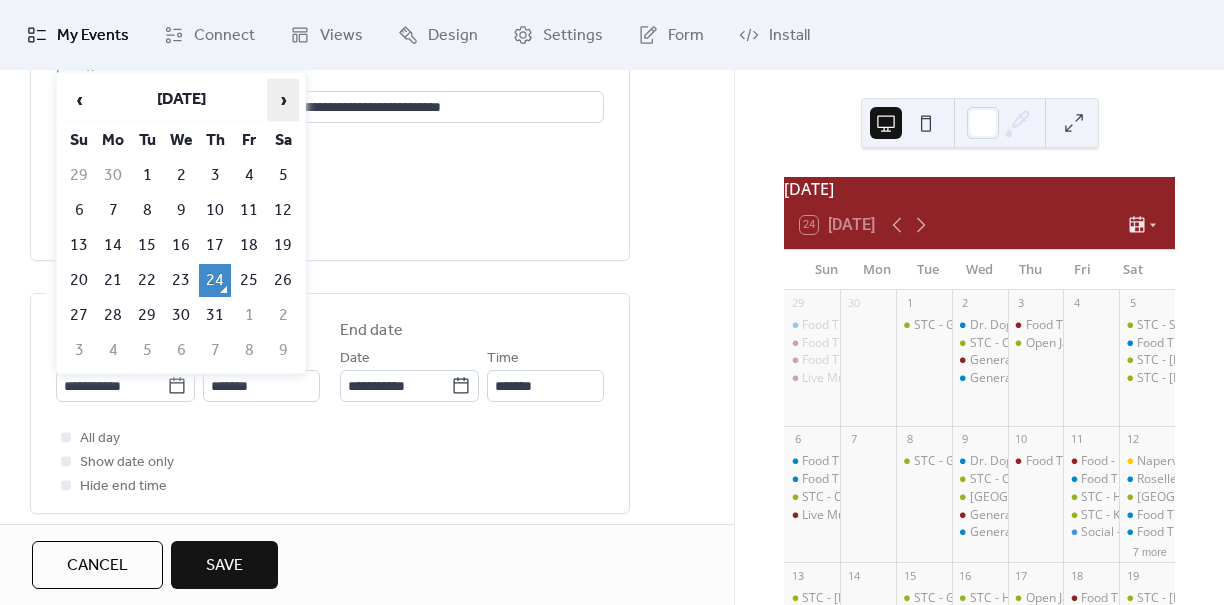 click on "›" at bounding box center (283, 100) 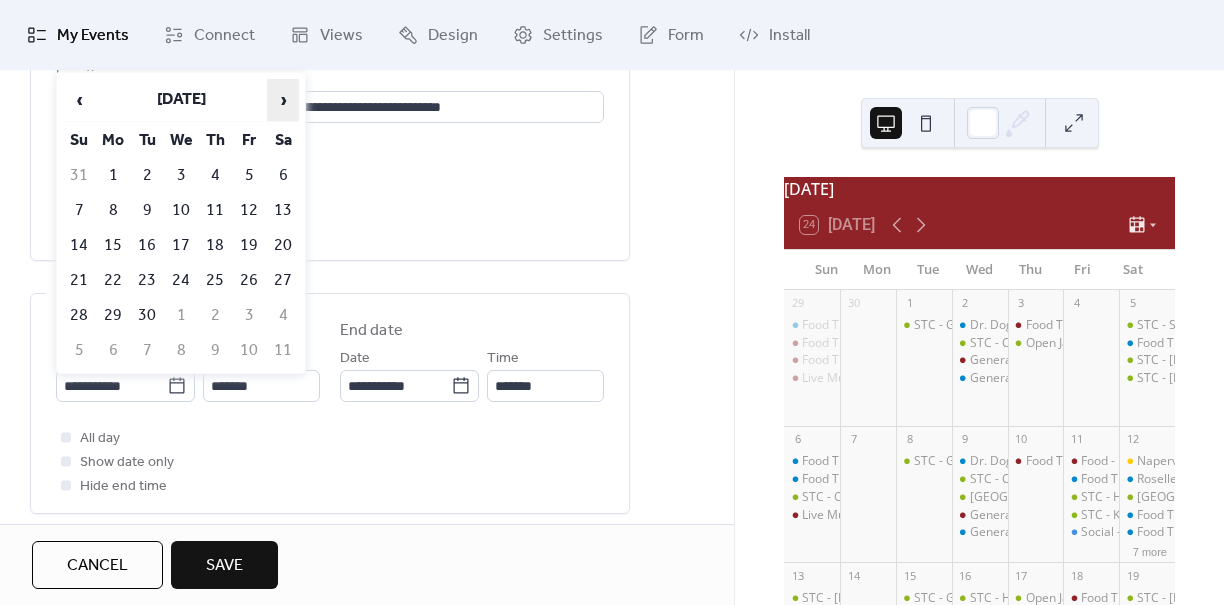click on "›" at bounding box center [283, 100] 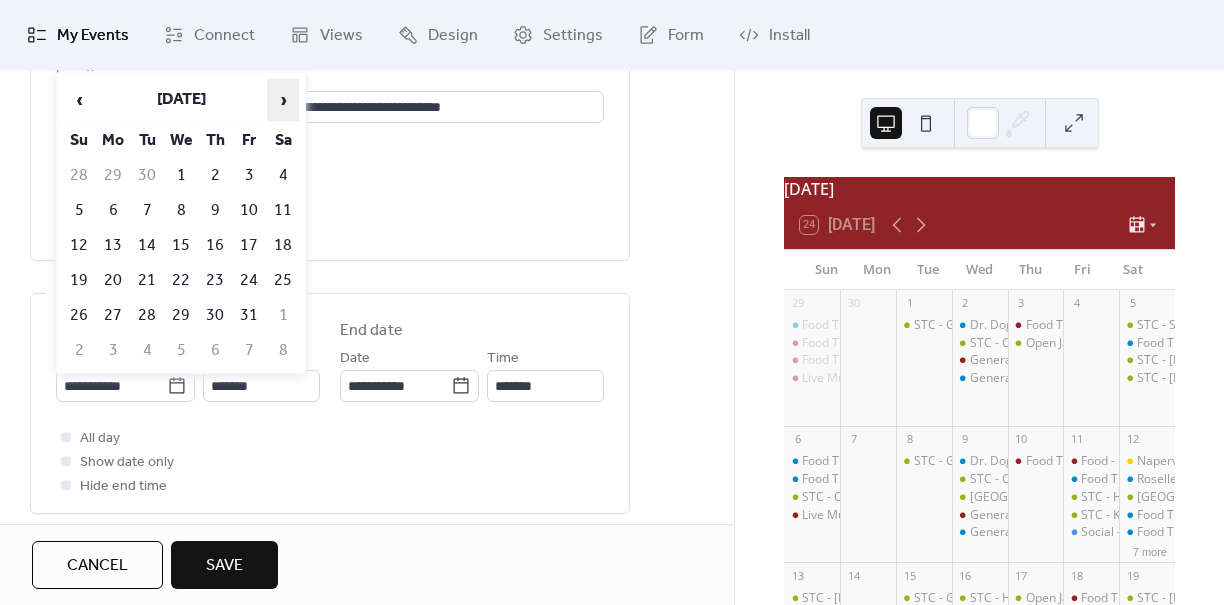 click on "›" at bounding box center (283, 100) 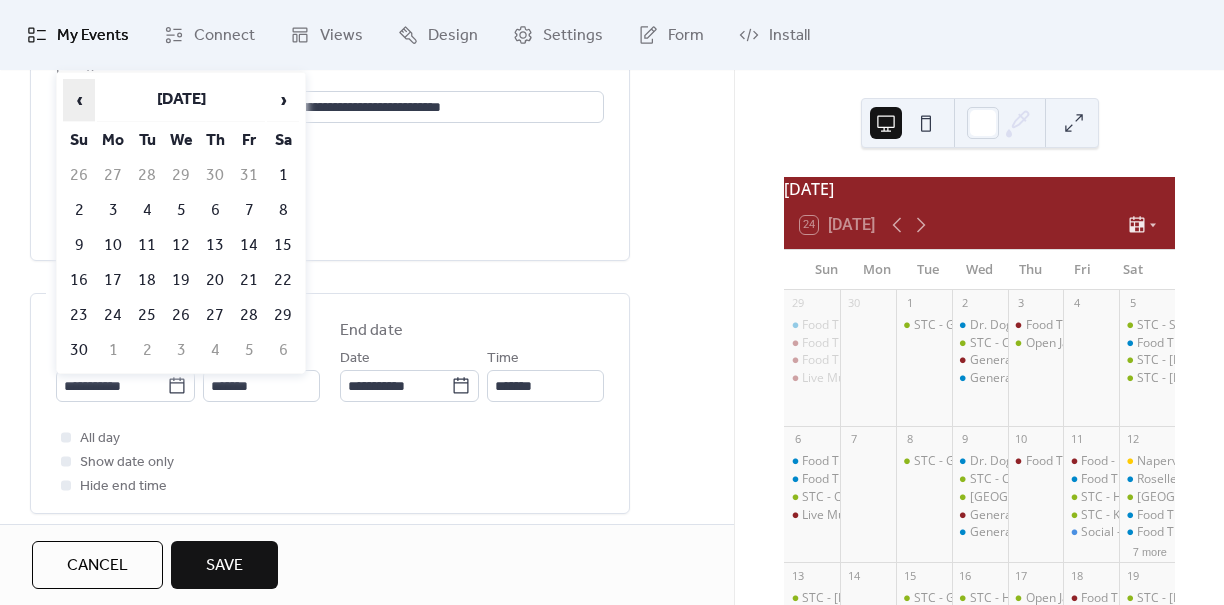 click on "‹" at bounding box center [79, 100] 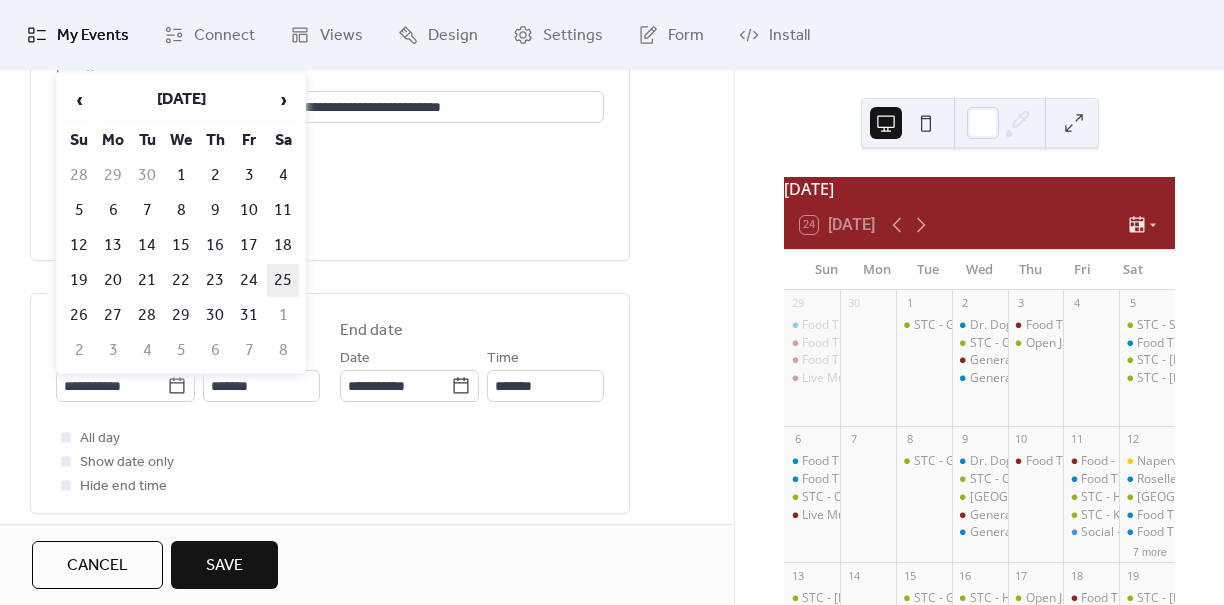 click on "25" at bounding box center (283, 280) 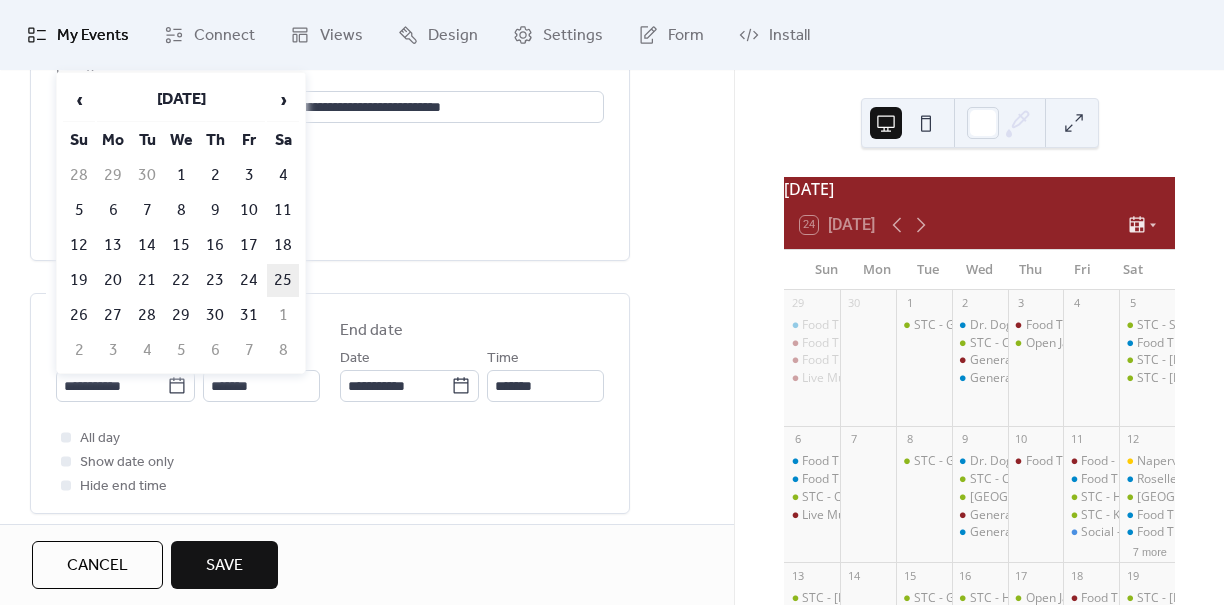 type on "**********" 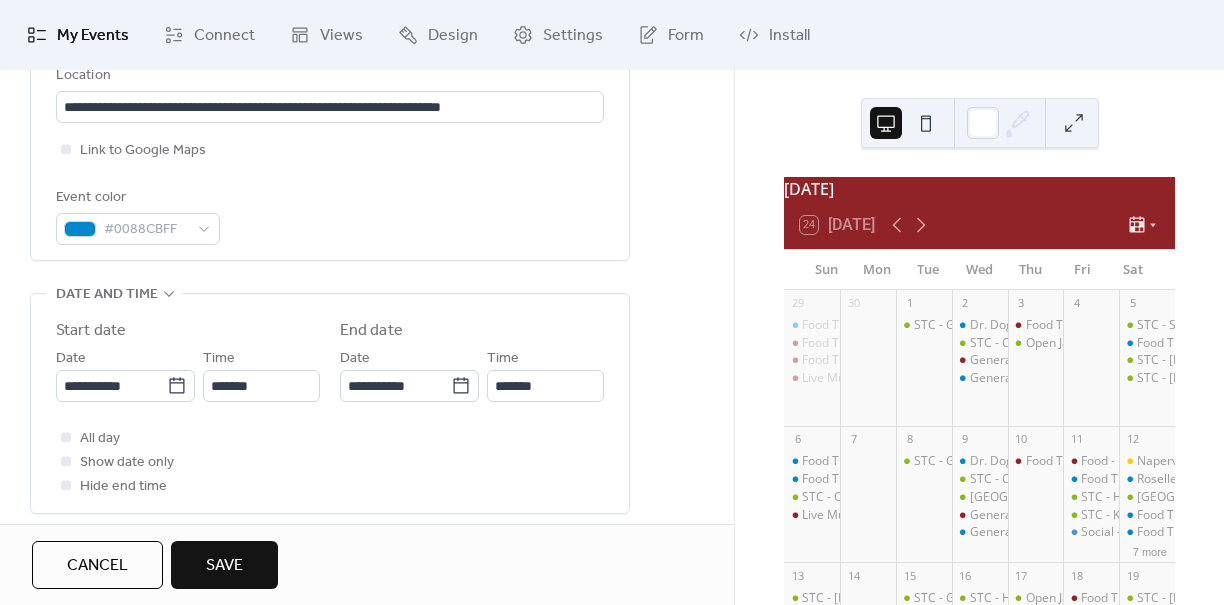 click on "Save" at bounding box center (224, 566) 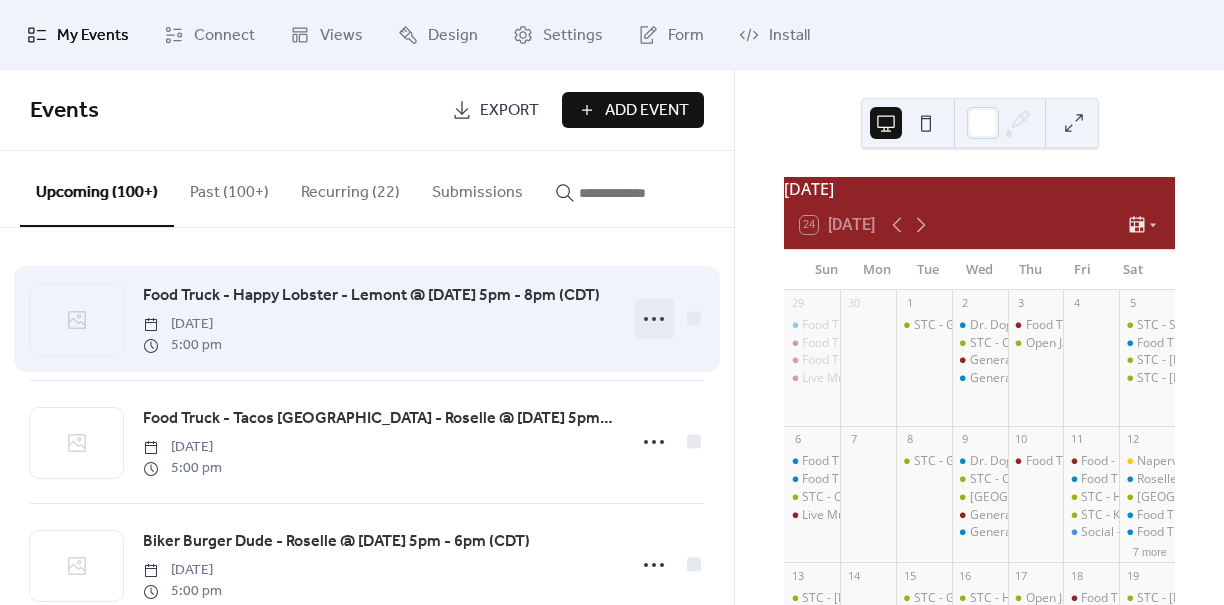 click 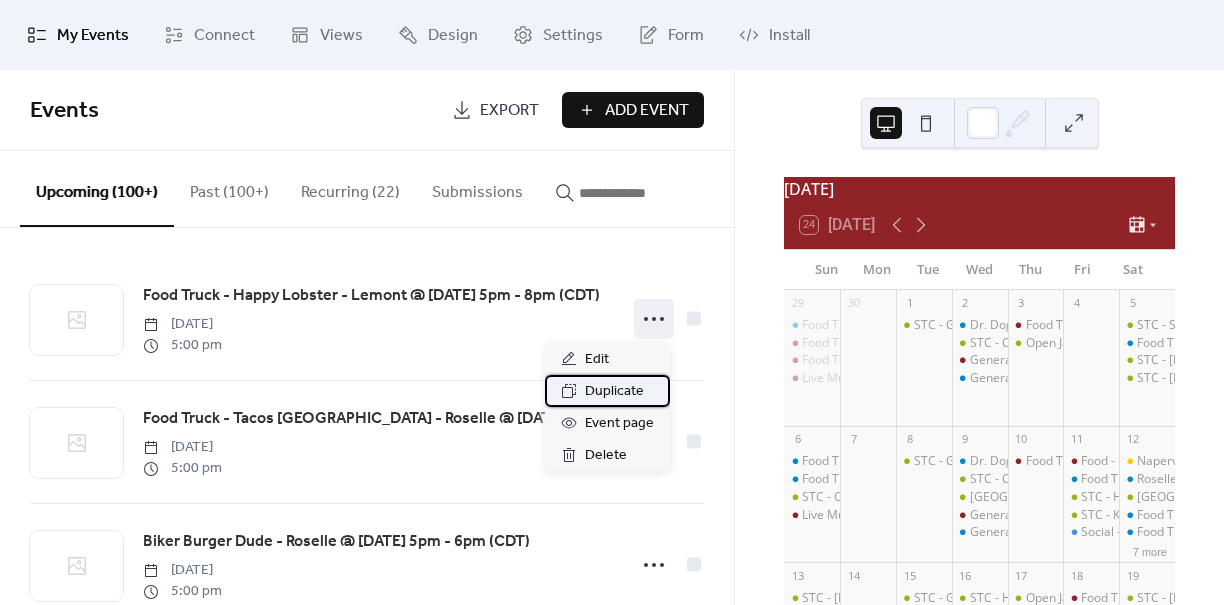 click on "Duplicate" at bounding box center [614, 392] 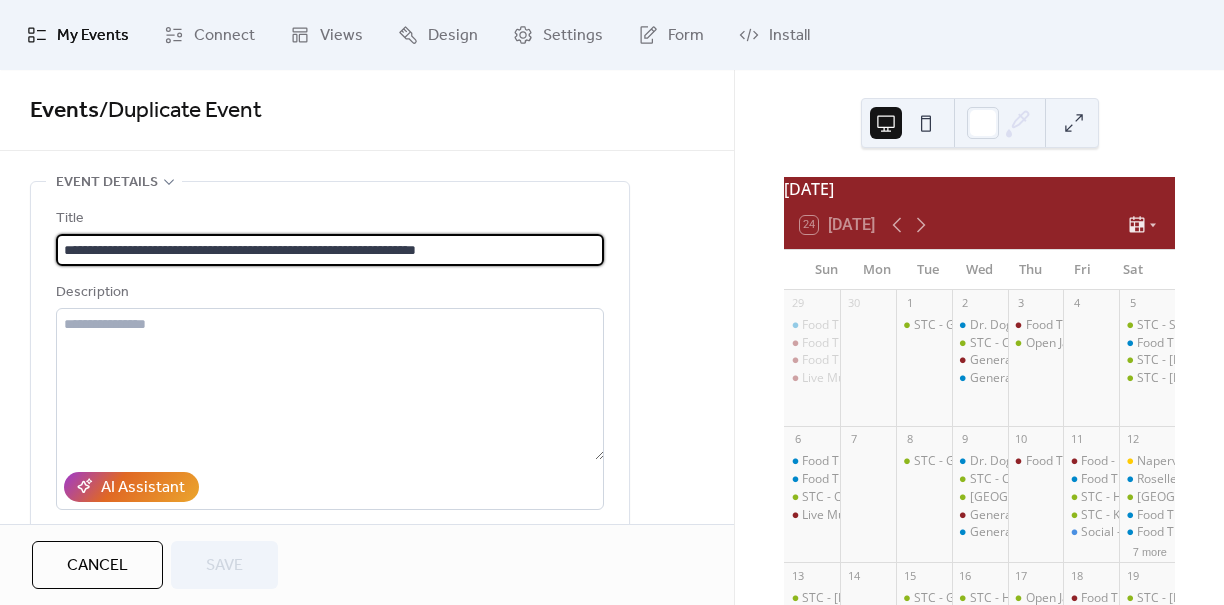 click on "**********" at bounding box center (330, 250) 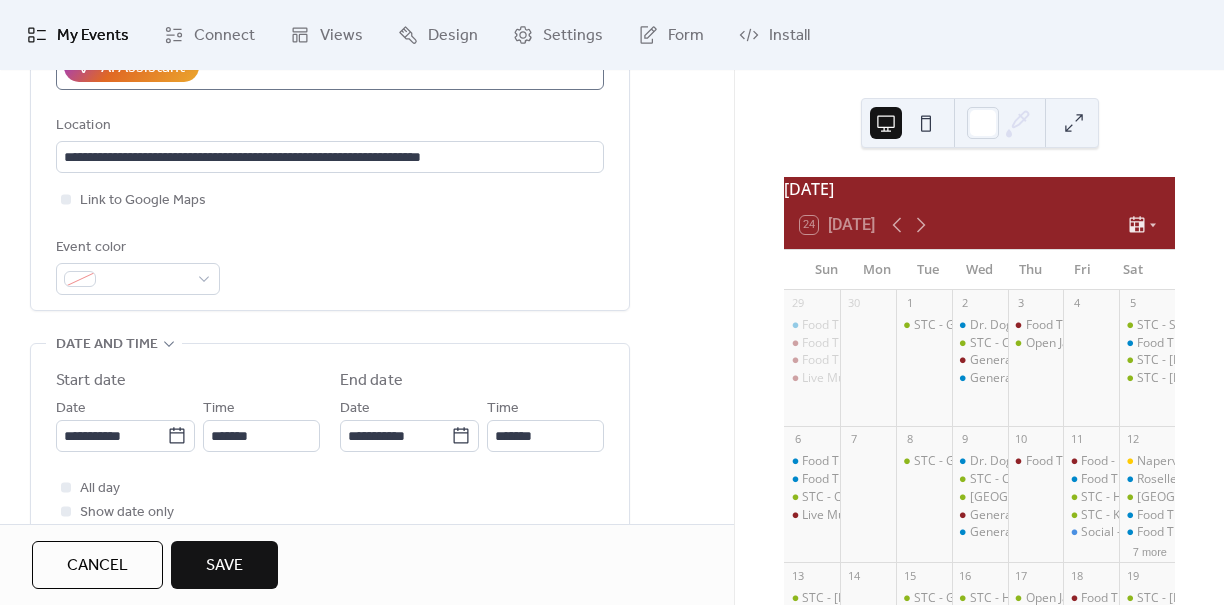 scroll, scrollTop: 500, scrollLeft: 0, axis: vertical 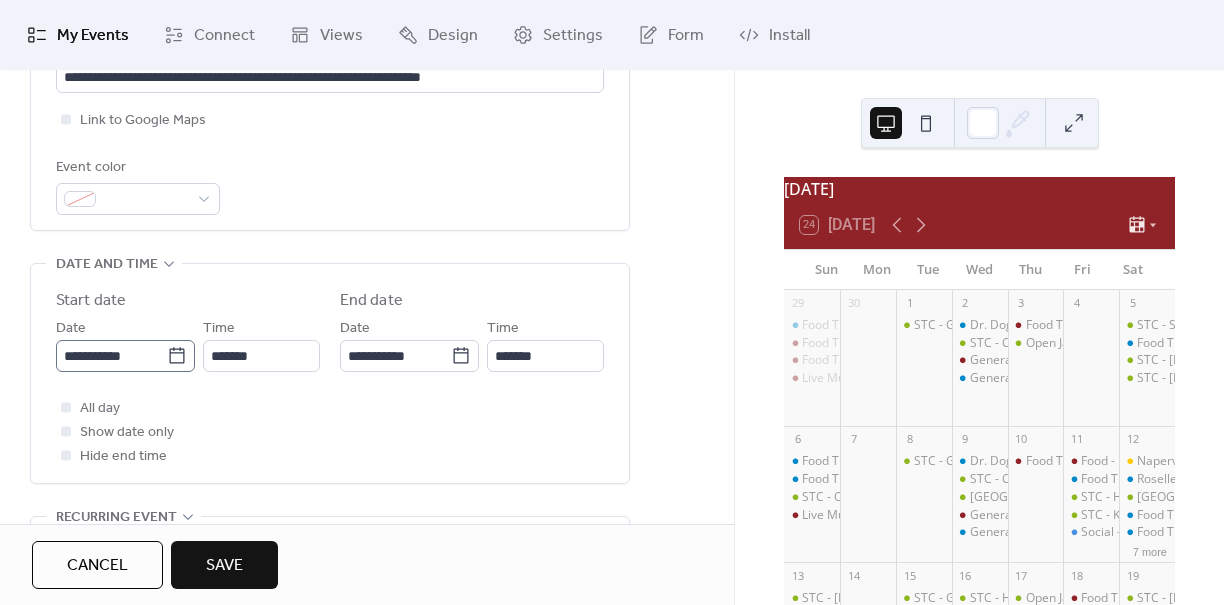 type on "**********" 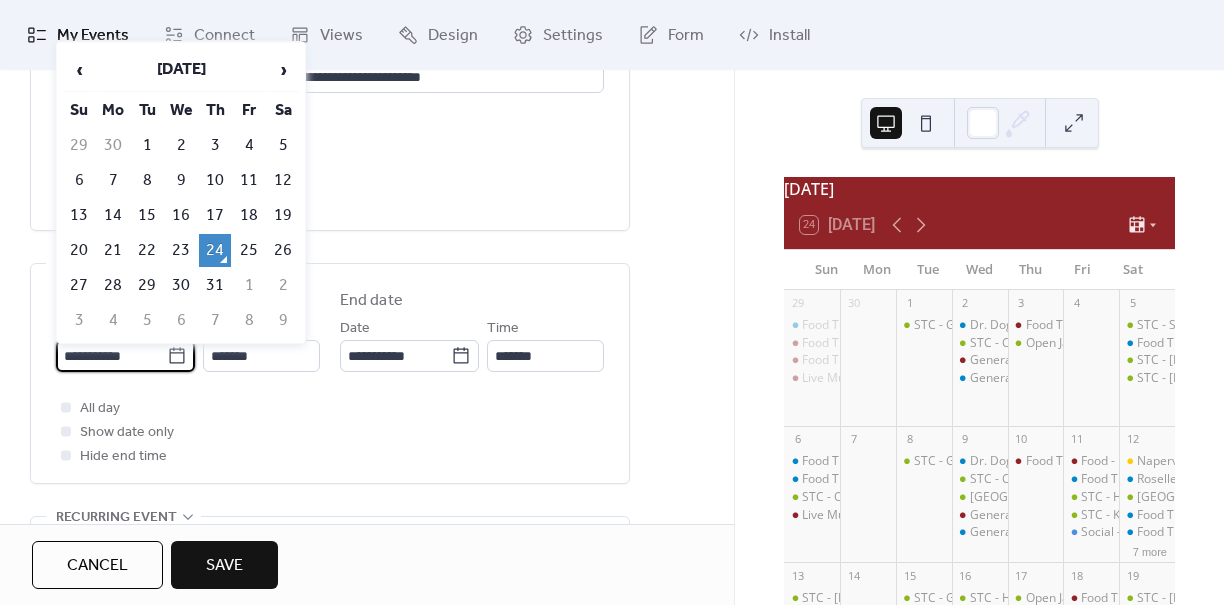 click on "**********" at bounding box center (111, 356) 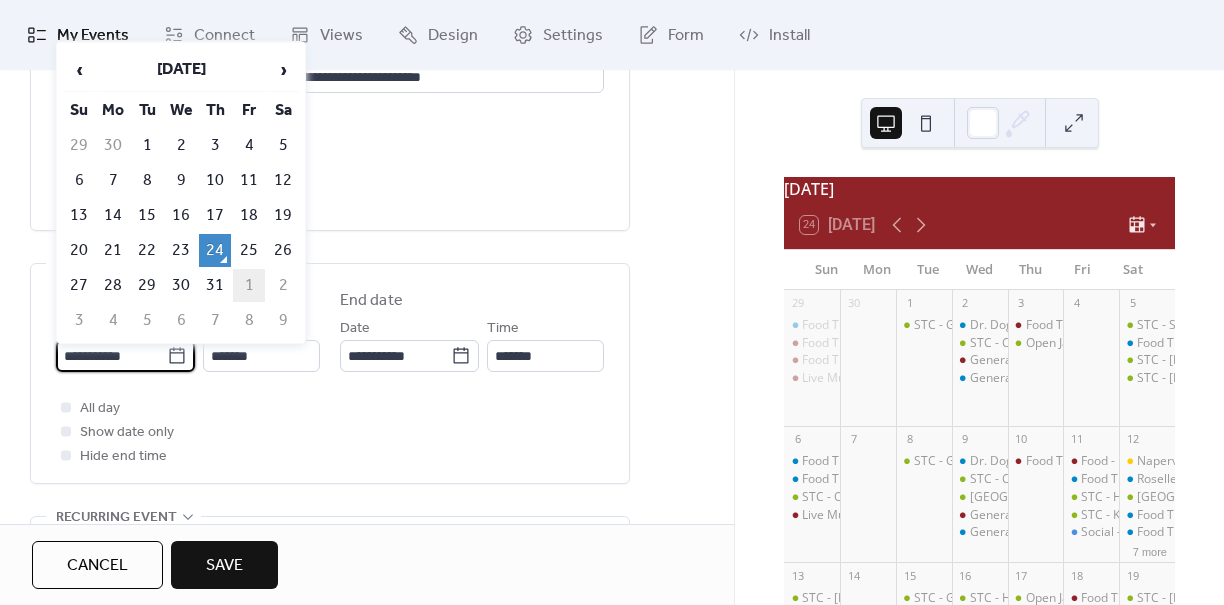 click on "1" at bounding box center [249, 285] 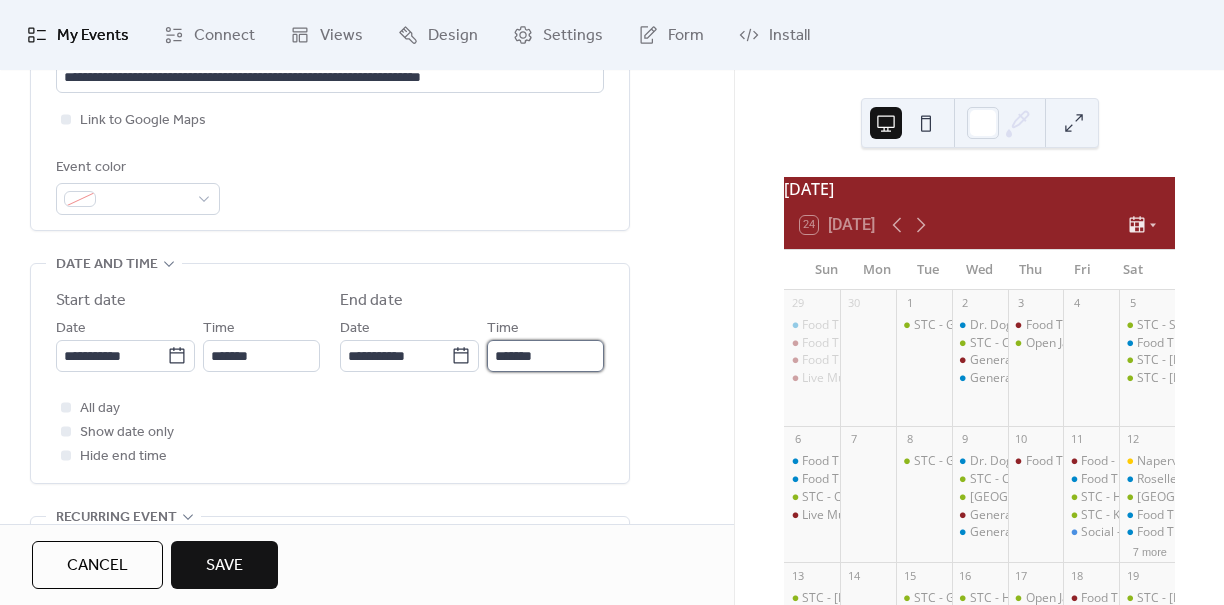 click on "*******" at bounding box center [545, 356] 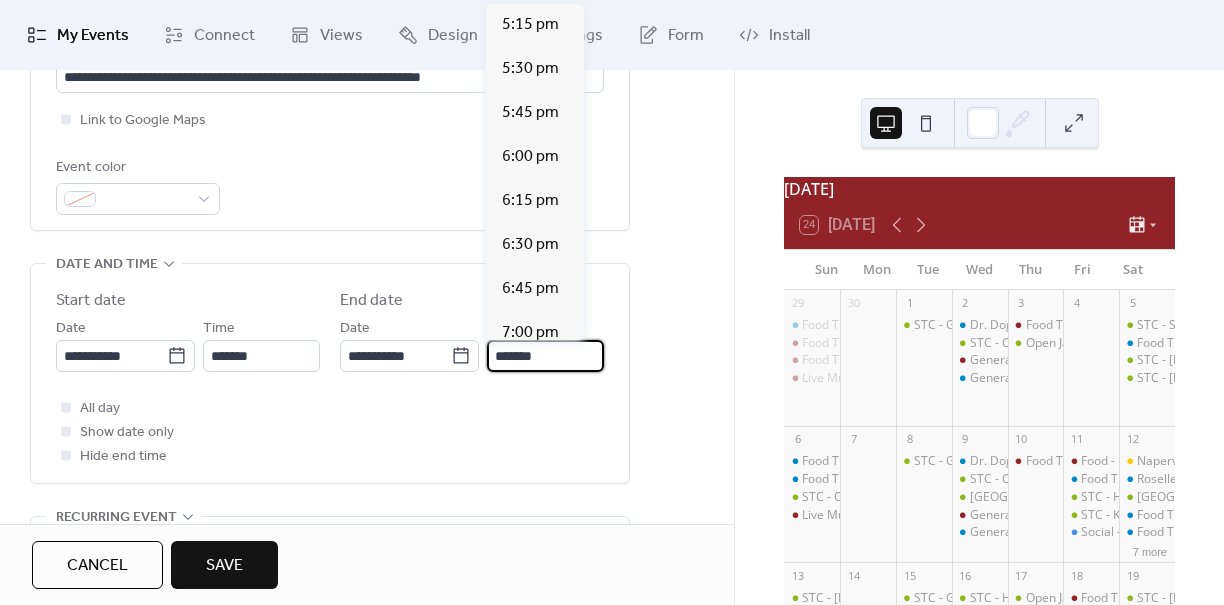 scroll, scrollTop: 484, scrollLeft: 0, axis: vertical 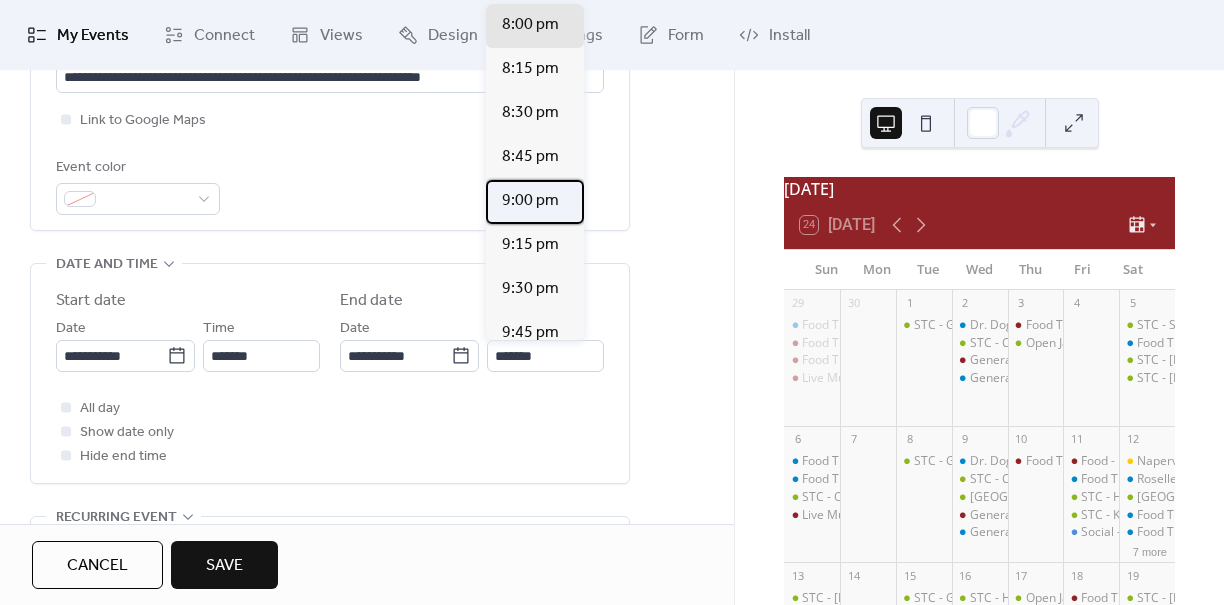 click on "9:00 pm" at bounding box center [530, 201] 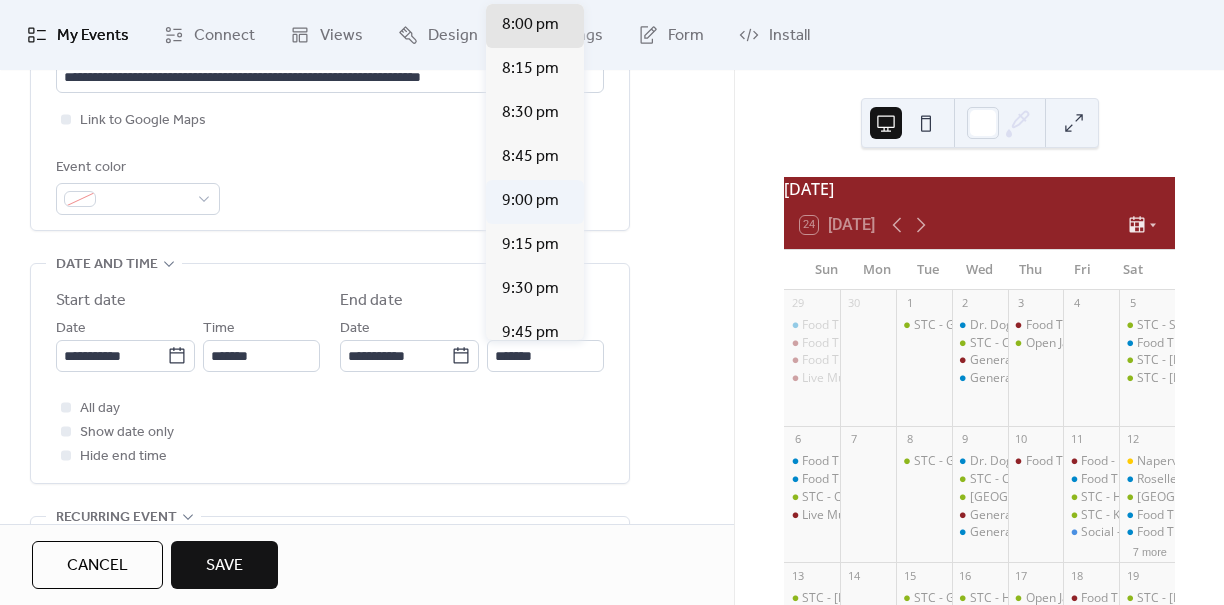 type on "*******" 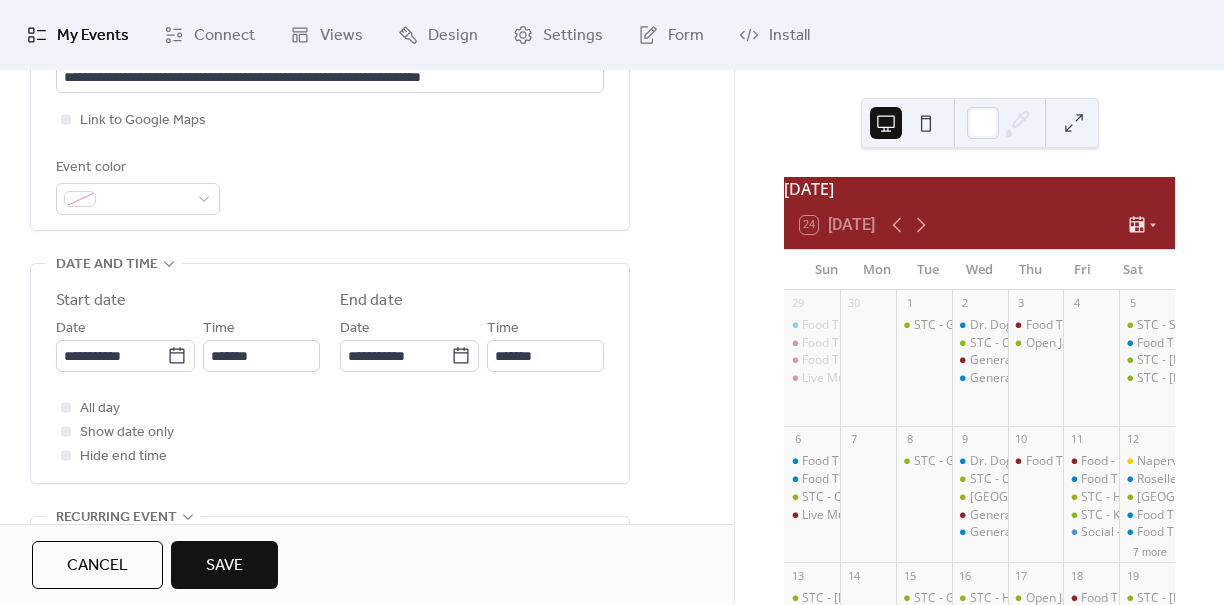 click on "Save" at bounding box center (224, 566) 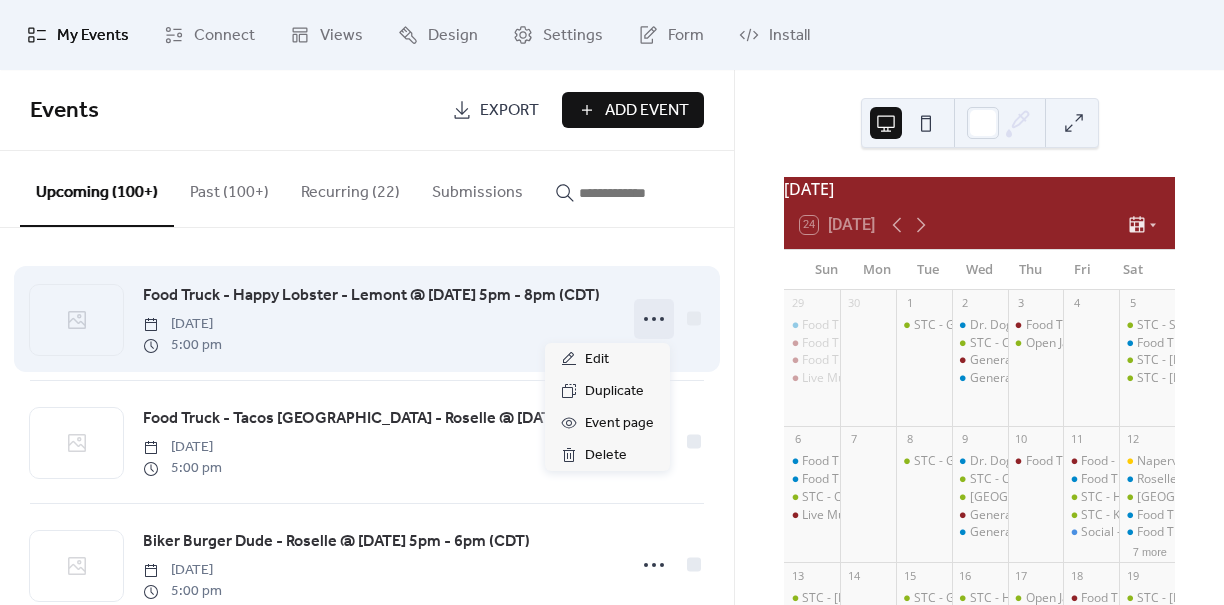 click 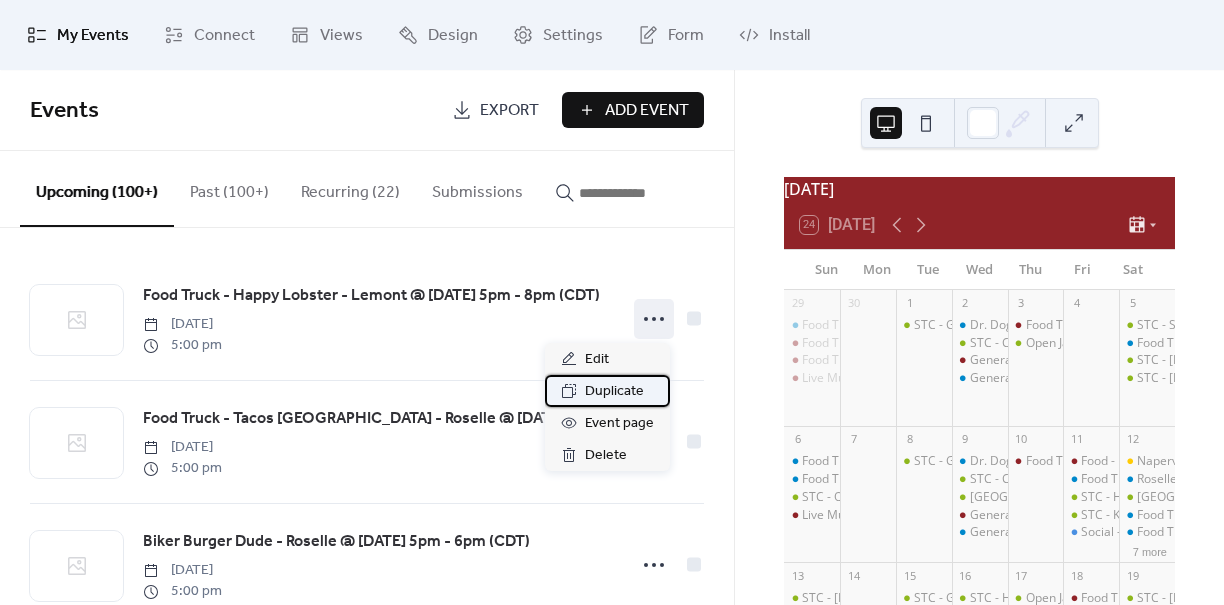 click on "Duplicate" at bounding box center [614, 392] 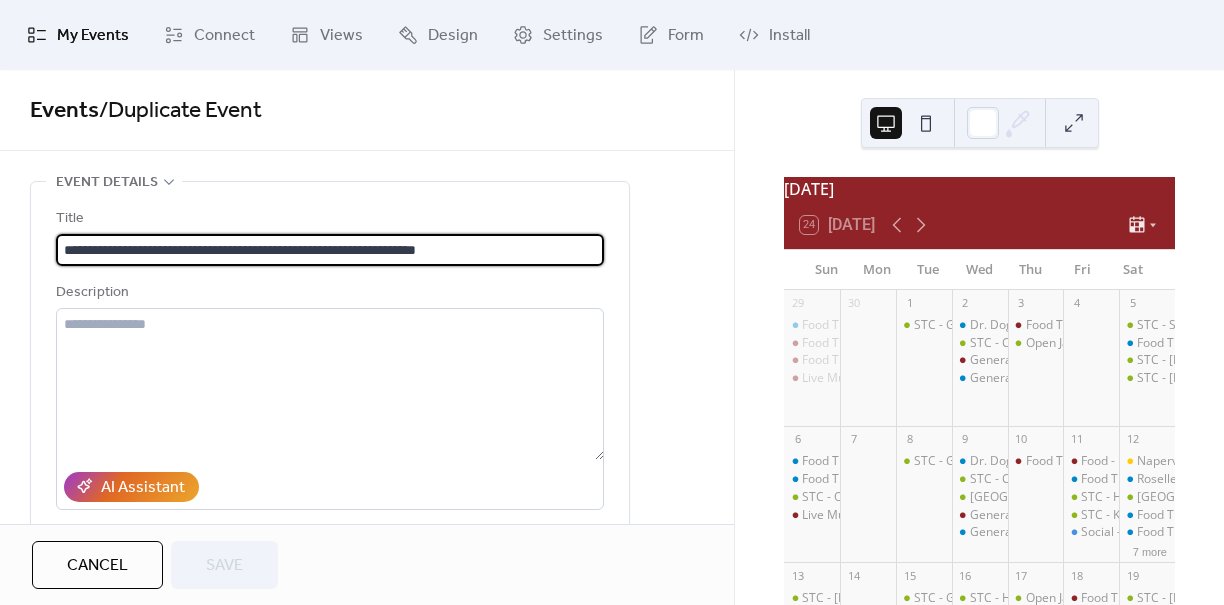 click on "**********" at bounding box center (330, 250) 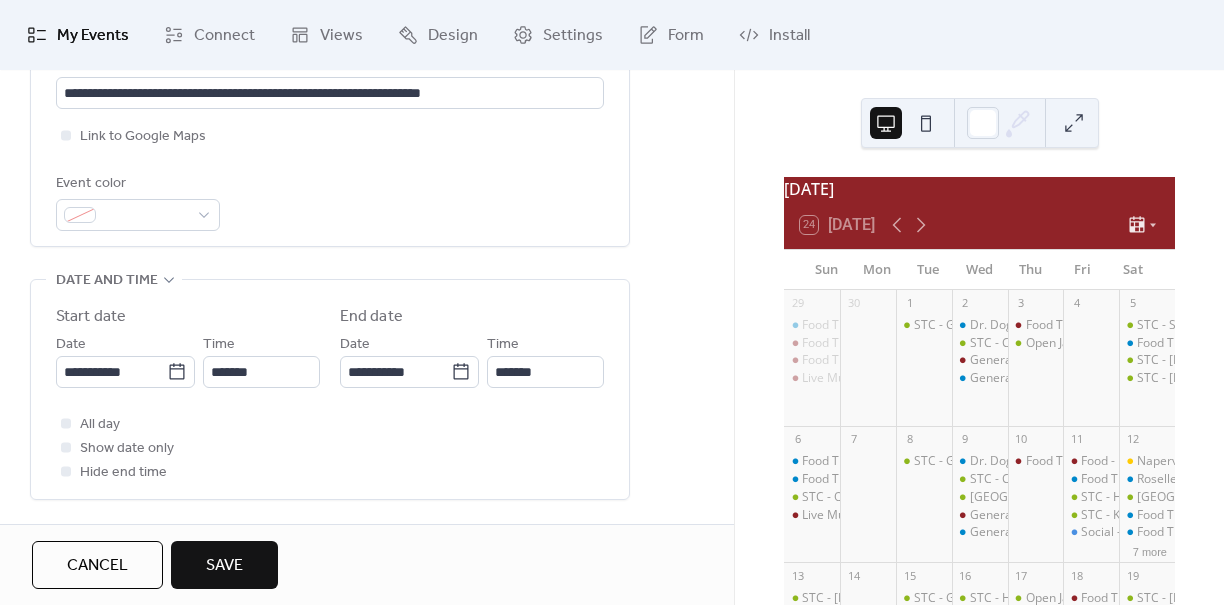 scroll, scrollTop: 486, scrollLeft: 0, axis: vertical 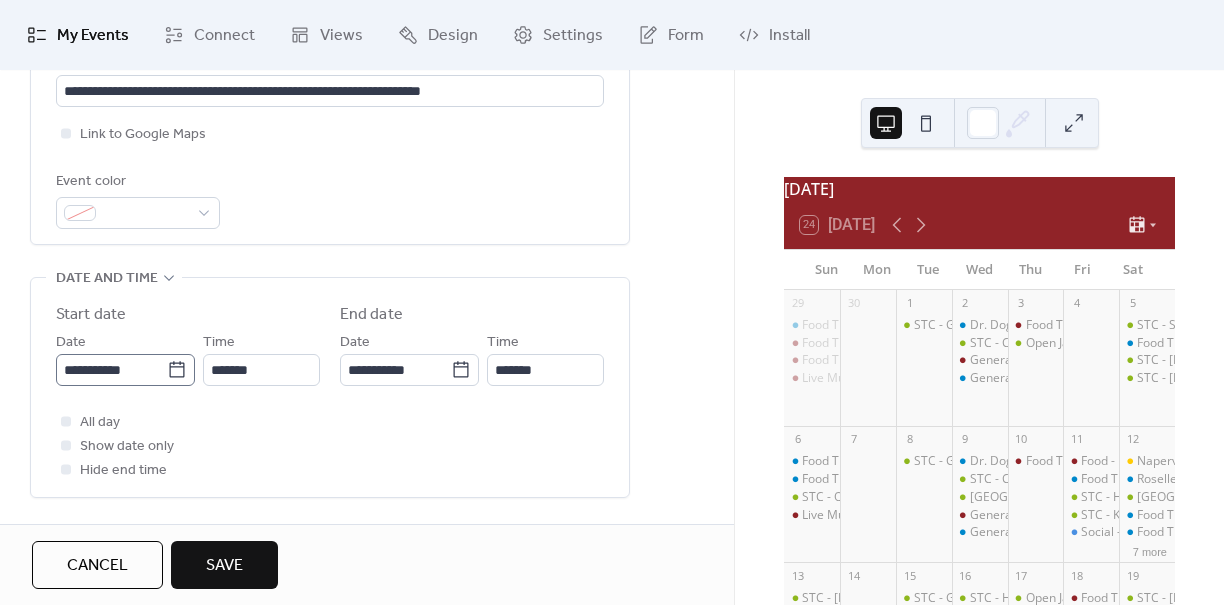 type on "**********" 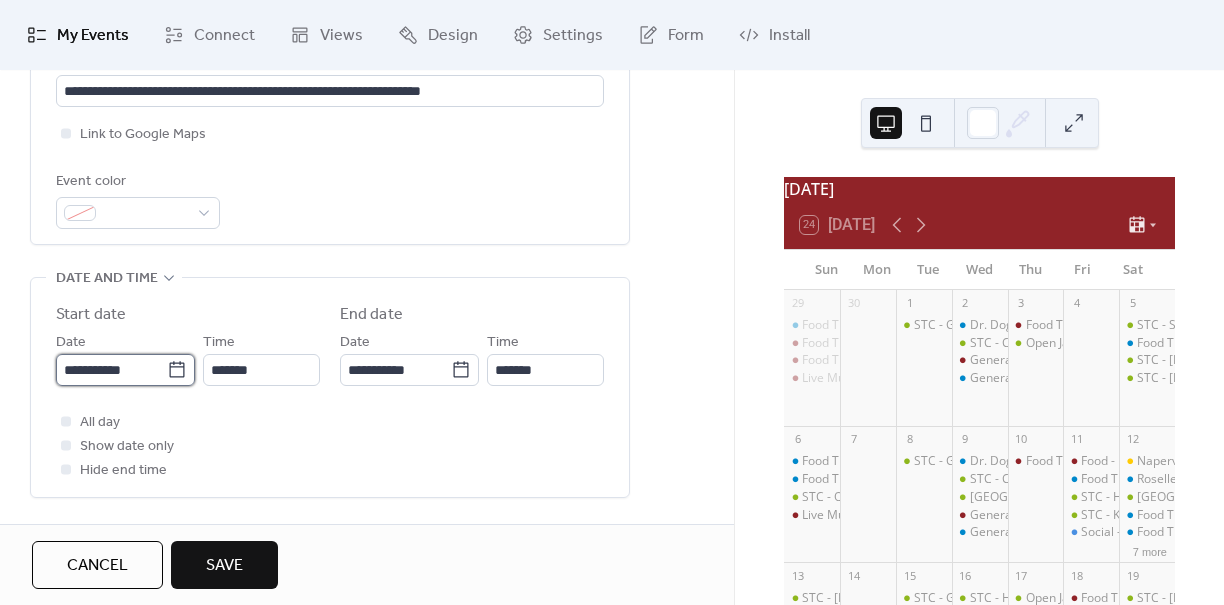 click on "**********" at bounding box center (111, 370) 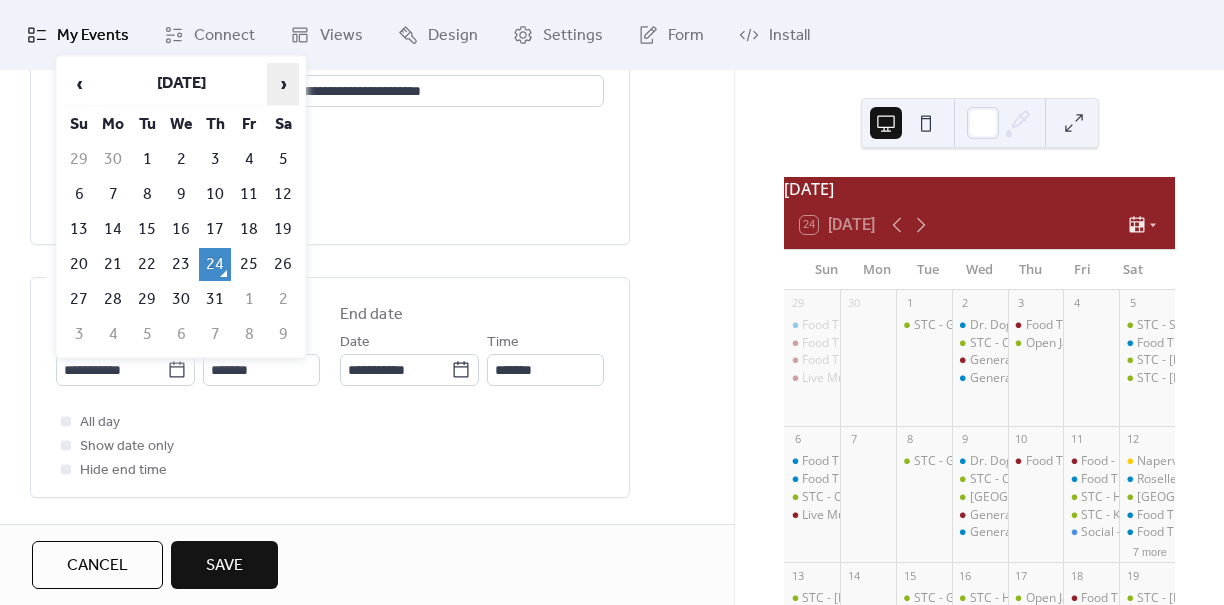 click on "›" at bounding box center (283, 84) 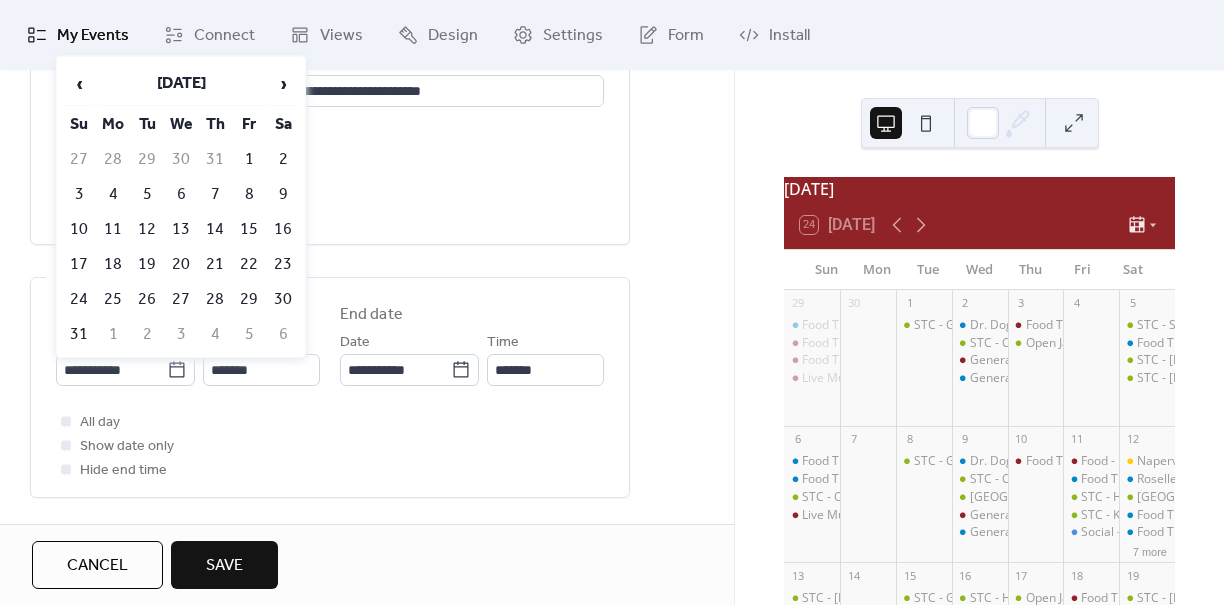click on "‹ [DATE] › Su Mo Tu We Th Fr Sa 27 28 29 30 31 1 2 3 4 5 6 7 8 9 10 11 12 13 14 15 16 17 18 19 20 21 22 23 24 25 26 27 28 29 30 31 1 2 3 4 5 6" at bounding box center [181, 207] 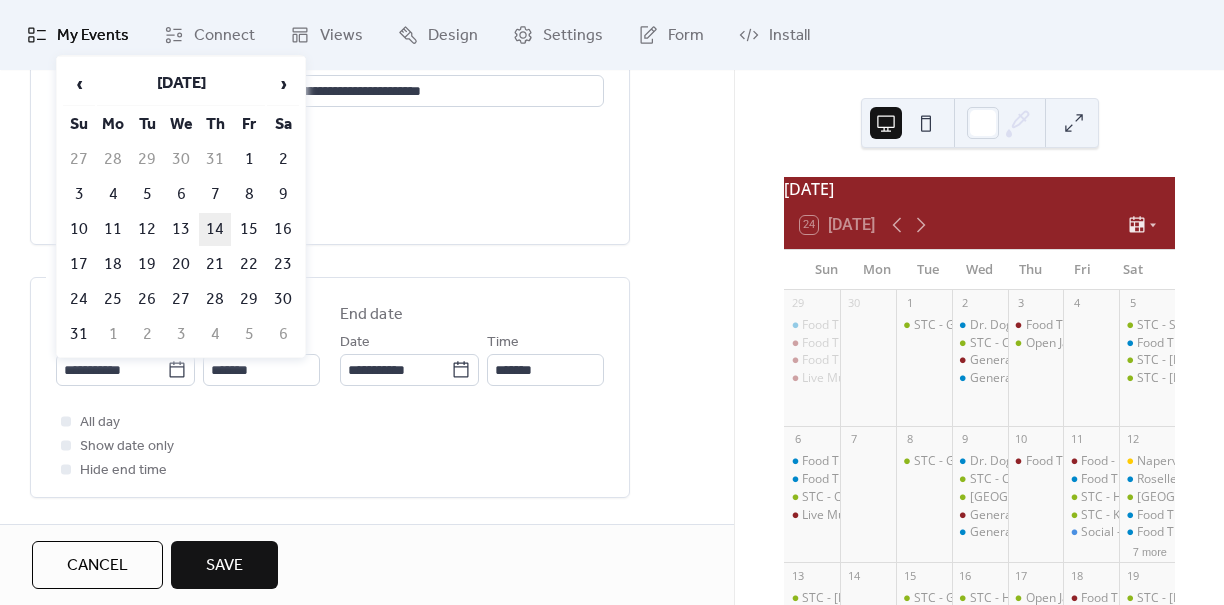 click on "14" at bounding box center [215, 229] 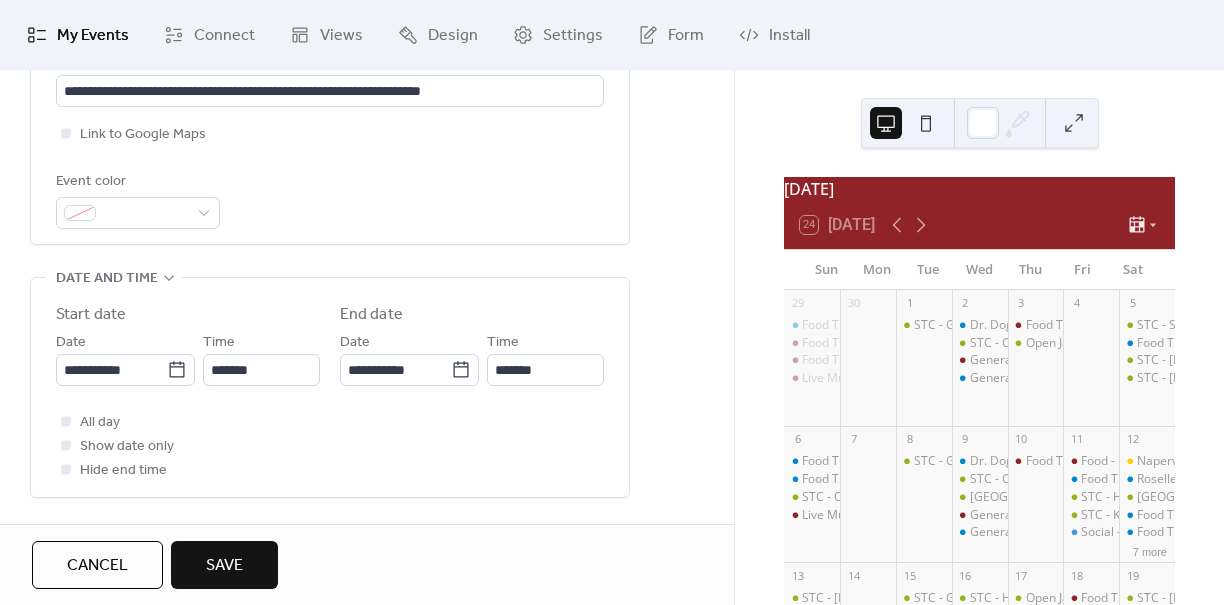 click on "Save" at bounding box center [224, 566] 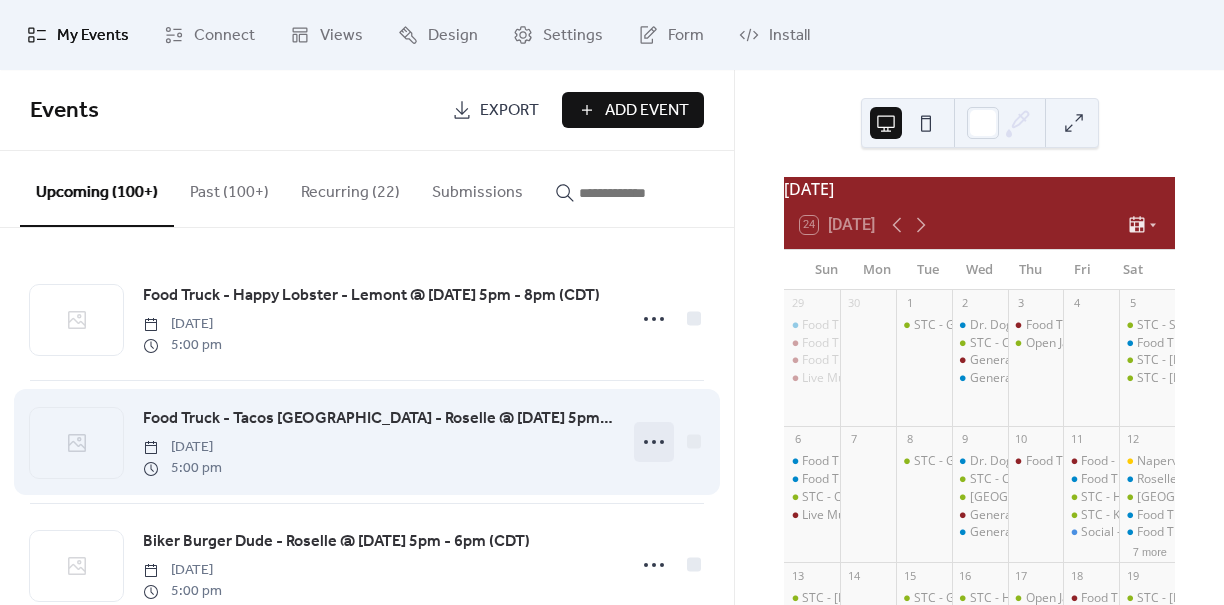 click 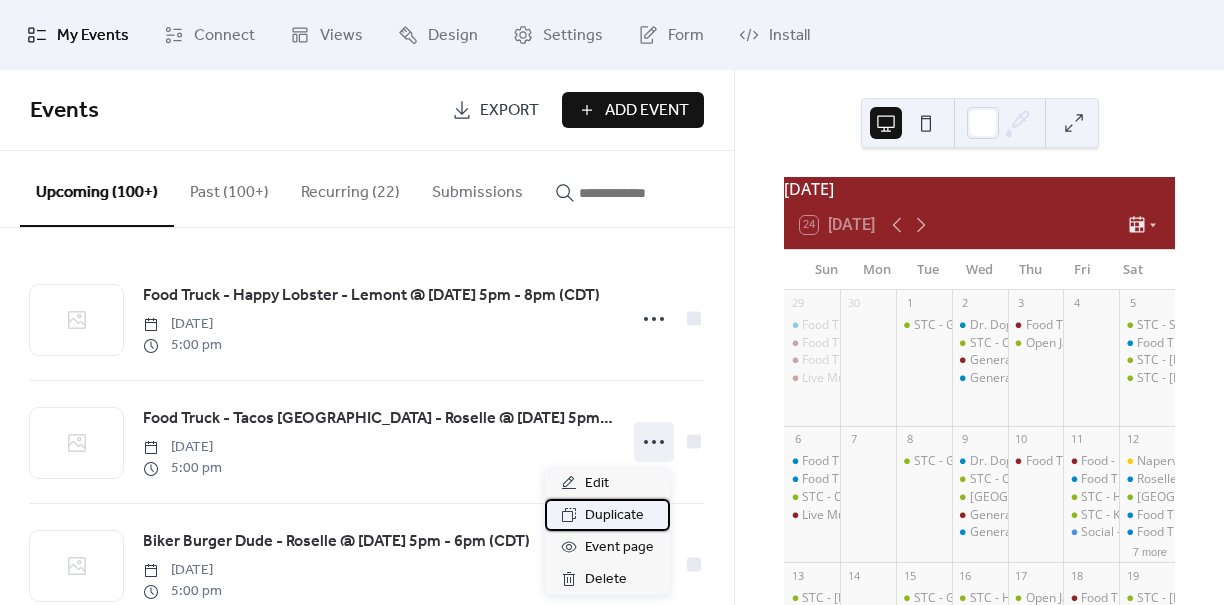 click on "Duplicate" at bounding box center [614, 516] 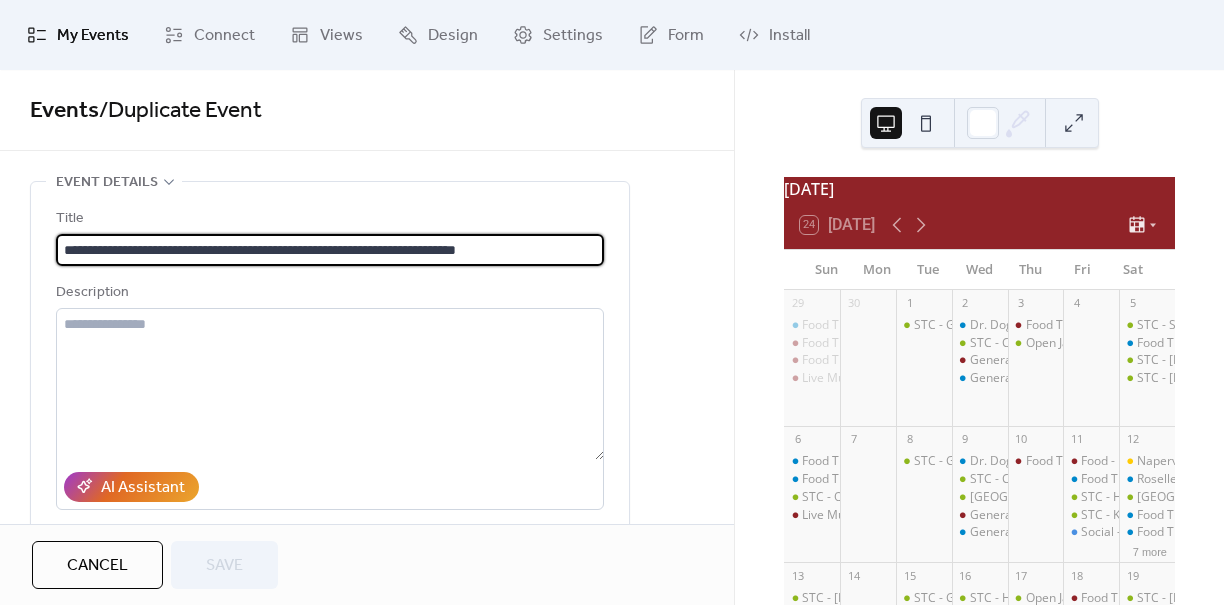 click on "**********" at bounding box center (330, 250) 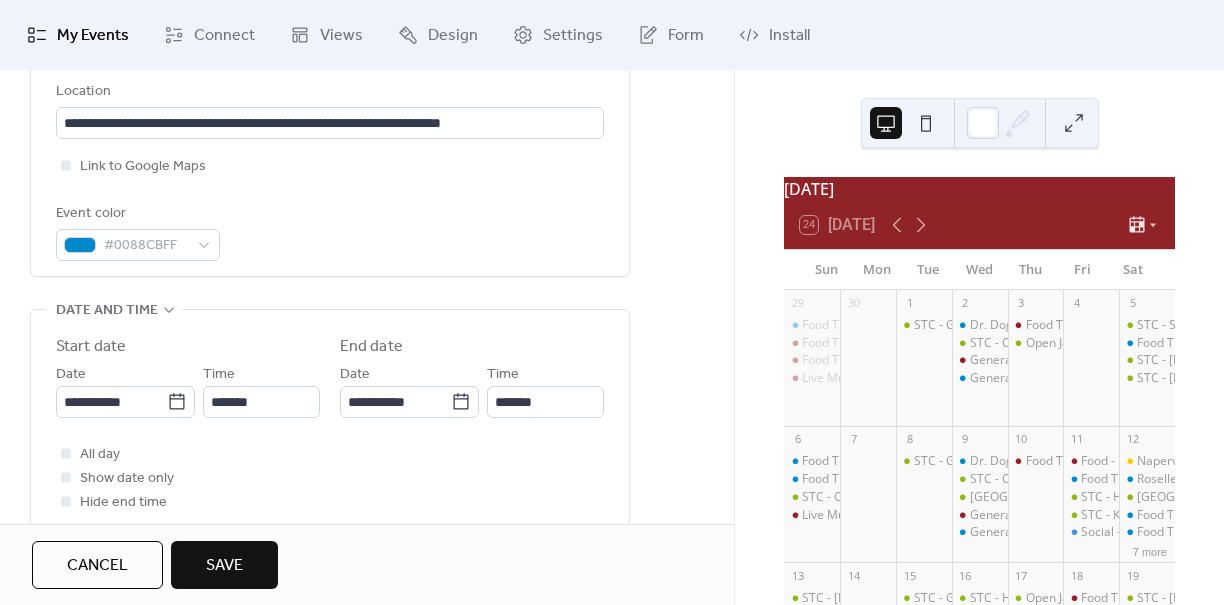 scroll, scrollTop: 496, scrollLeft: 0, axis: vertical 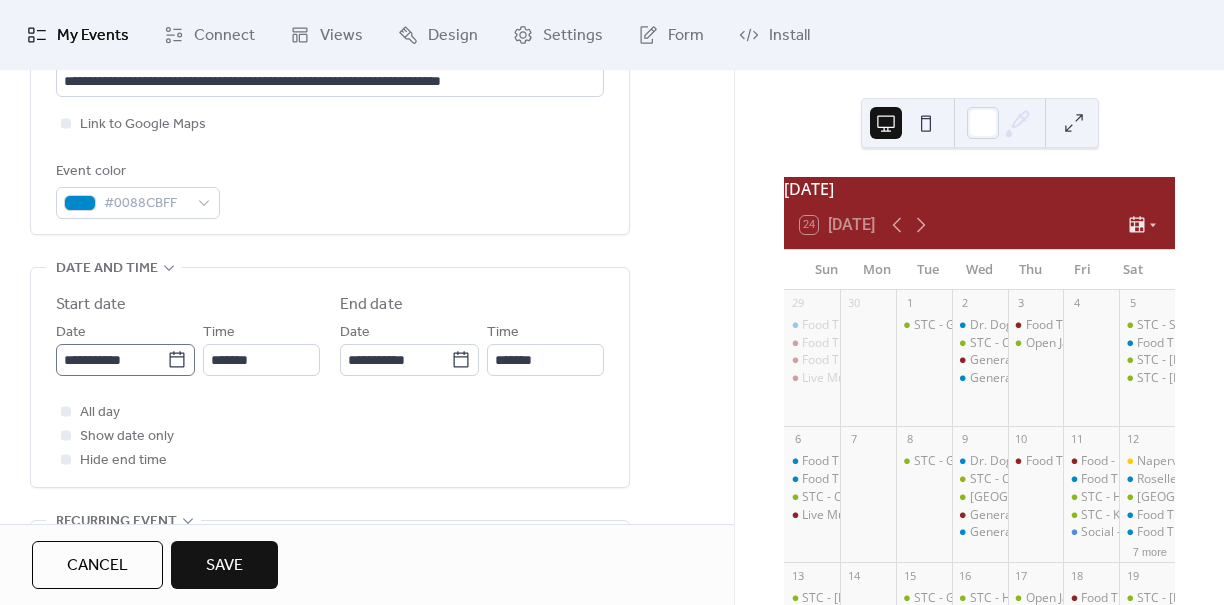 type on "**********" 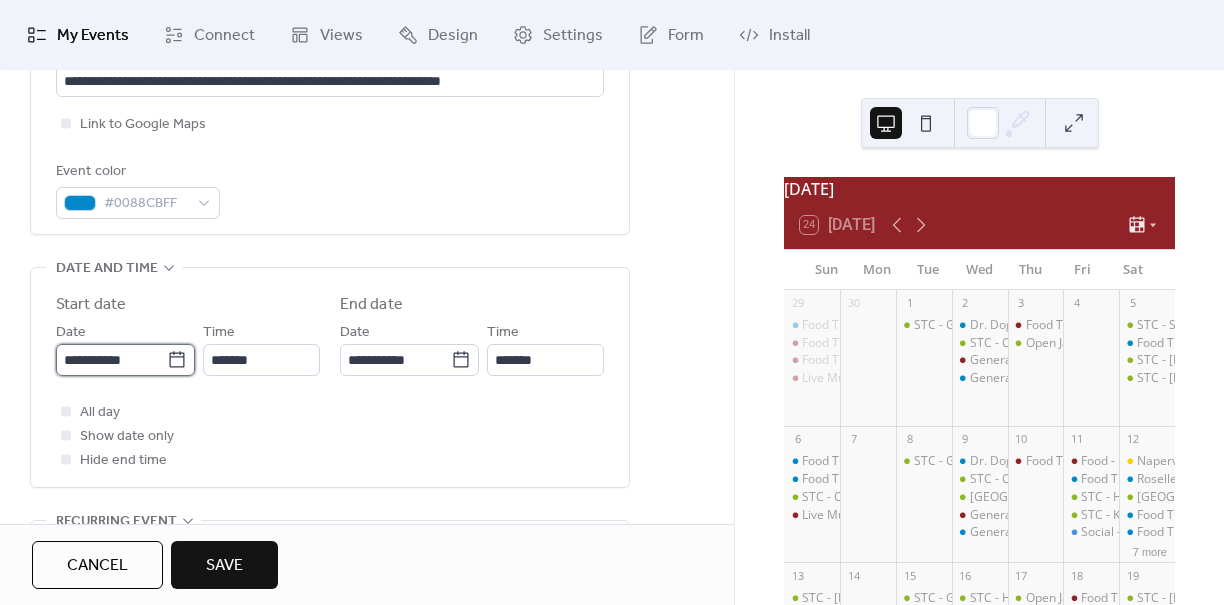 click on "**********" at bounding box center (111, 360) 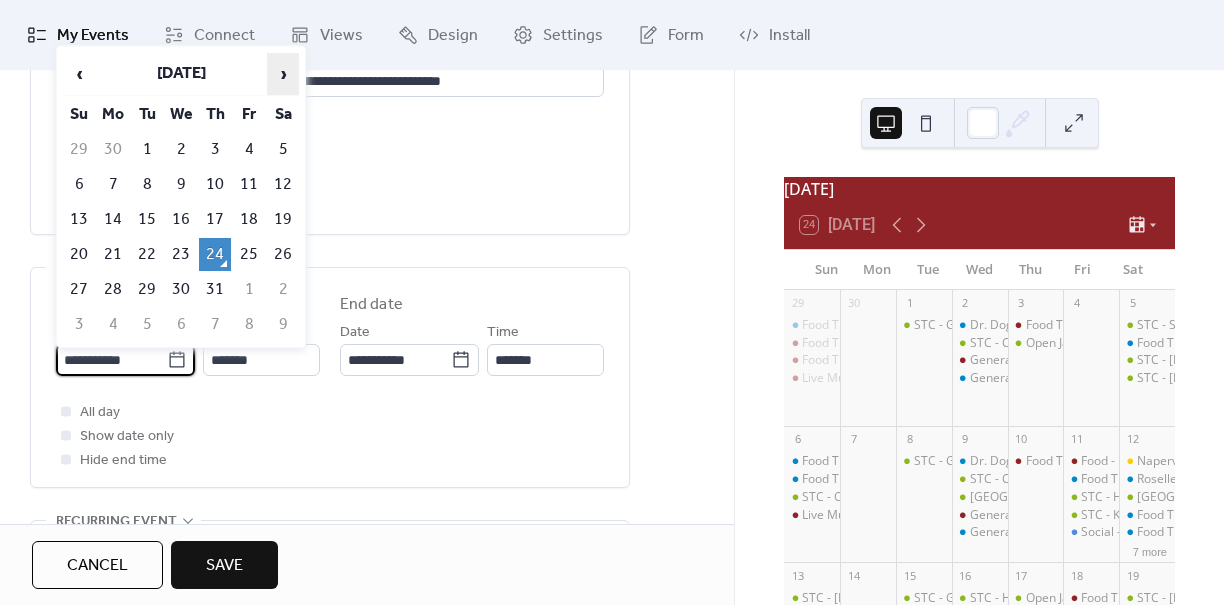 click on "›" at bounding box center (283, 74) 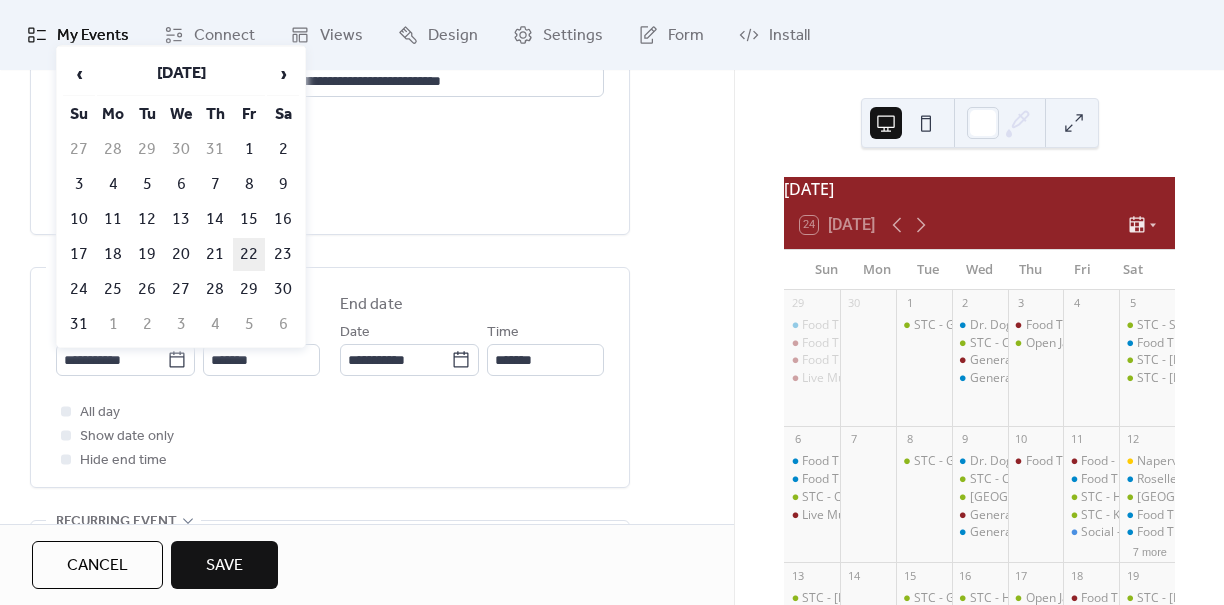 click on "22" at bounding box center [249, 254] 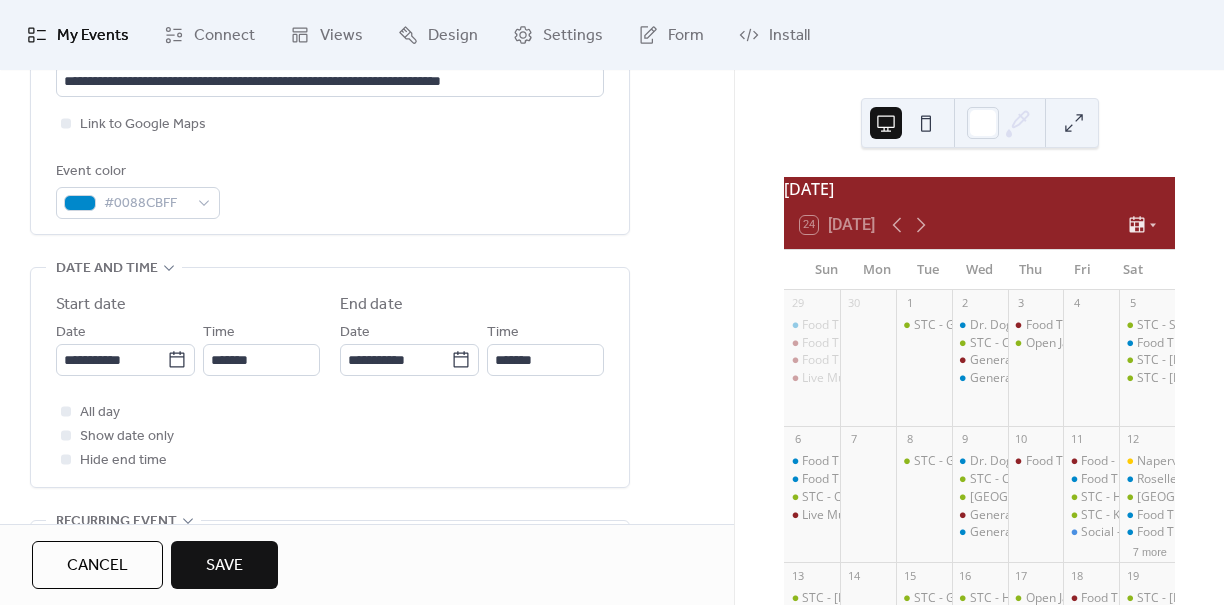click on "Save" at bounding box center [224, 566] 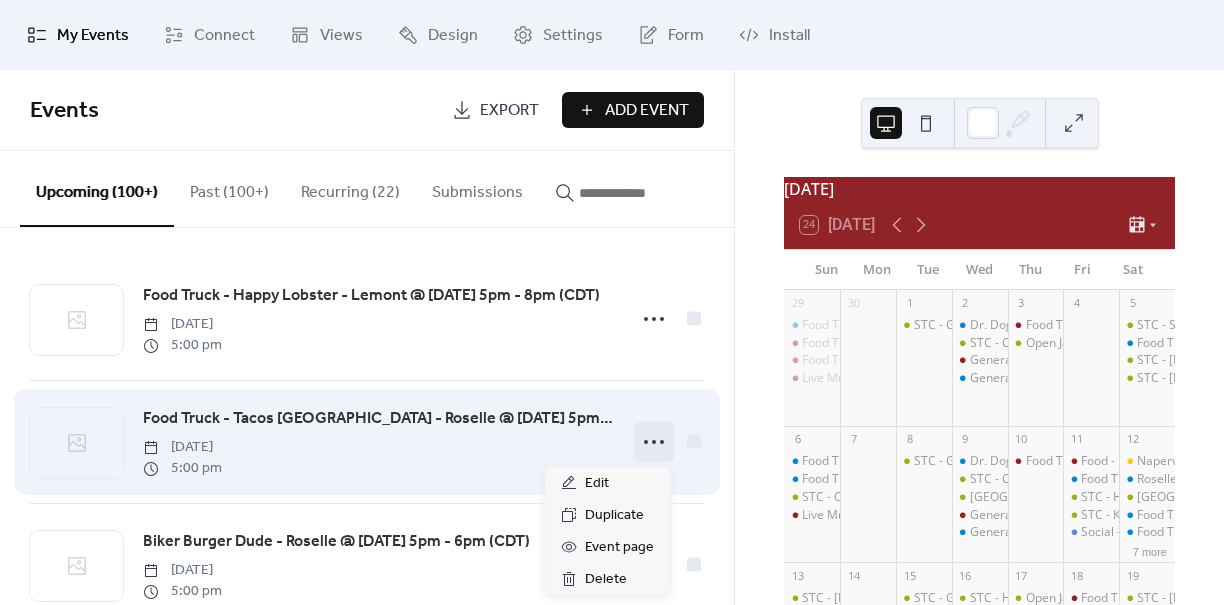 click 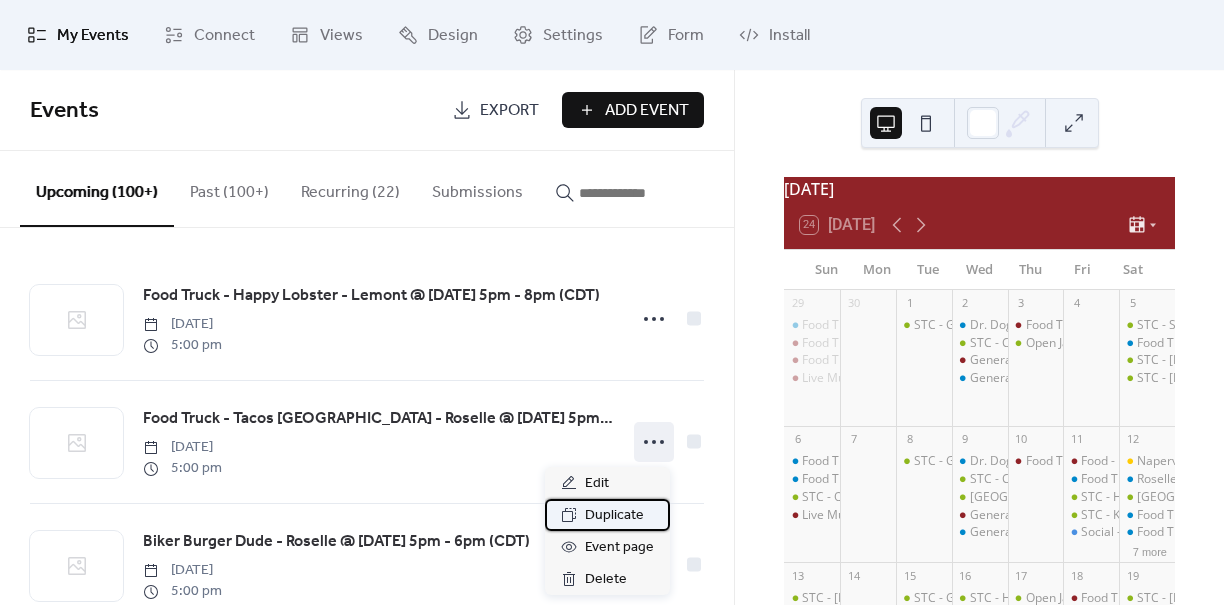click on "Duplicate" at bounding box center [614, 516] 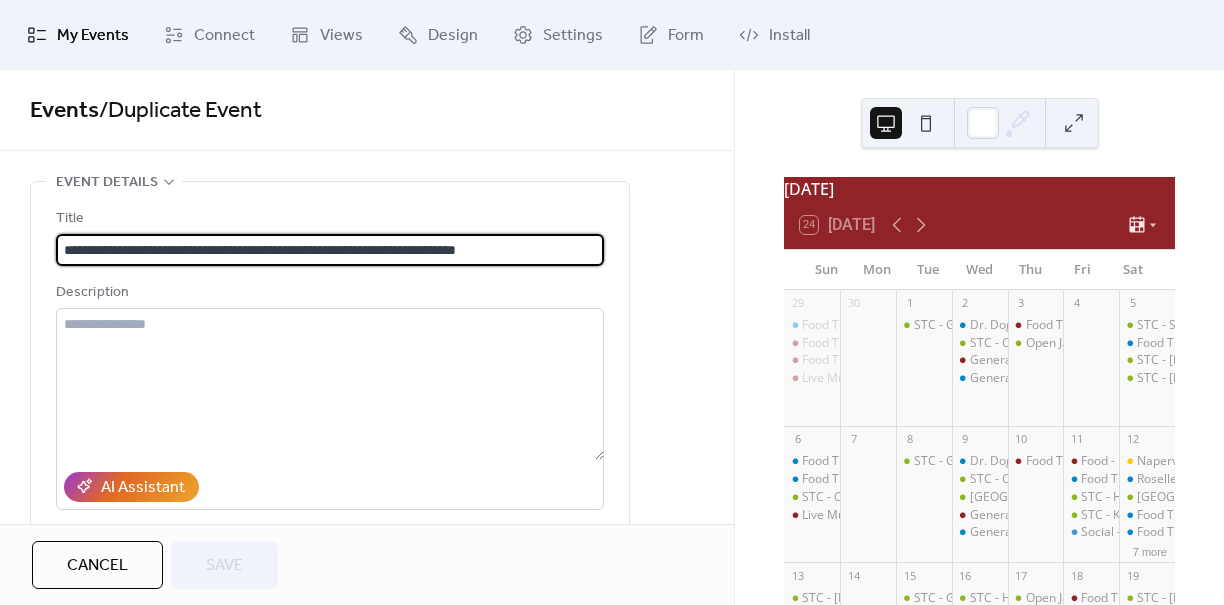click on "**********" at bounding box center [330, 250] 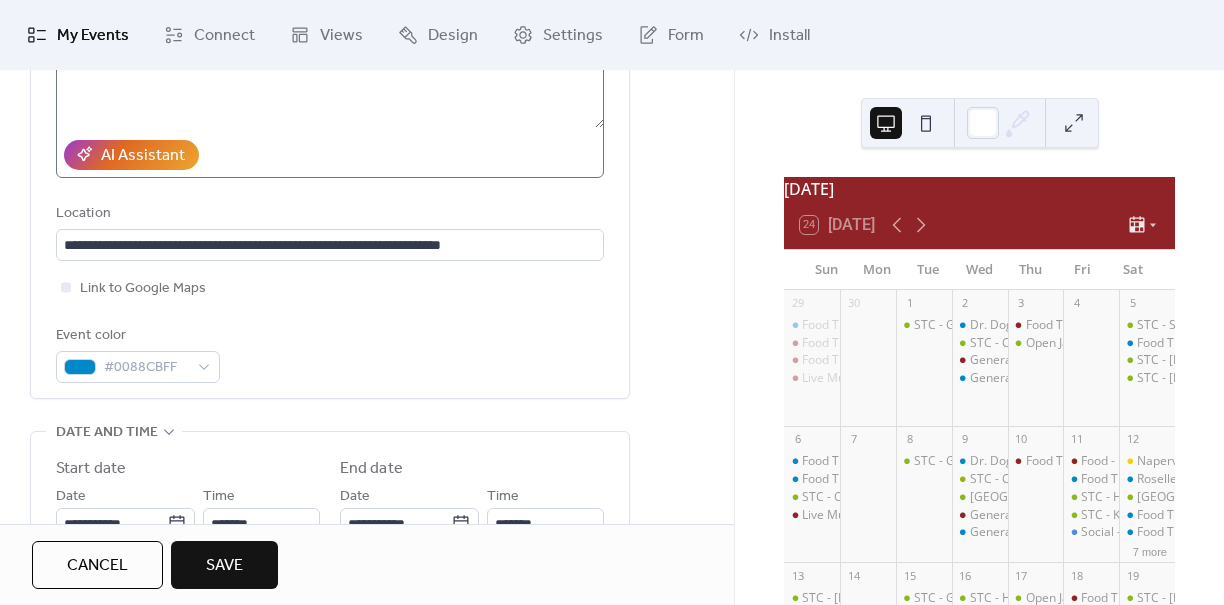 scroll, scrollTop: 519, scrollLeft: 0, axis: vertical 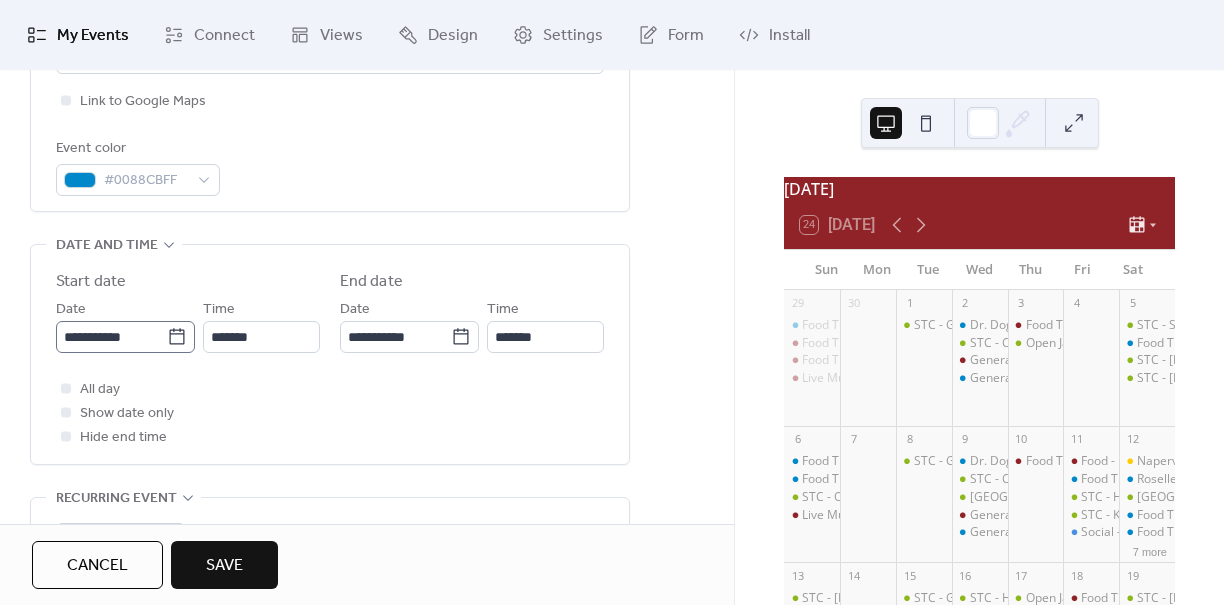 type on "**********" 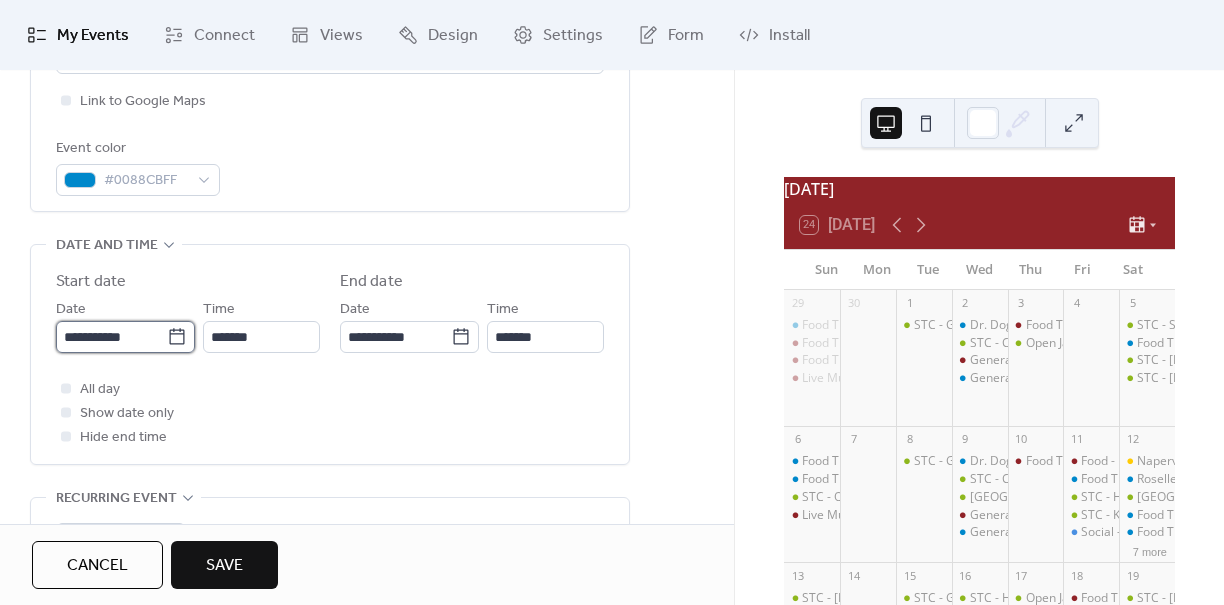 click on "**********" at bounding box center (111, 337) 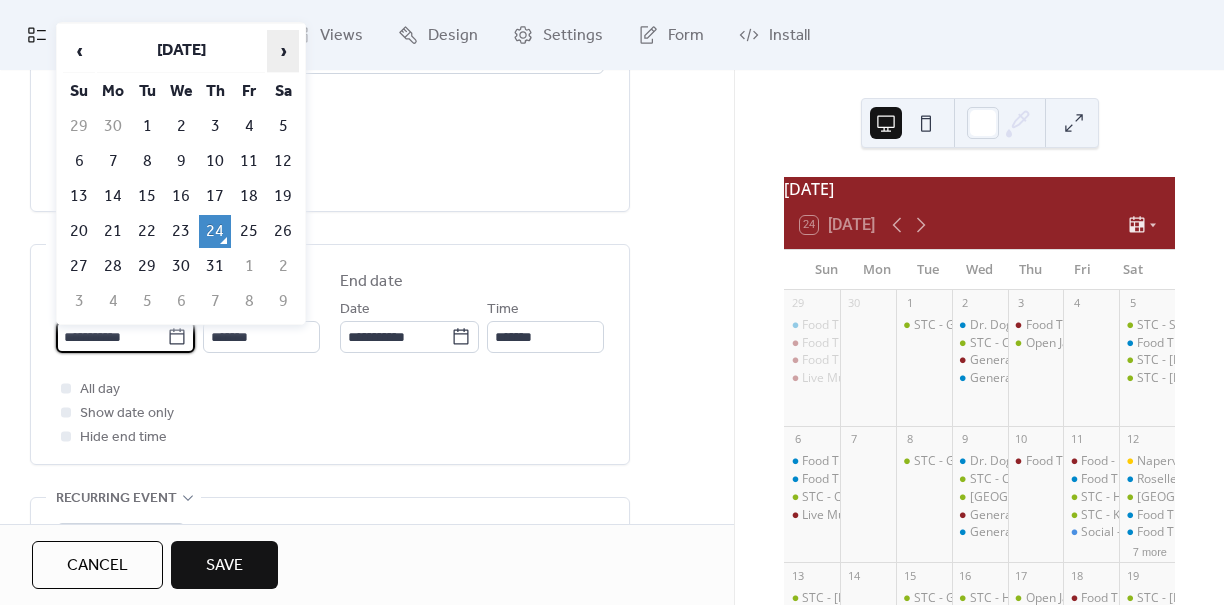 click on "›" at bounding box center [283, 51] 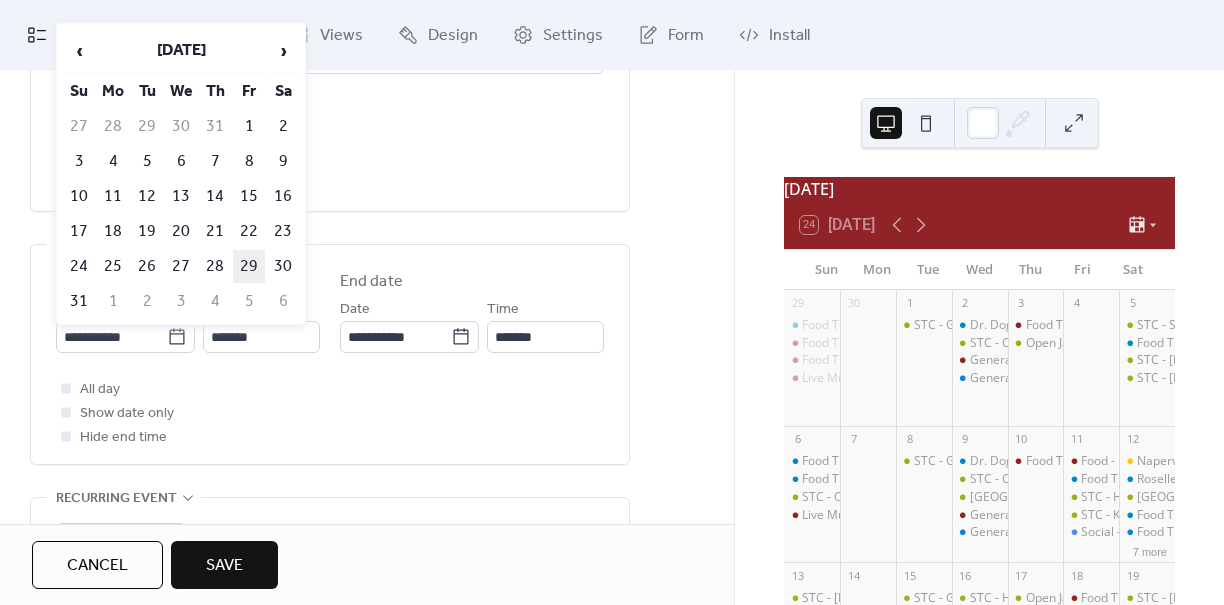 click on "29" at bounding box center (249, 266) 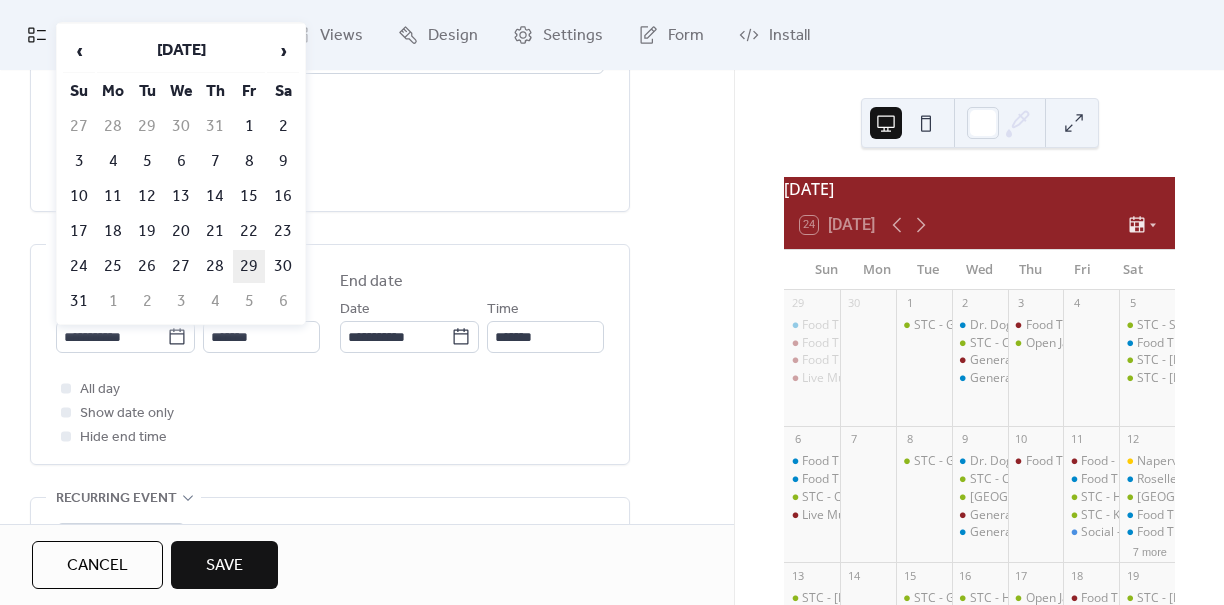type on "**********" 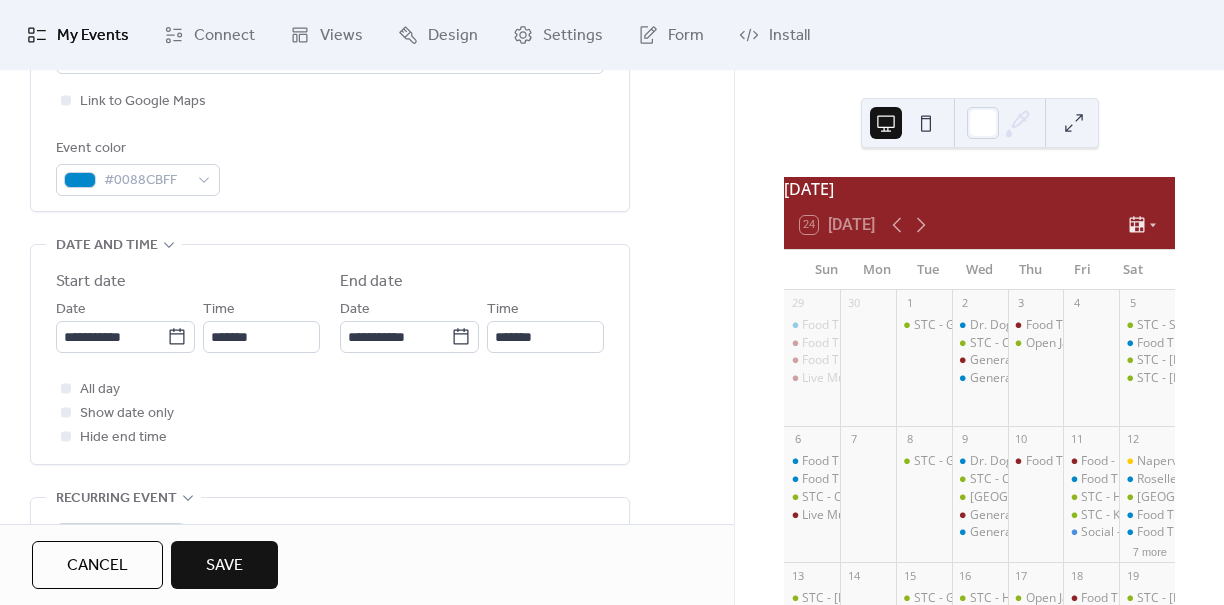 click on "Save" at bounding box center (224, 566) 